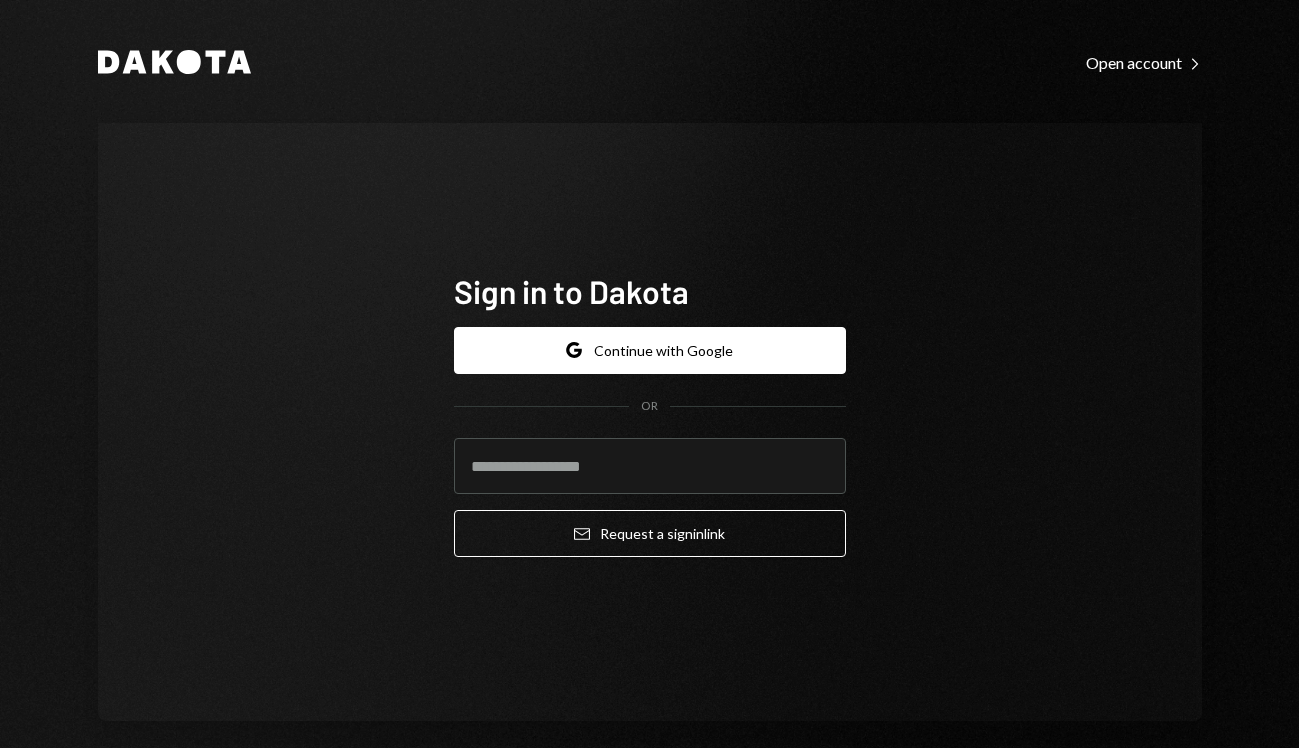 scroll, scrollTop: 0, scrollLeft: 0, axis: both 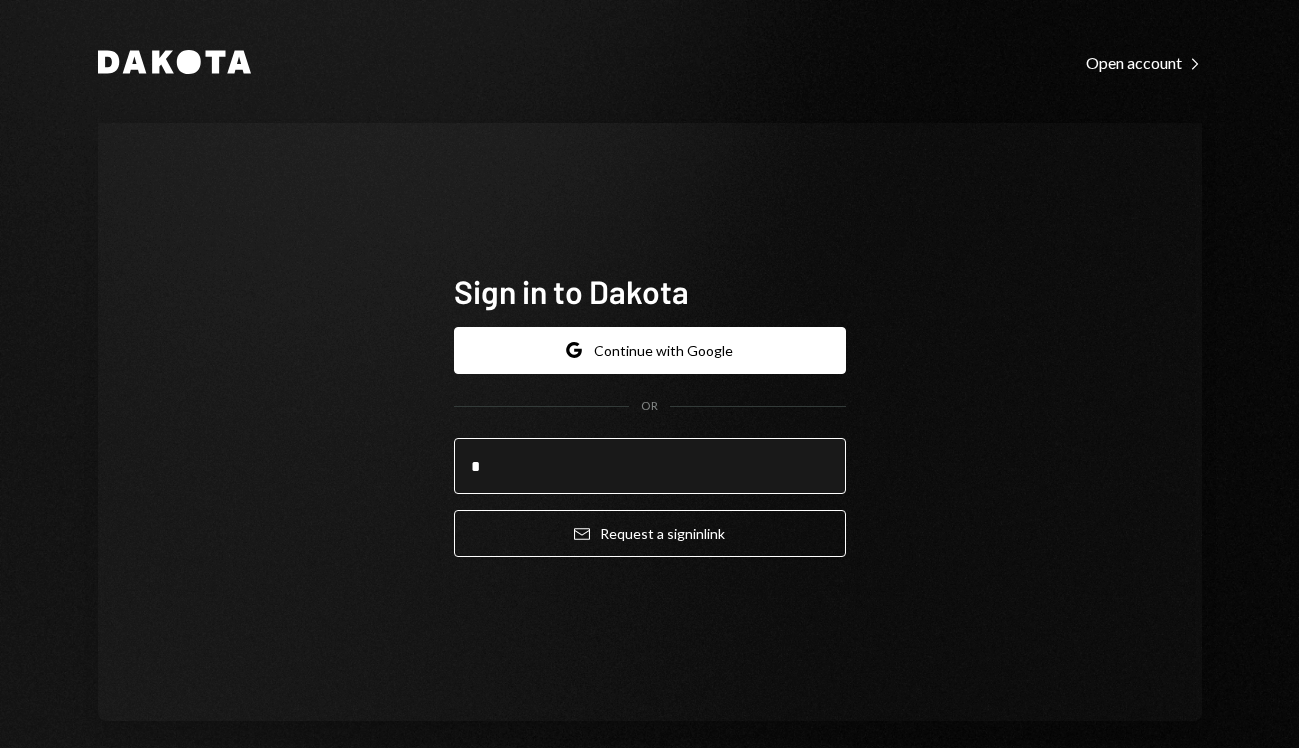 type on "**********" 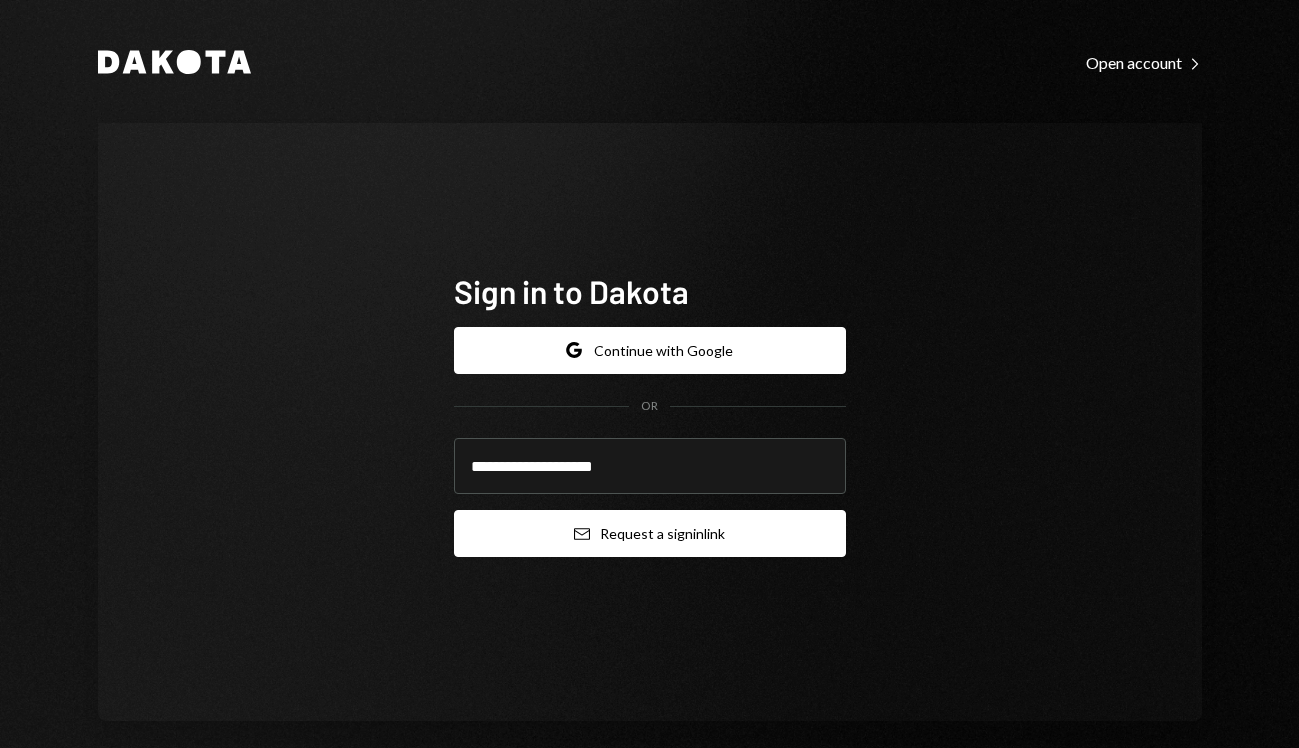 click on "Email Request a sign  in  link" at bounding box center (650, 533) 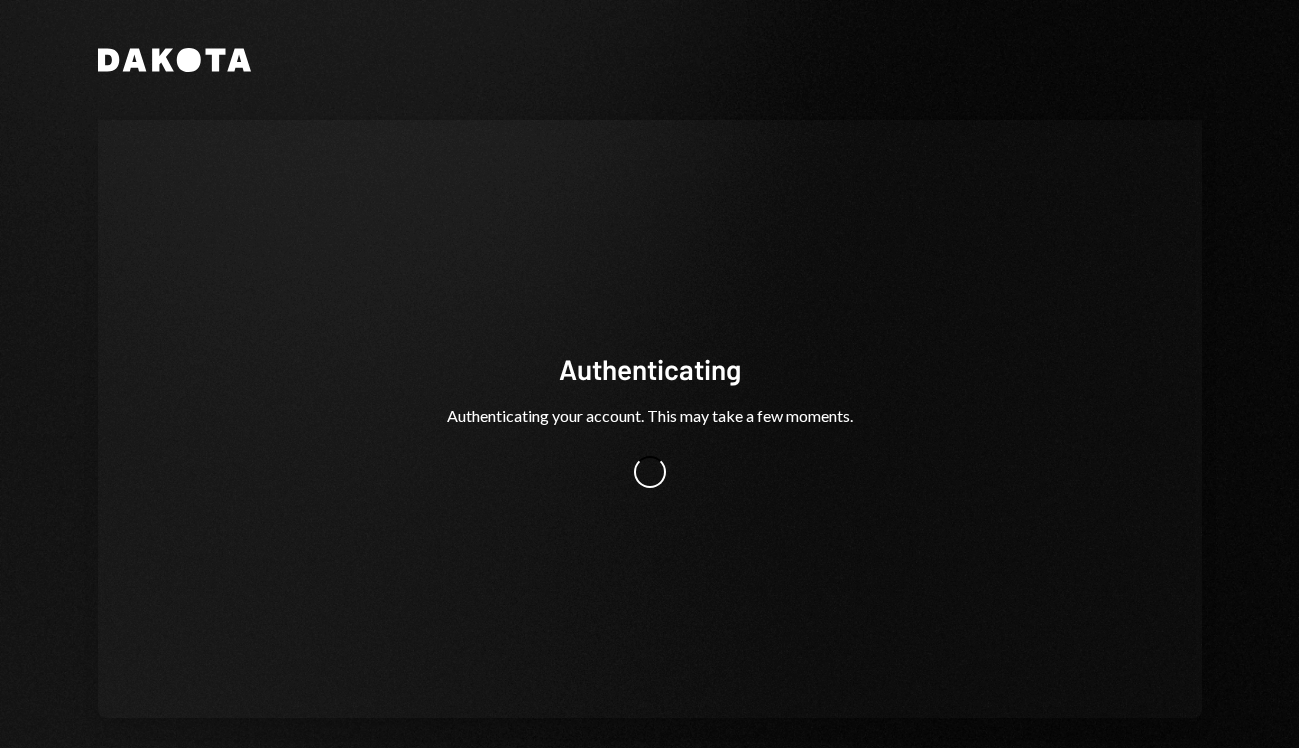 scroll, scrollTop: 0, scrollLeft: 0, axis: both 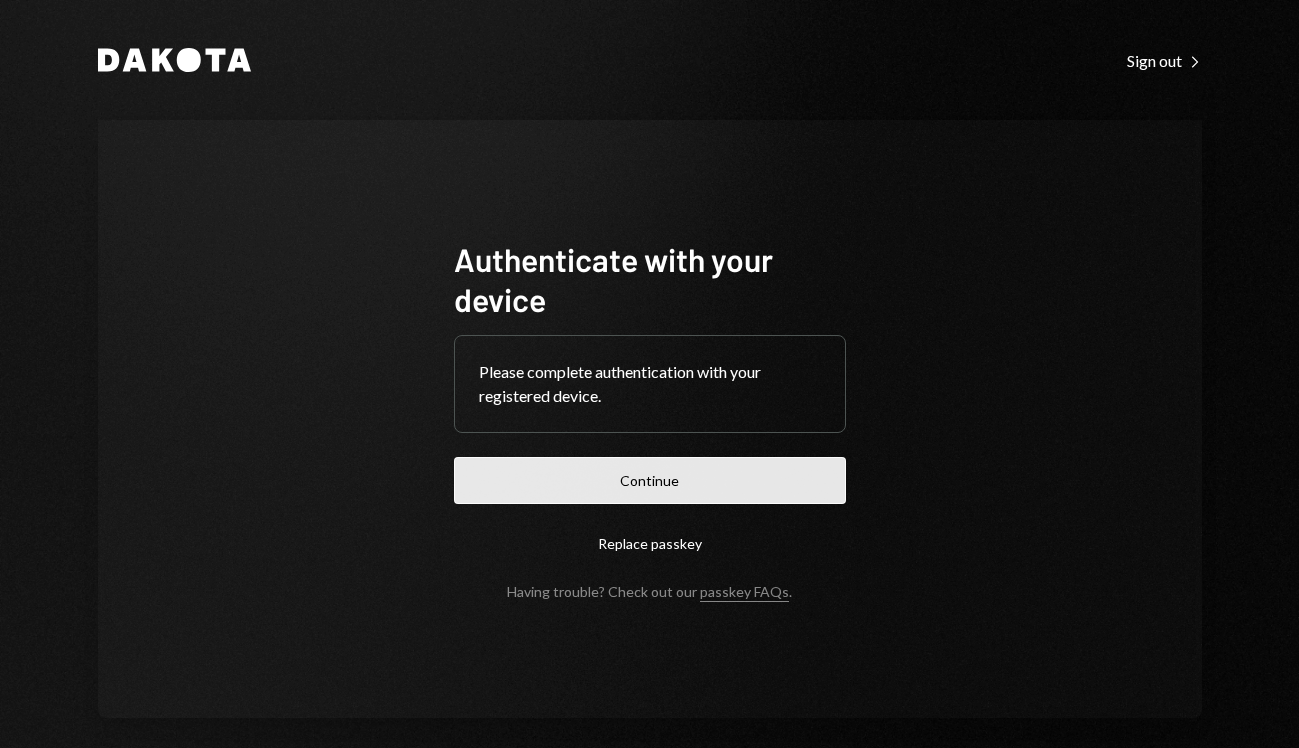 click on "Continue" at bounding box center (650, 480) 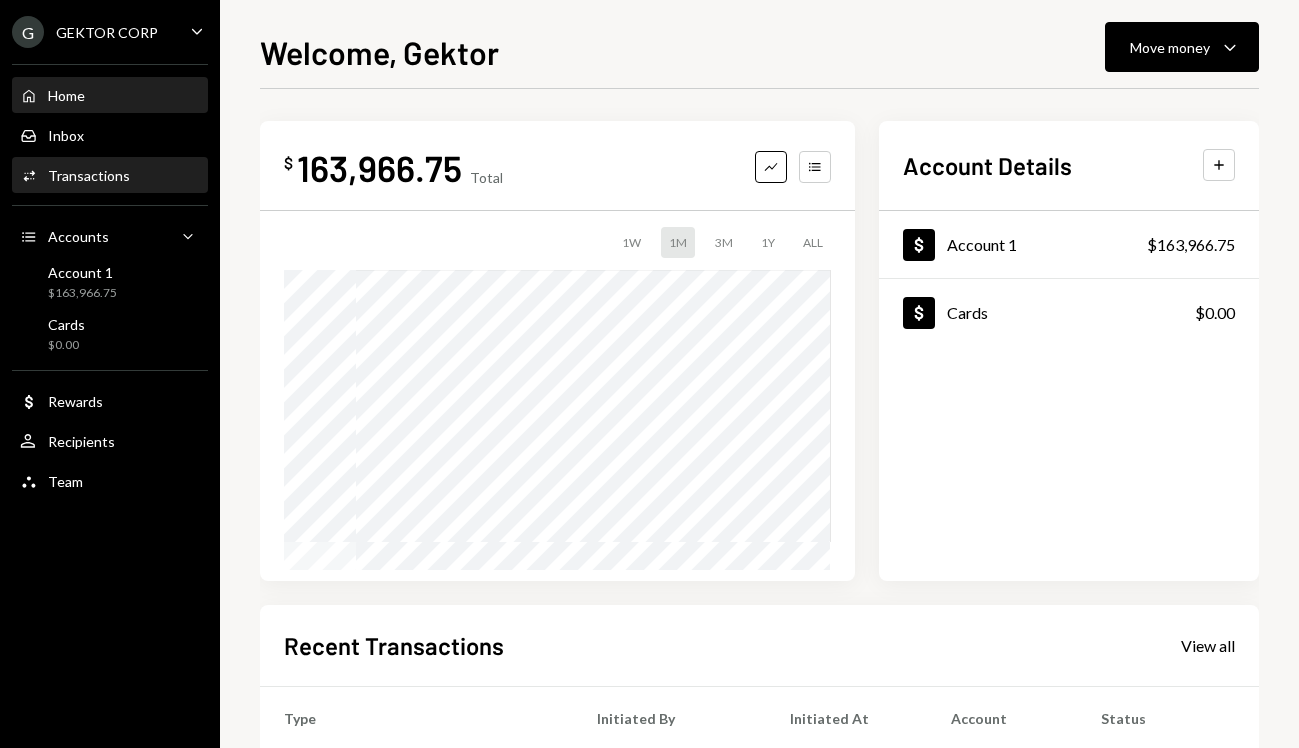 click on "Activities Transactions" at bounding box center (110, 176) 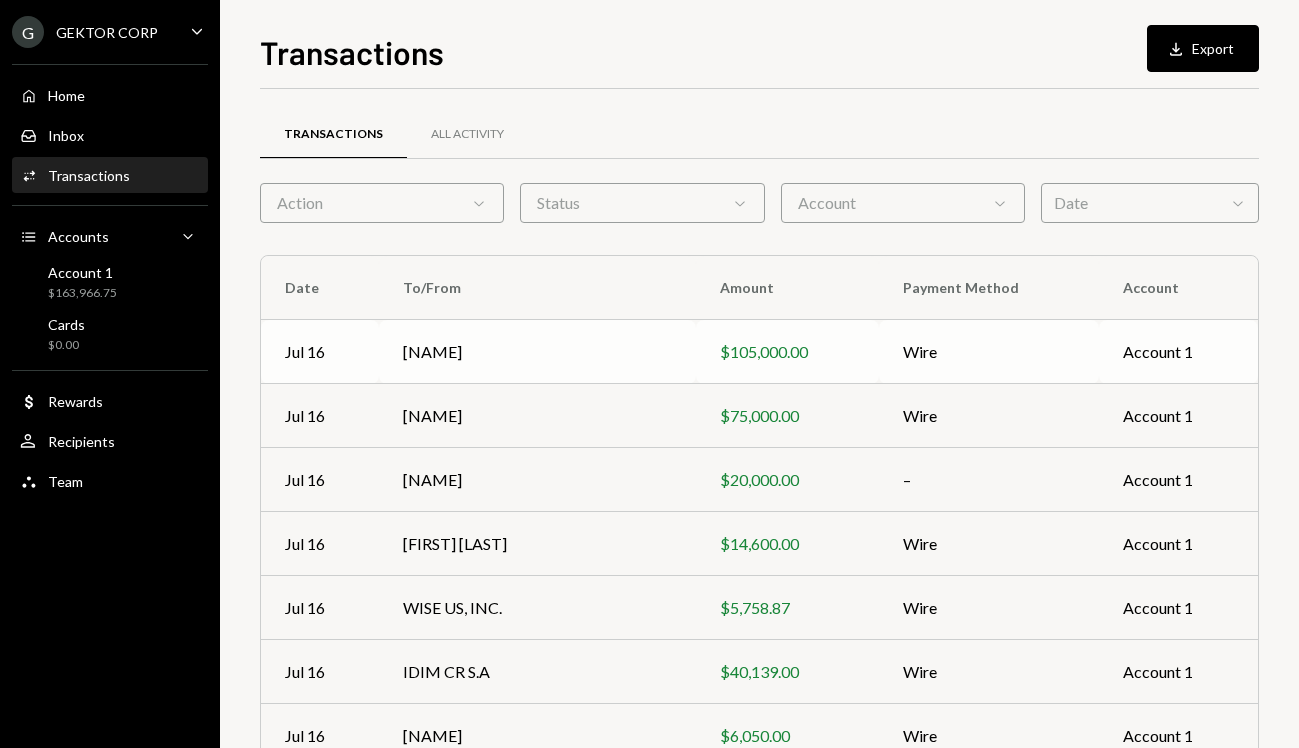 click on "[FIRST] [MIDDLE] [LAST]" at bounding box center [537, 352] 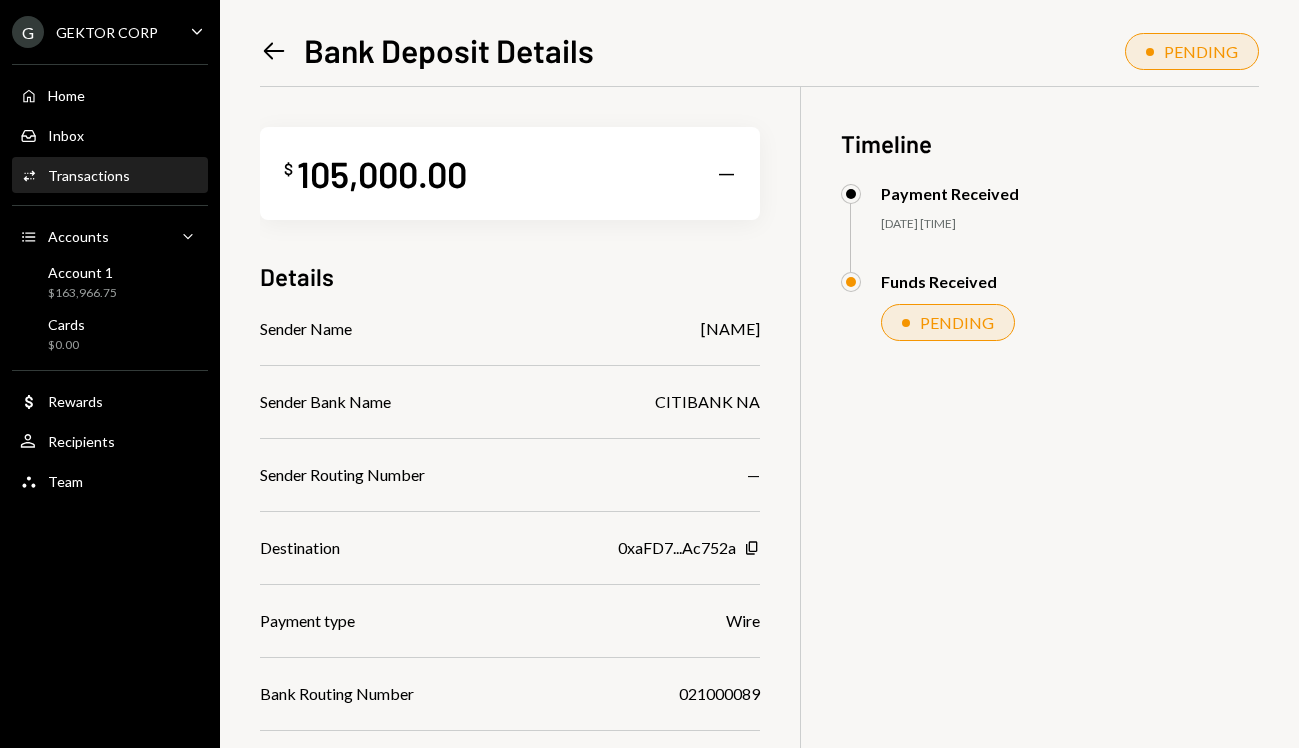 drag, startPoint x: 597, startPoint y: 327, endPoint x: 797, endPoint y: 332, distance: 200.06248 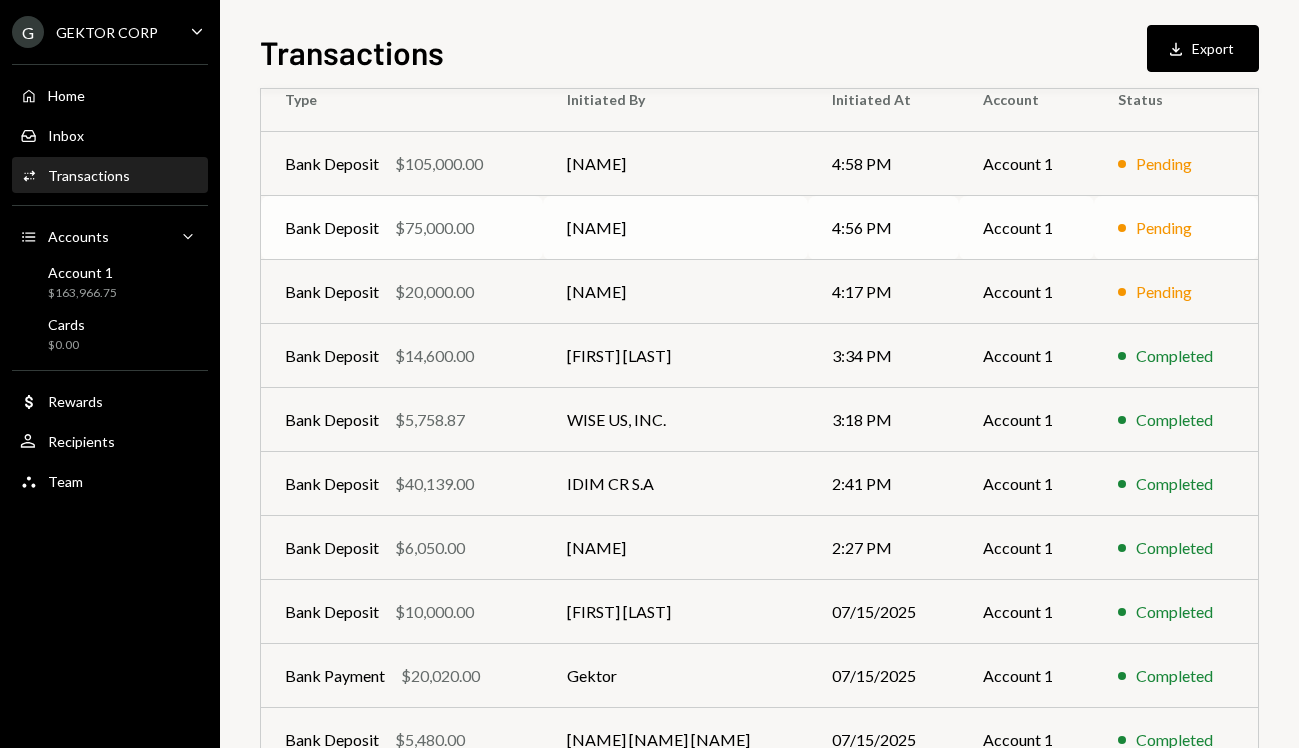 scroll, scrollTop: 191, scrollLeft: 0, axis: vertical 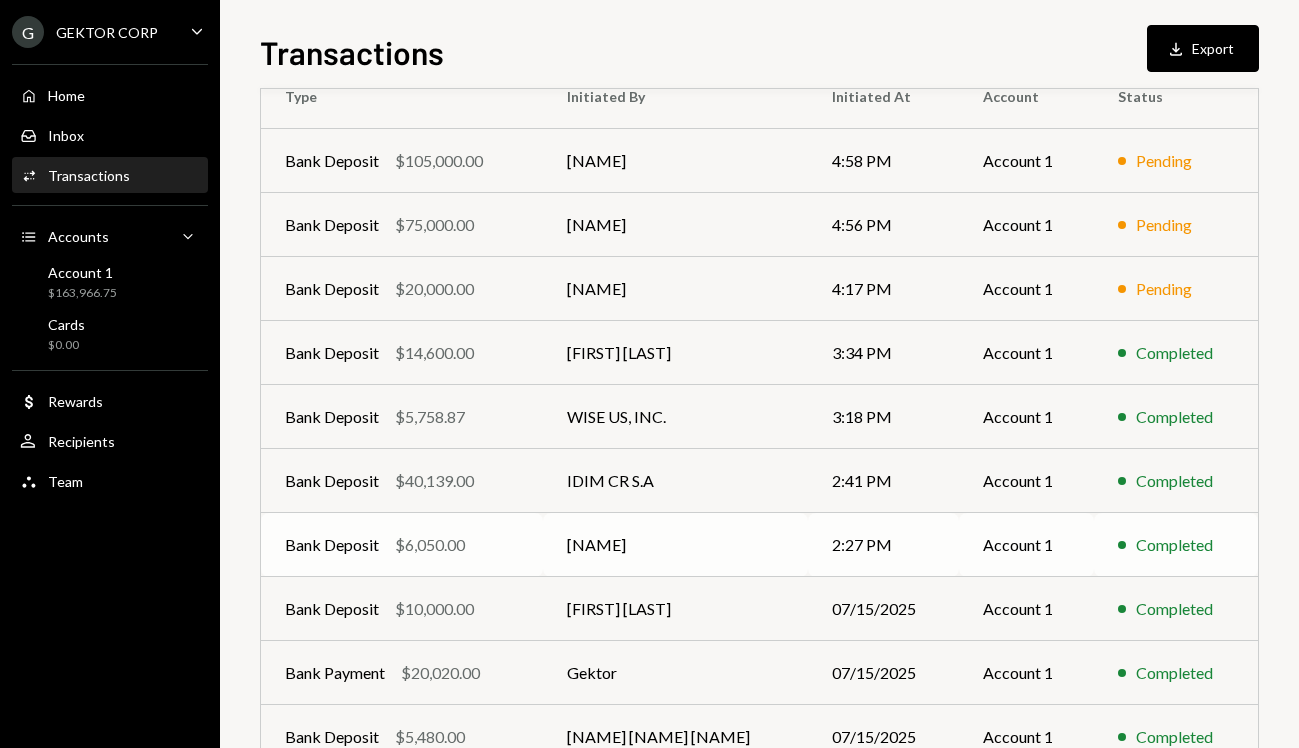 click on "[FIRST] [LAST]" at bounding box center [675, 545] 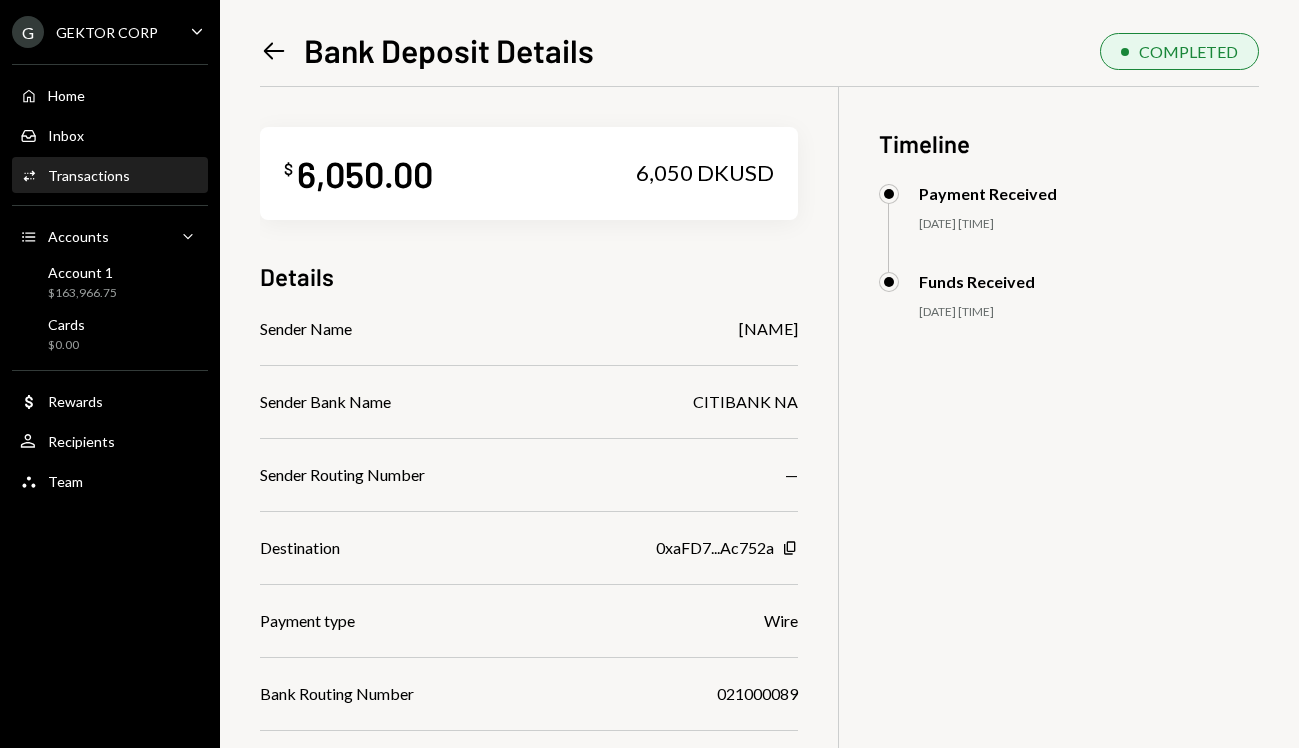 drag, startPoint x: 668, startPoint y: 329, endPoint x: 810, endPoint y: 334, distance: 142.088 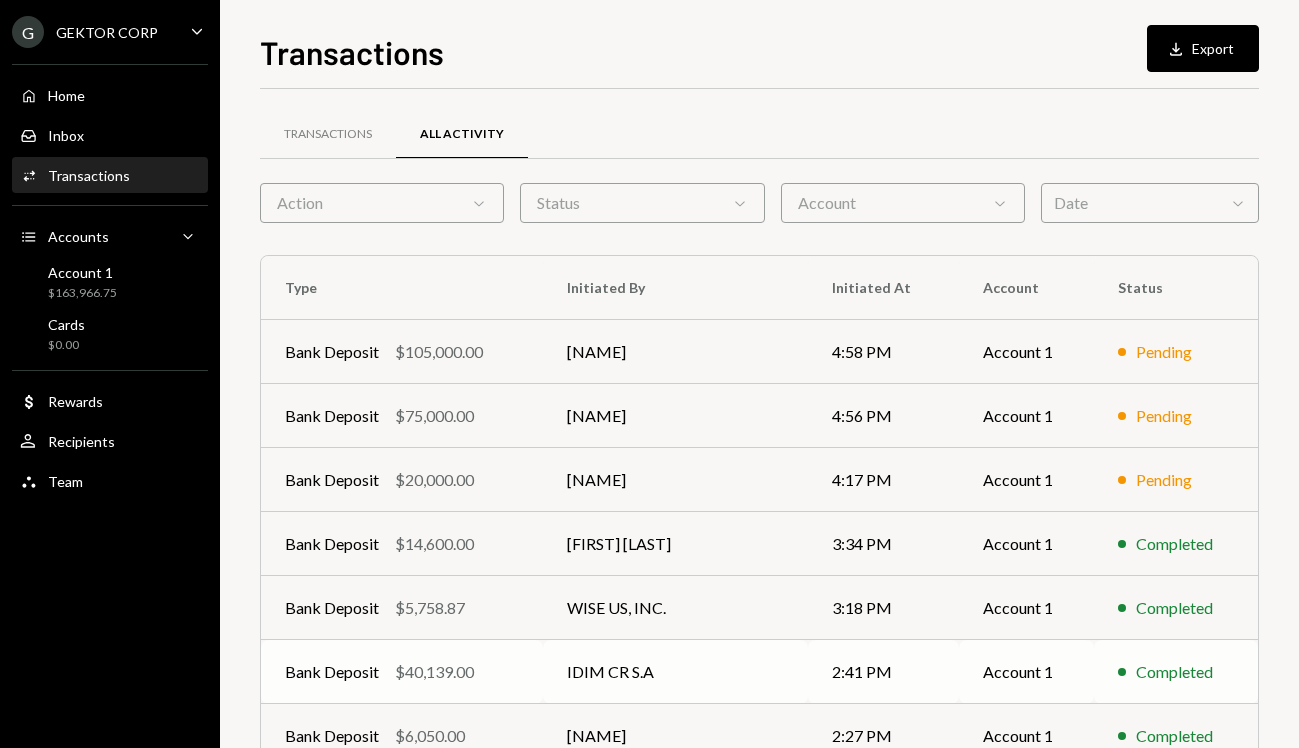 click on "IDIM CR S.A" at bounding box center [675, 672] 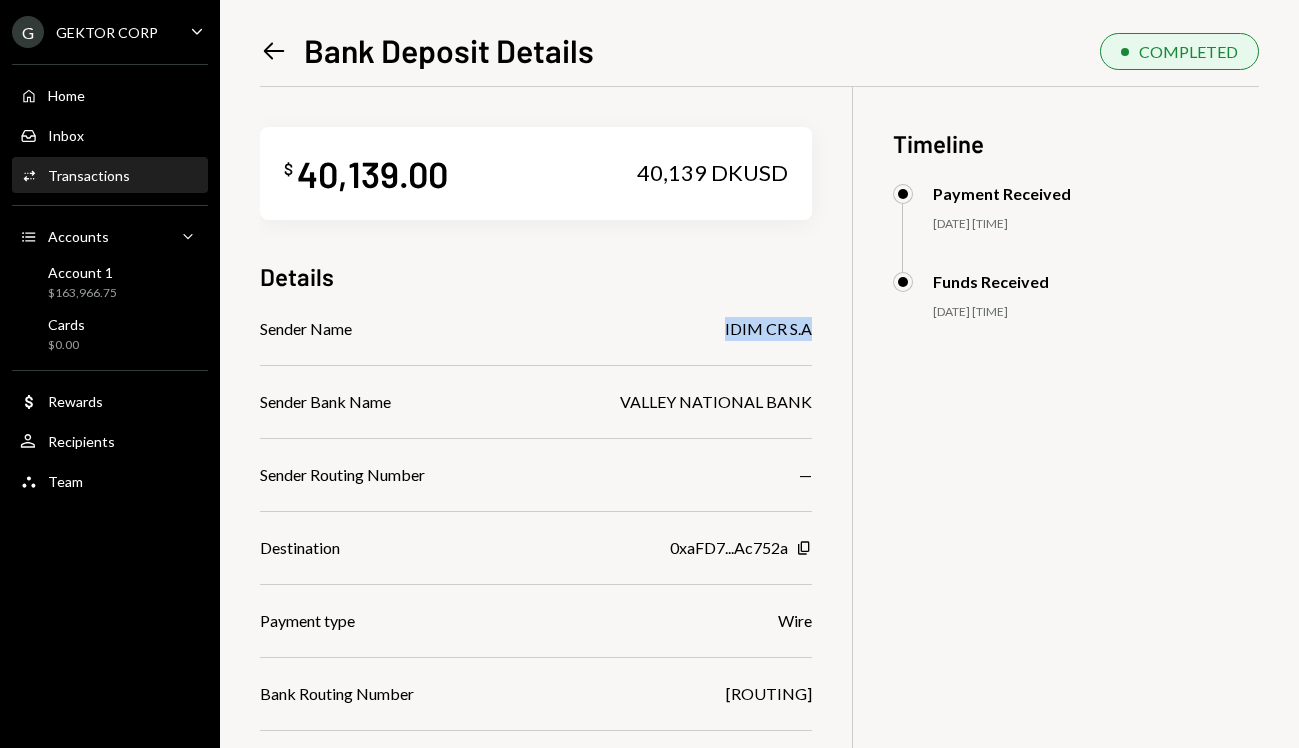 drag, startPoint x: 723, startPoint y: 327, endPoint x: 818, endPoint y: 326, distance: 95.005264 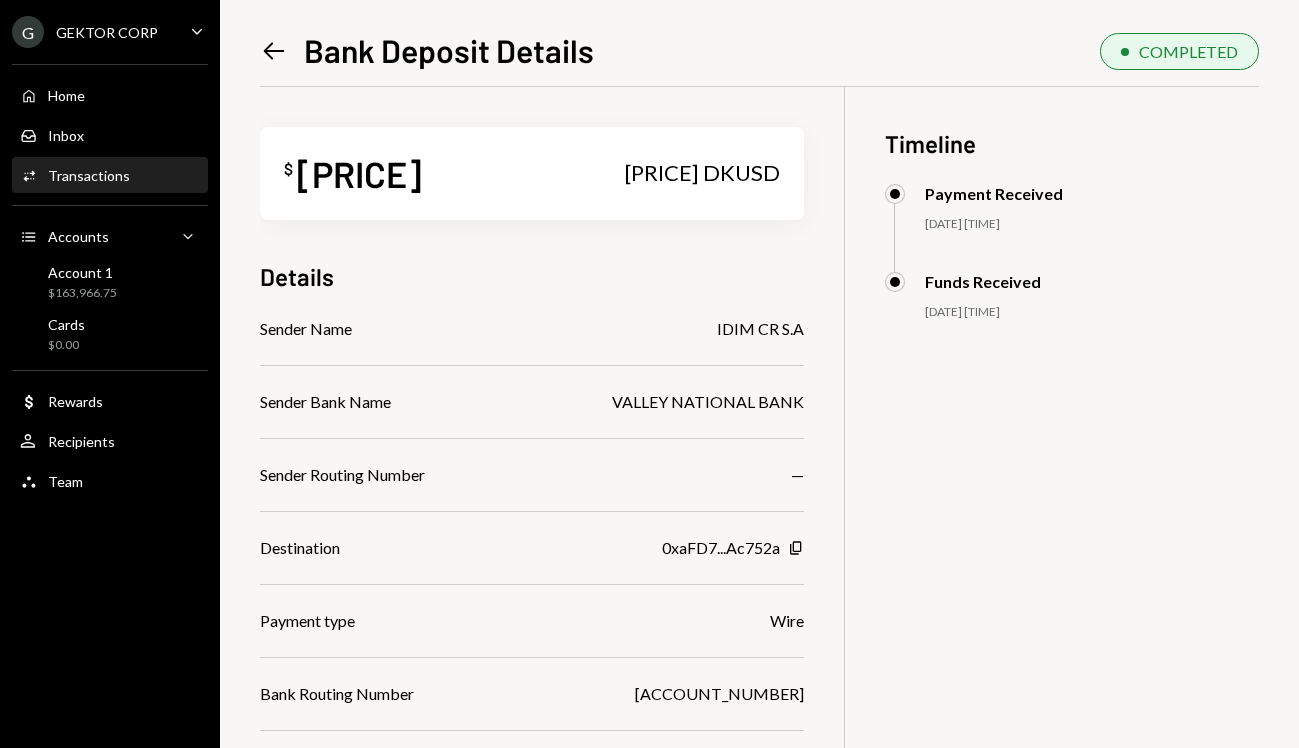 scroll, scrollTop: 0, scrollLeft: 0, axis: both 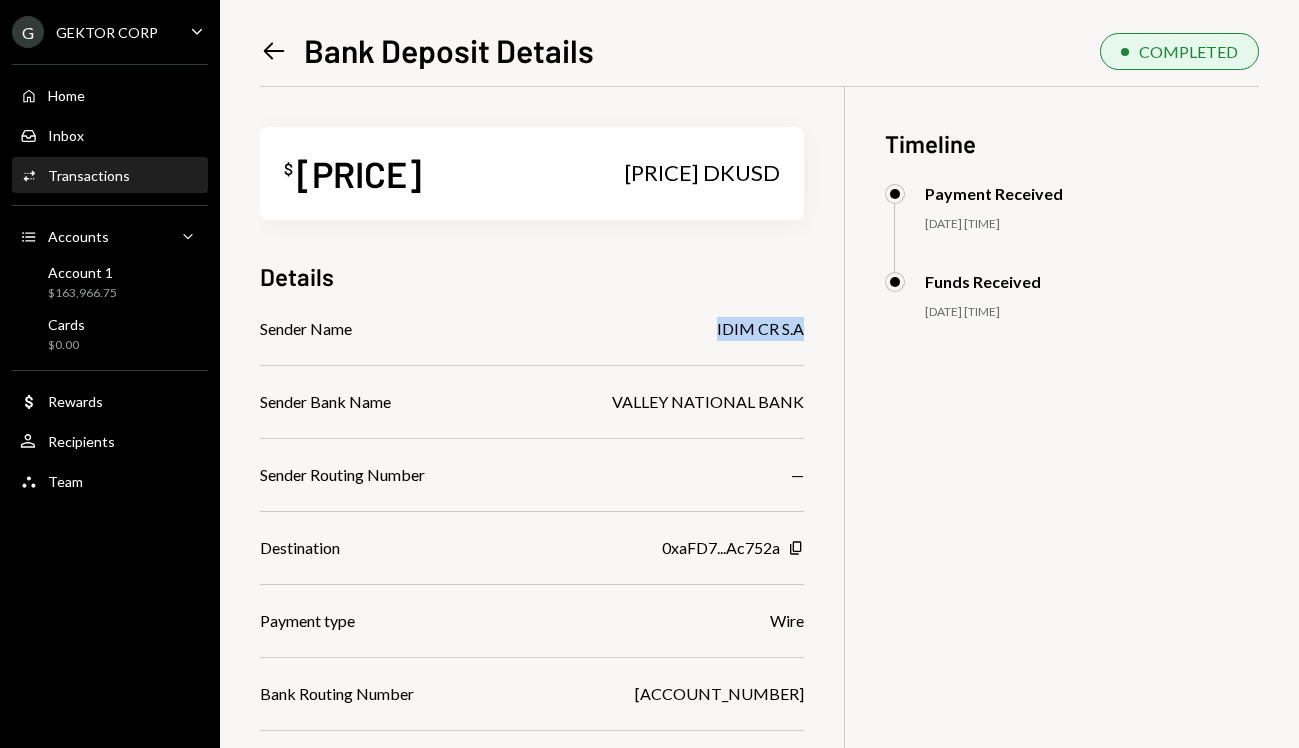 click on "Left Arrow" 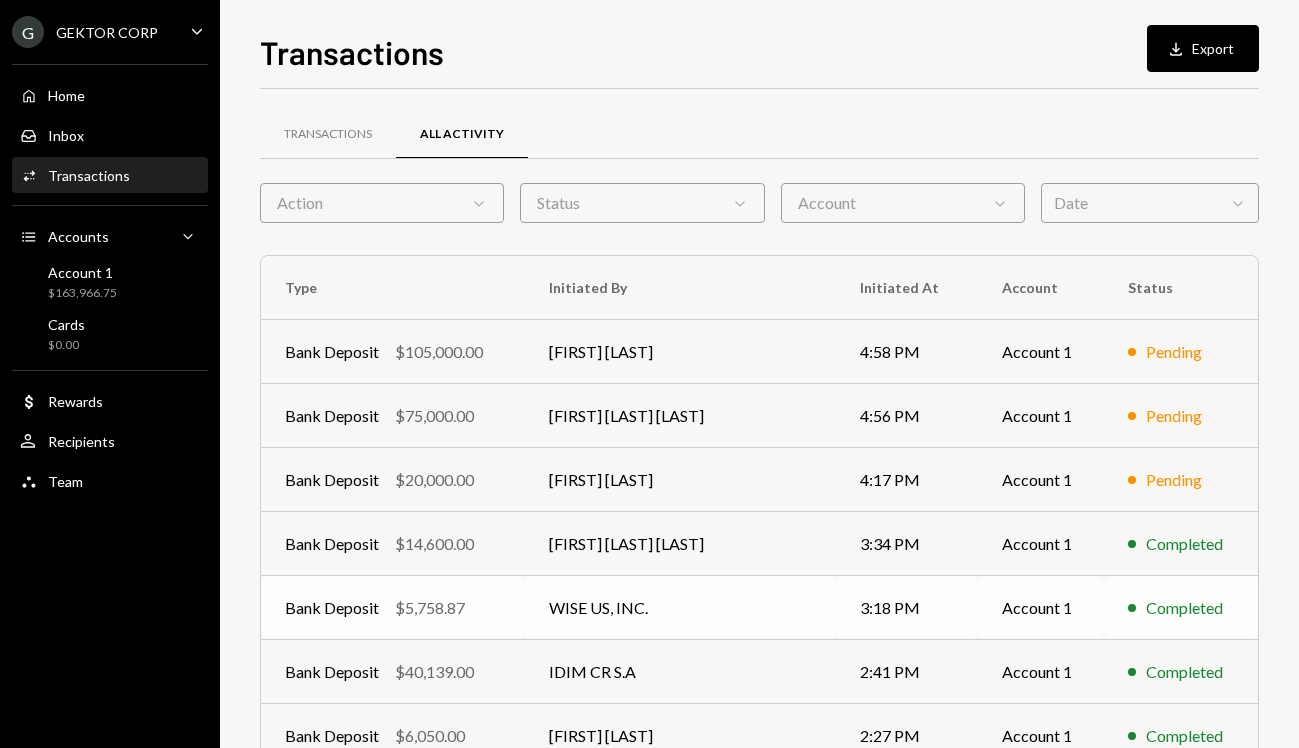 click on "WISE US, INC." at bounding box center [680, 608] 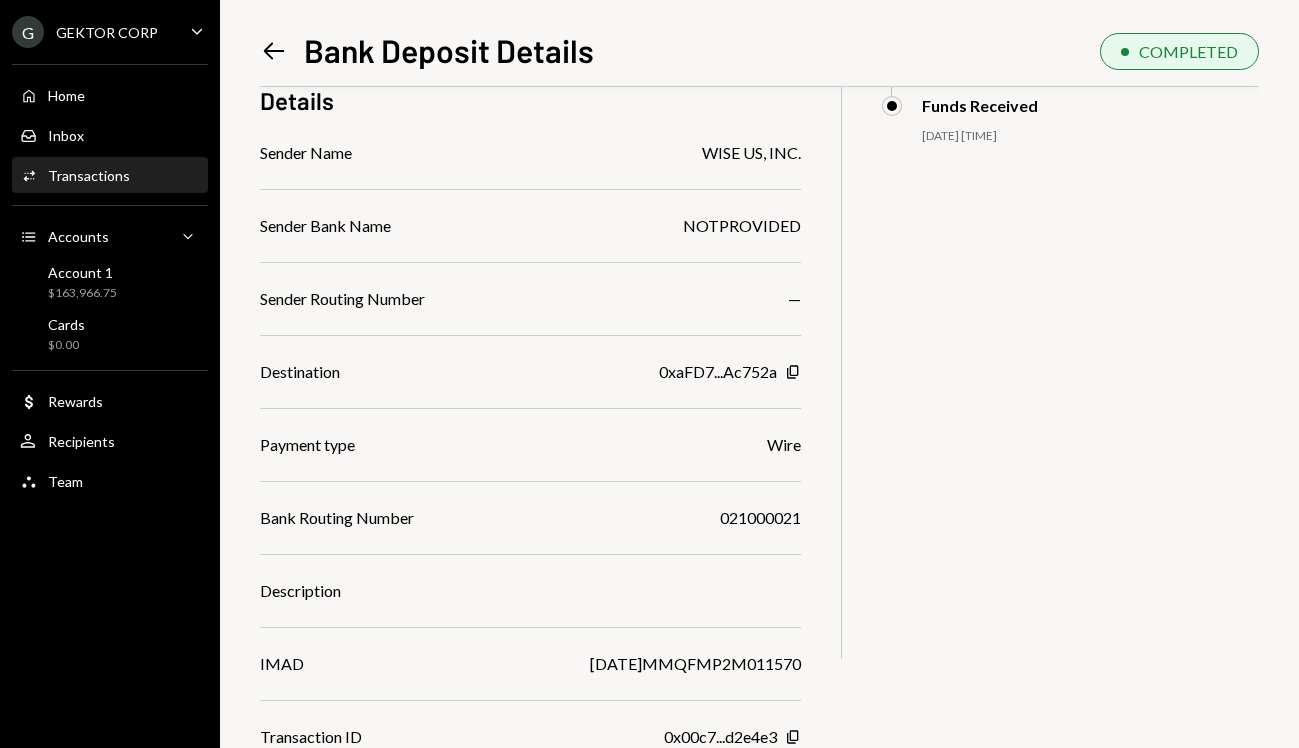 scroll, scrollTop: 0, scrollLeft: 0, axis: both 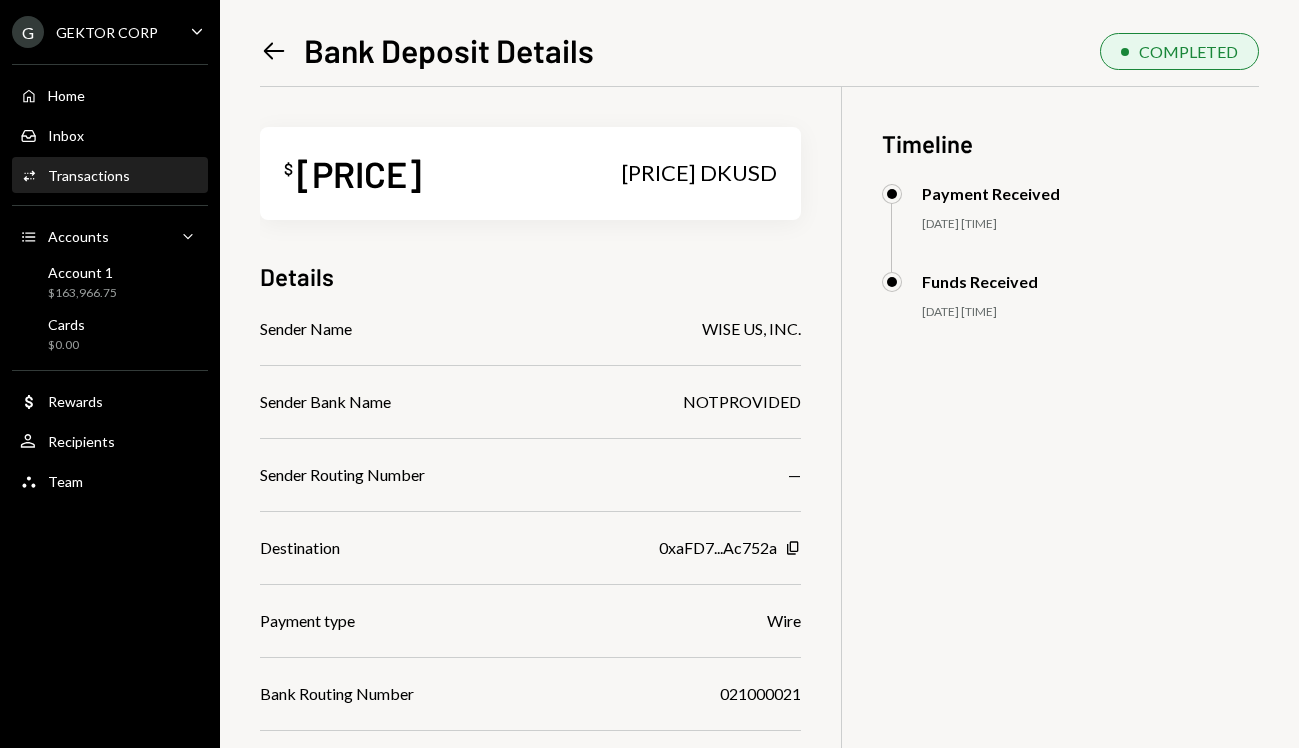 click on "Left Arrow" 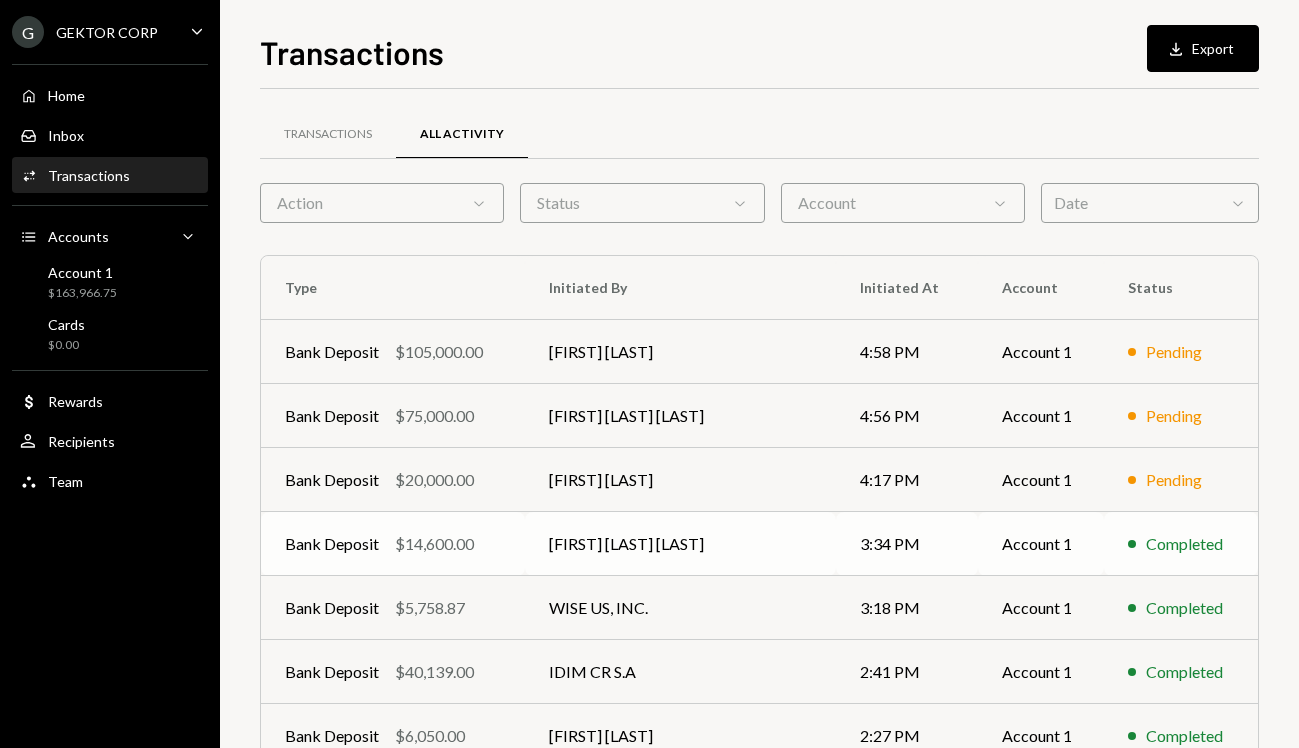 click on "[FIRST] [LAST] [LAST]" at bounding box center [680, 544] 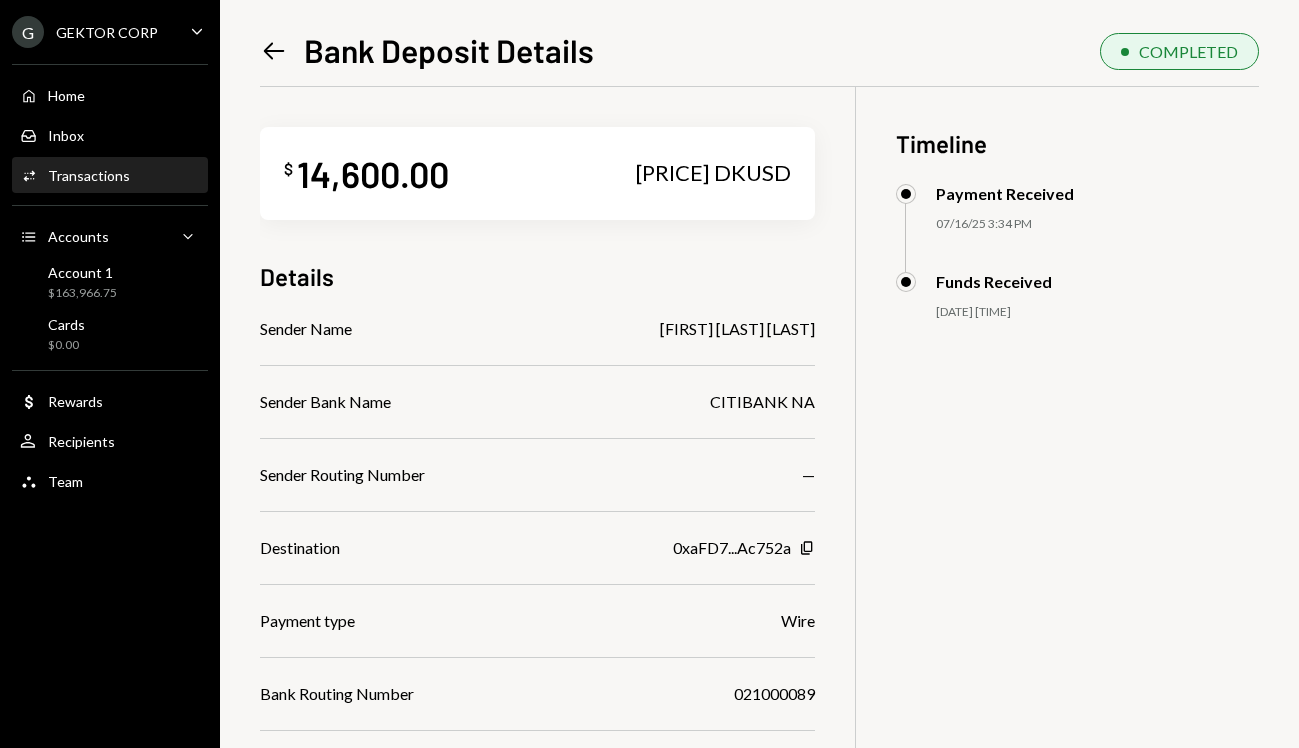 drag, startPoint x: 601, startPoint y: 327, endPoint x: 829, endPoint y: 327, distance: 228 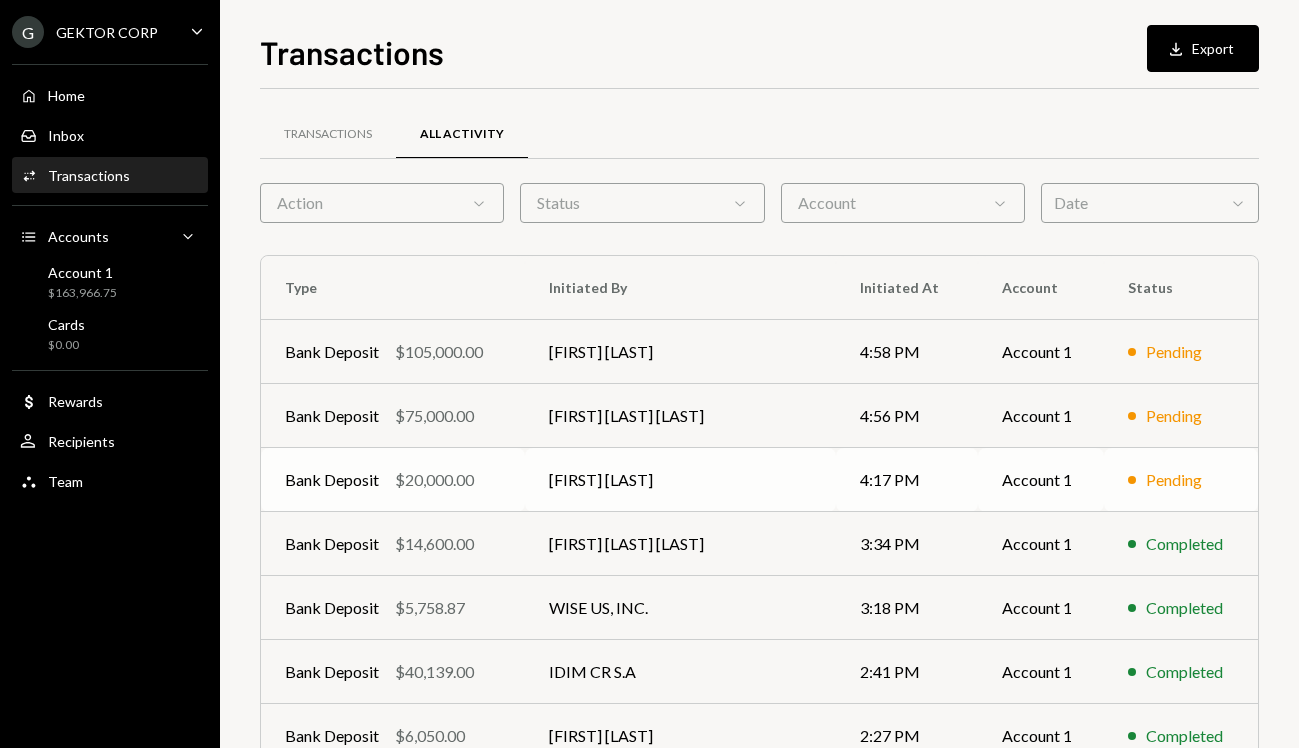 click on "[FIRST] [LAST]" at bounding box center (680, 480) 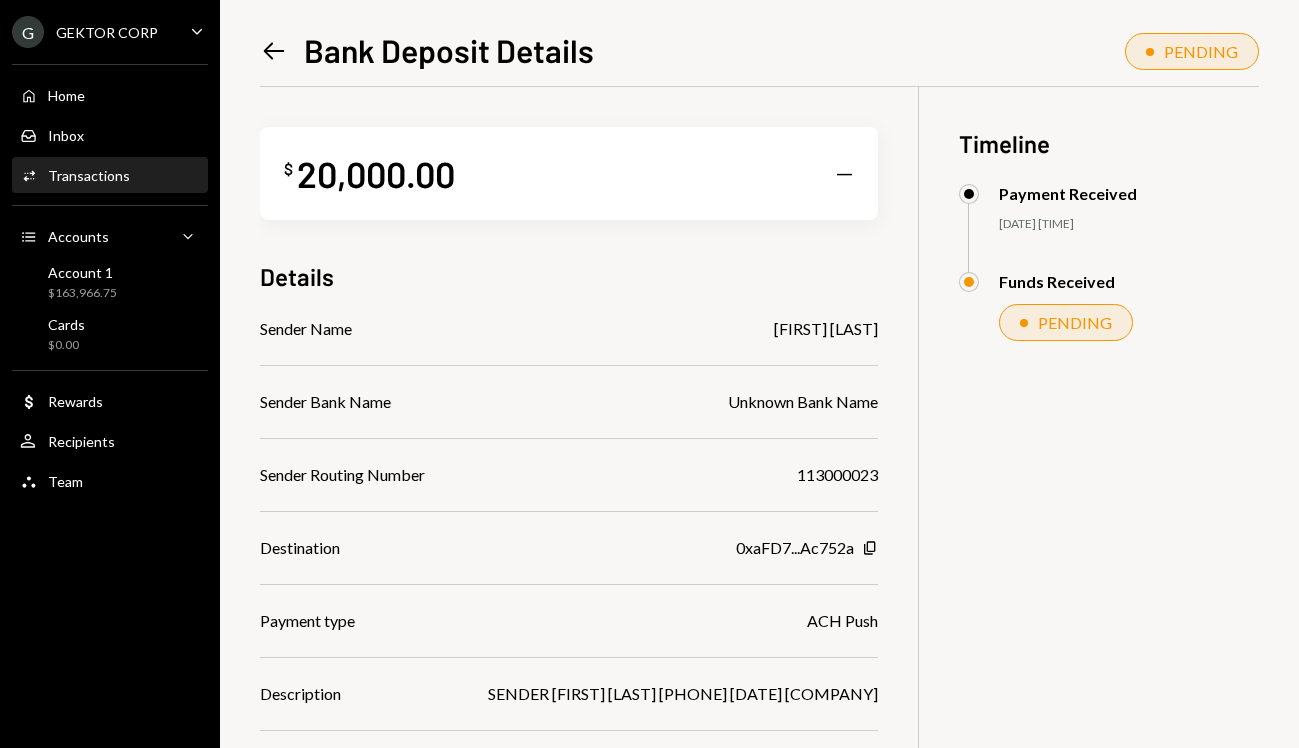 drag, startPoint x: 803, startPoint y: 326, endPoint x: 945, endPoint y: 319, distance: 142.17242 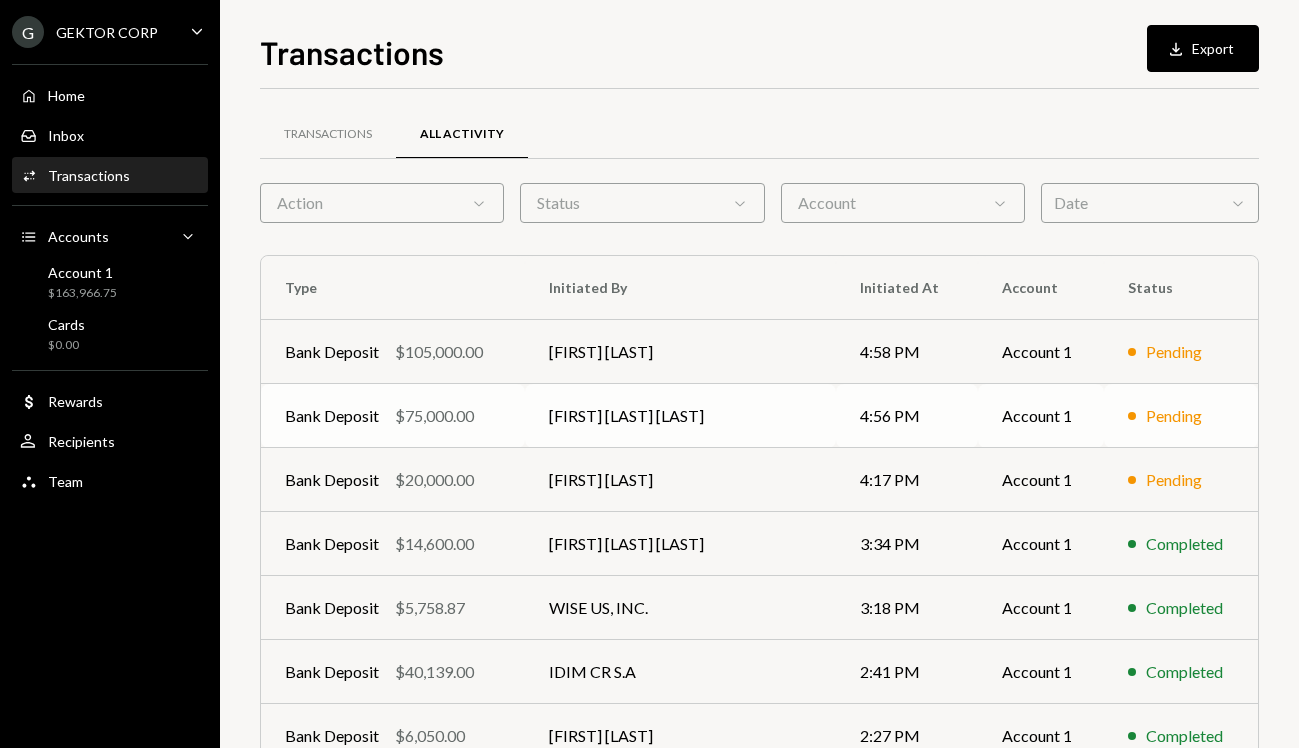 click on "Bank Deposit $75,000.00" at bounding box center (393, 416) 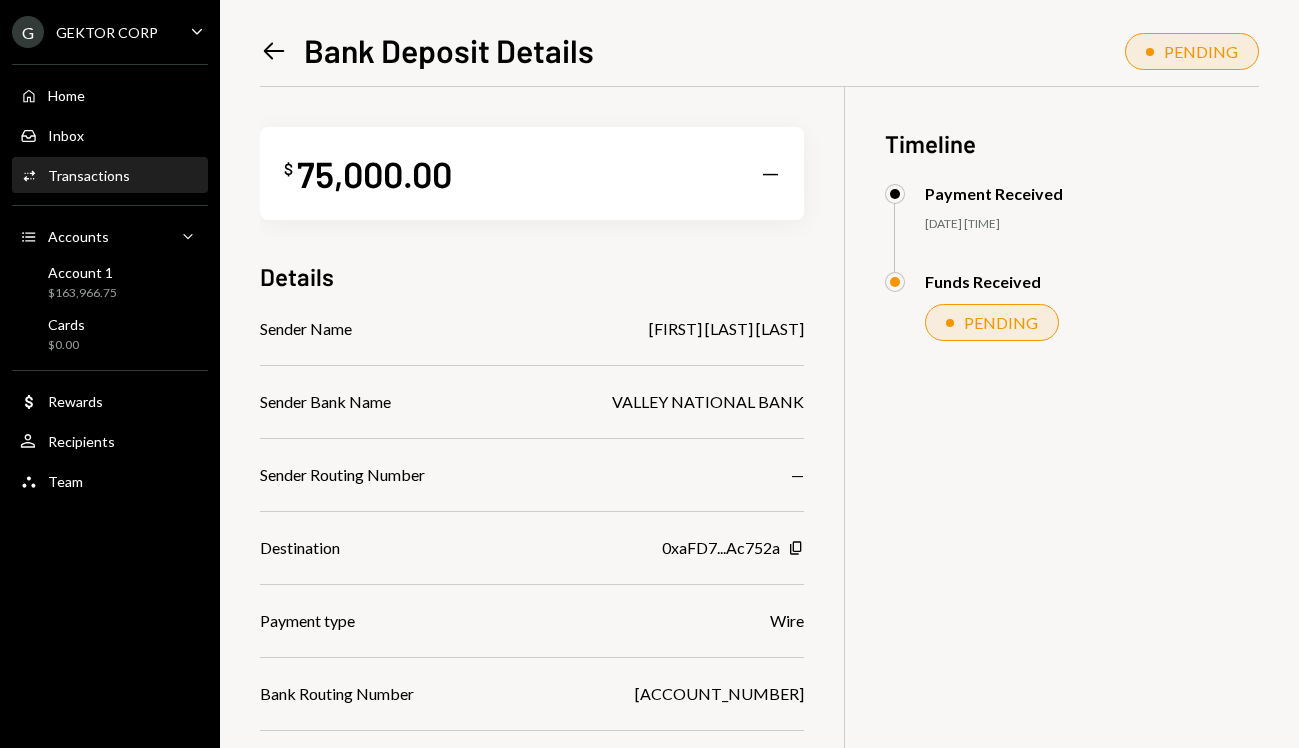 drag, startPoint x: 569, startPoint y: 328, endPoint x: 812, endPoint y: 326, distance: 243.00822 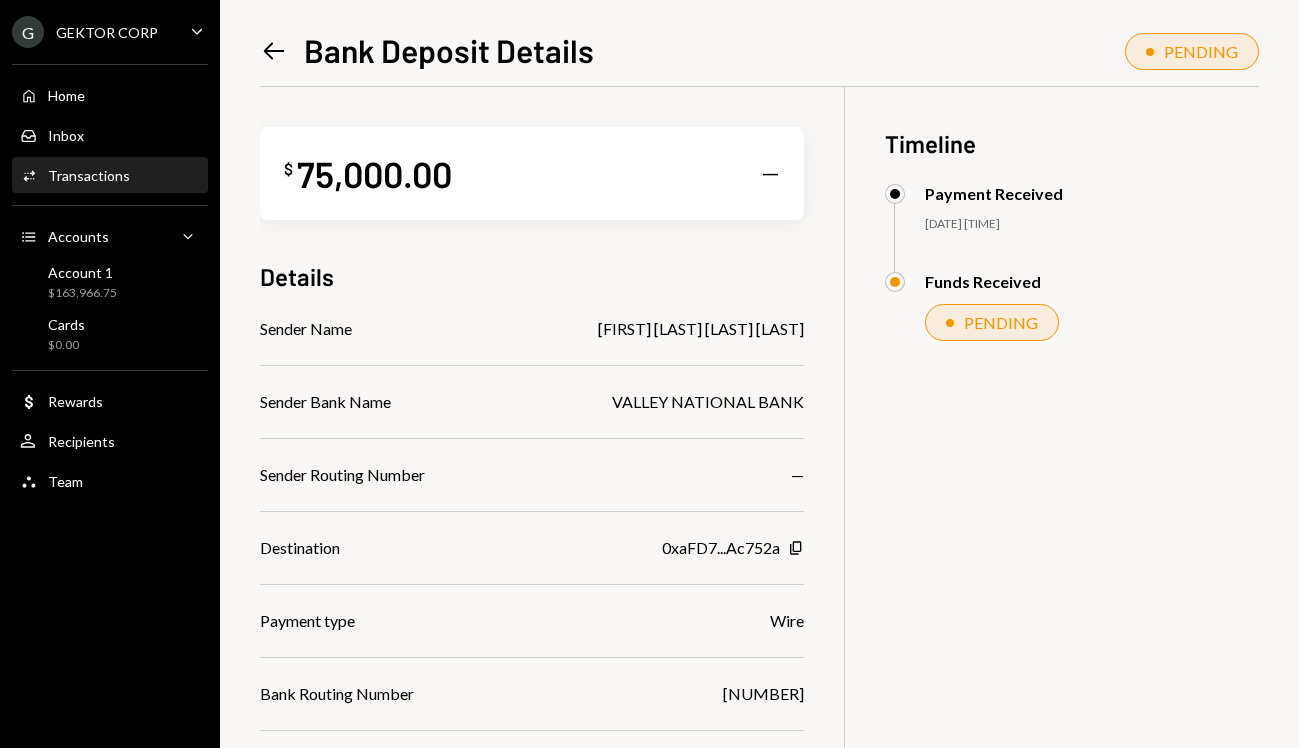 scroll, scrollTop: 0, scrollLeft: 0, axis: both 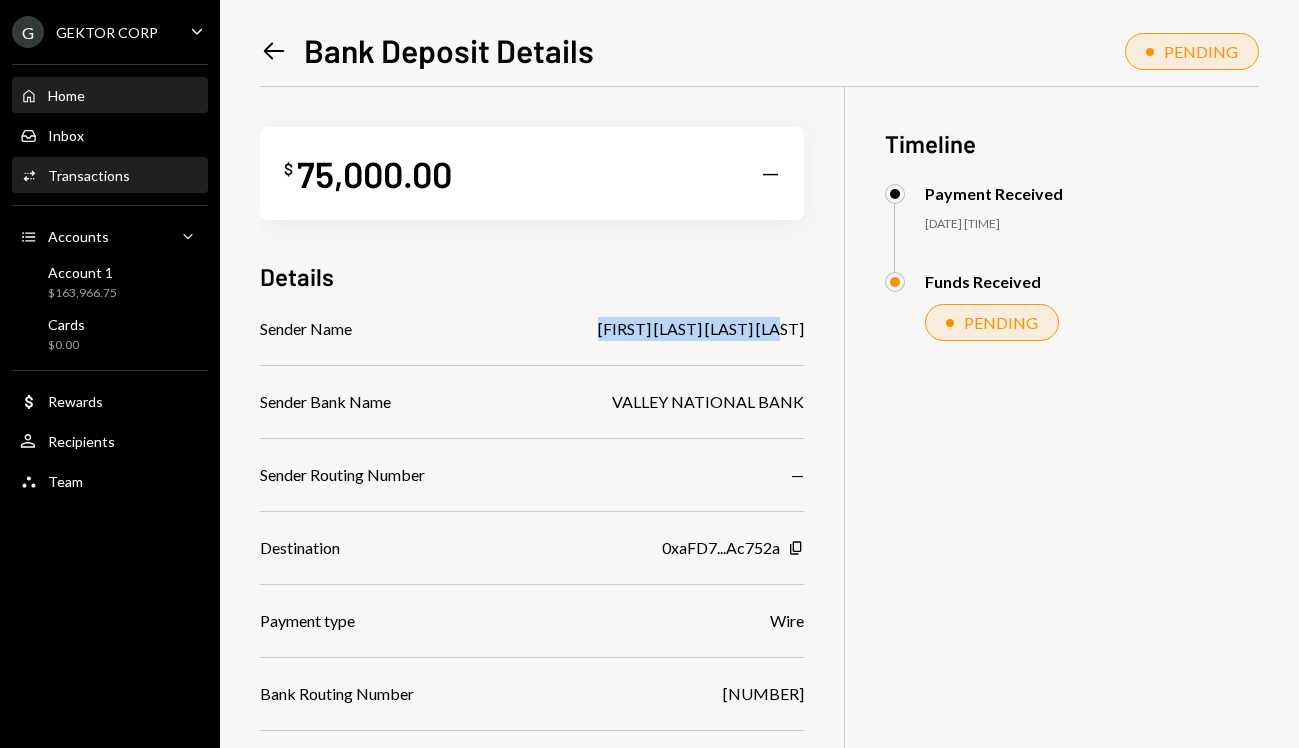click on "Home" at bounding box center [66, 95] 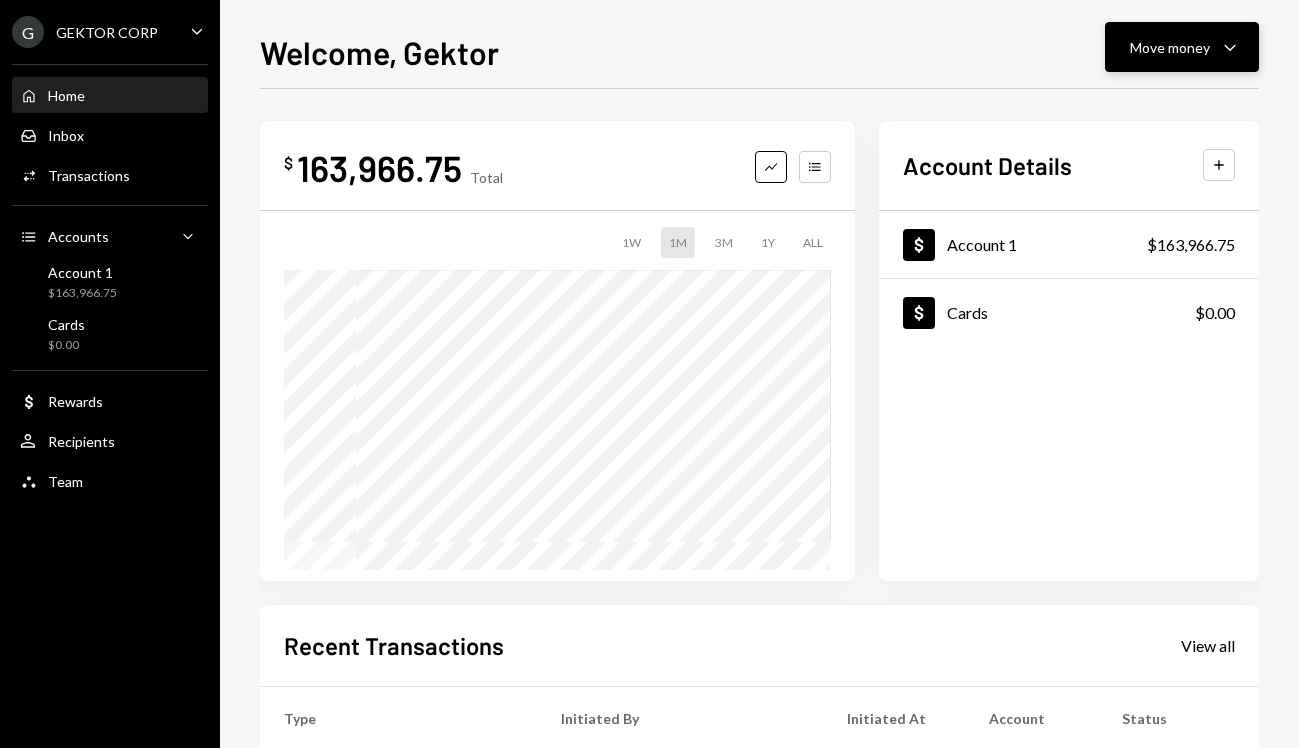 click on "Move money" at bounding box center [1170, 47] 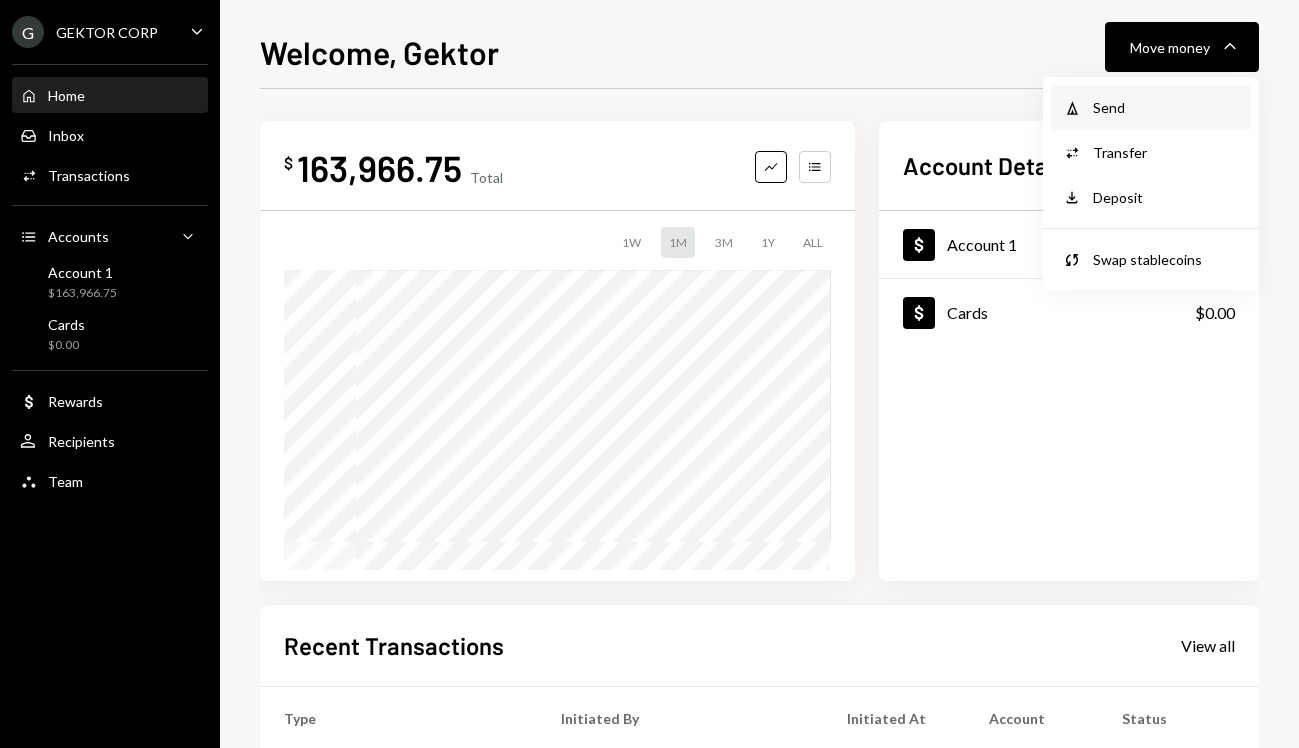 click on "Send" at bounding box center (1166, 107) 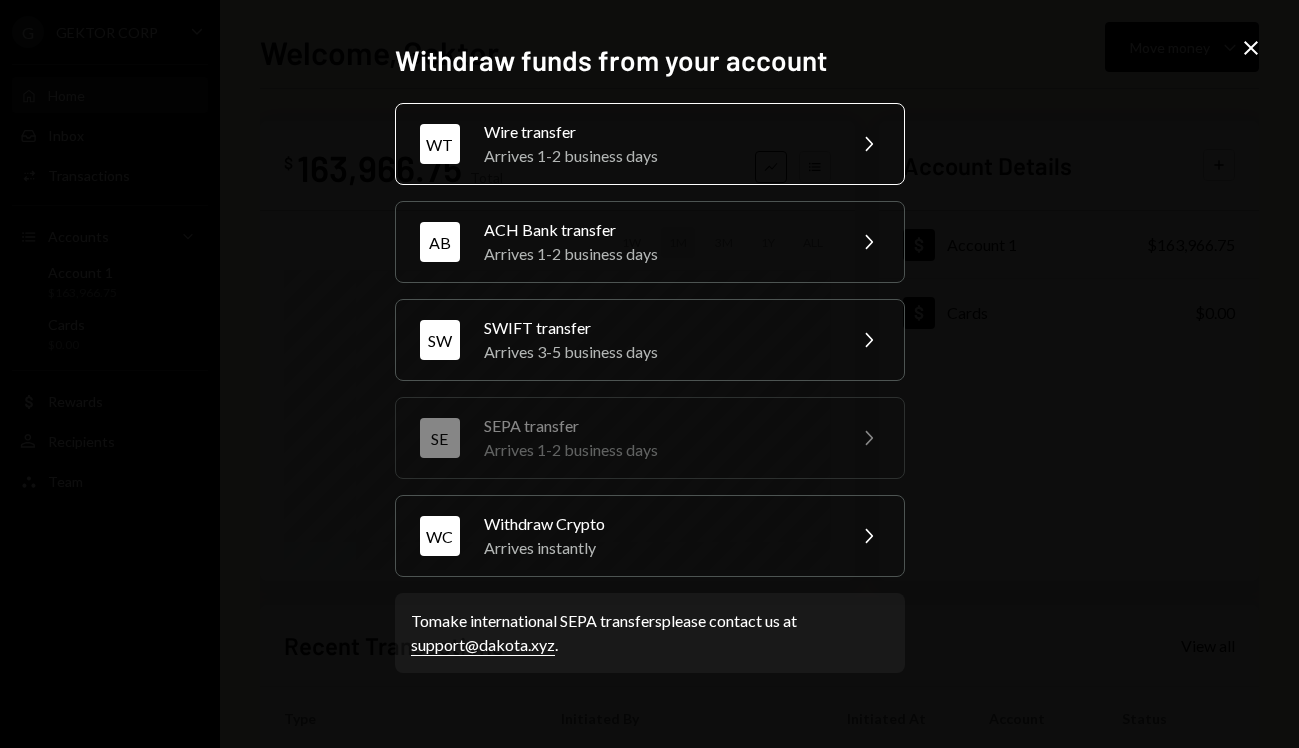 click on "Wire transfer" at bounding box center [658, 132] 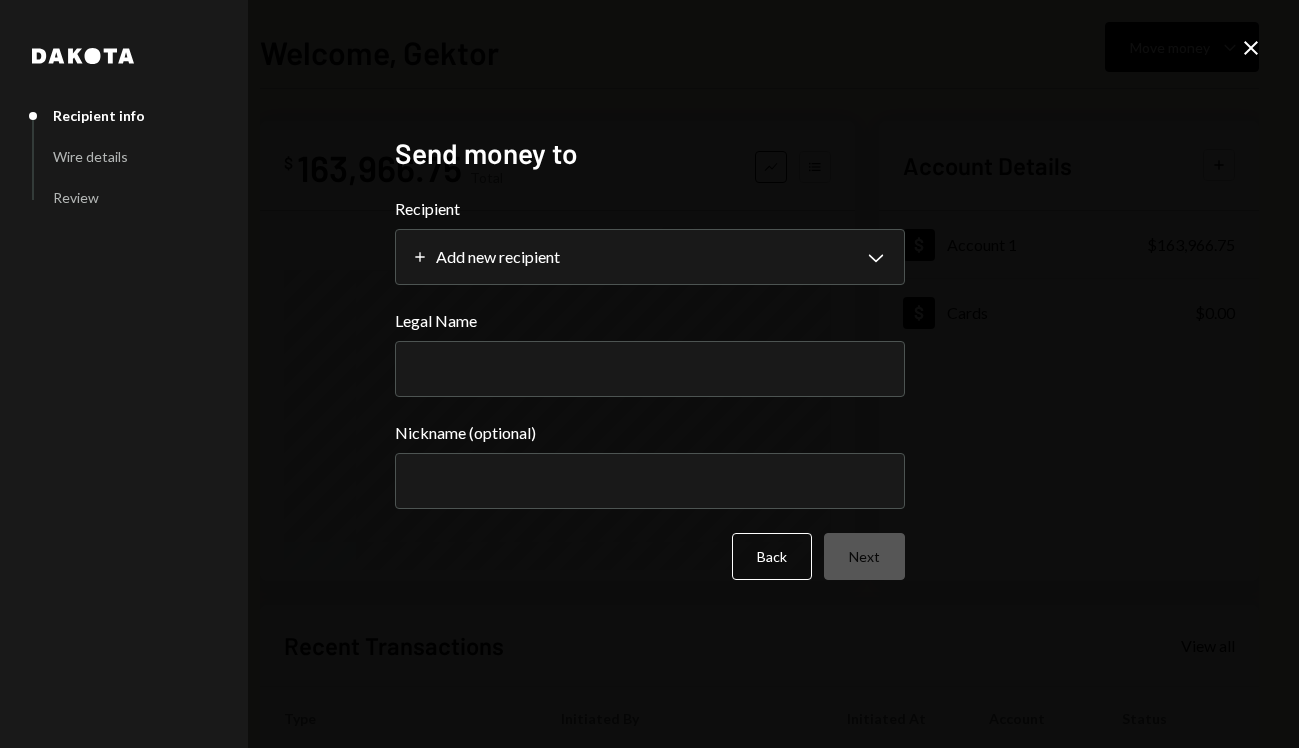 select 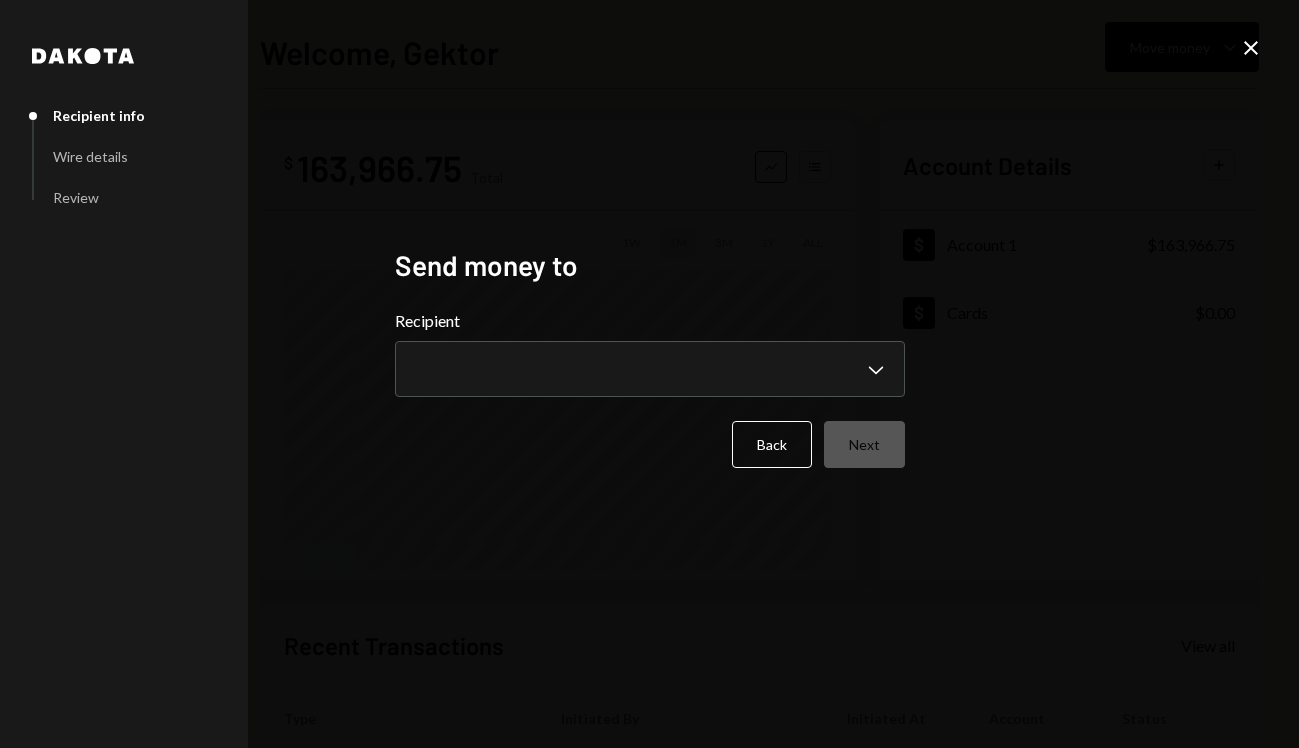 type 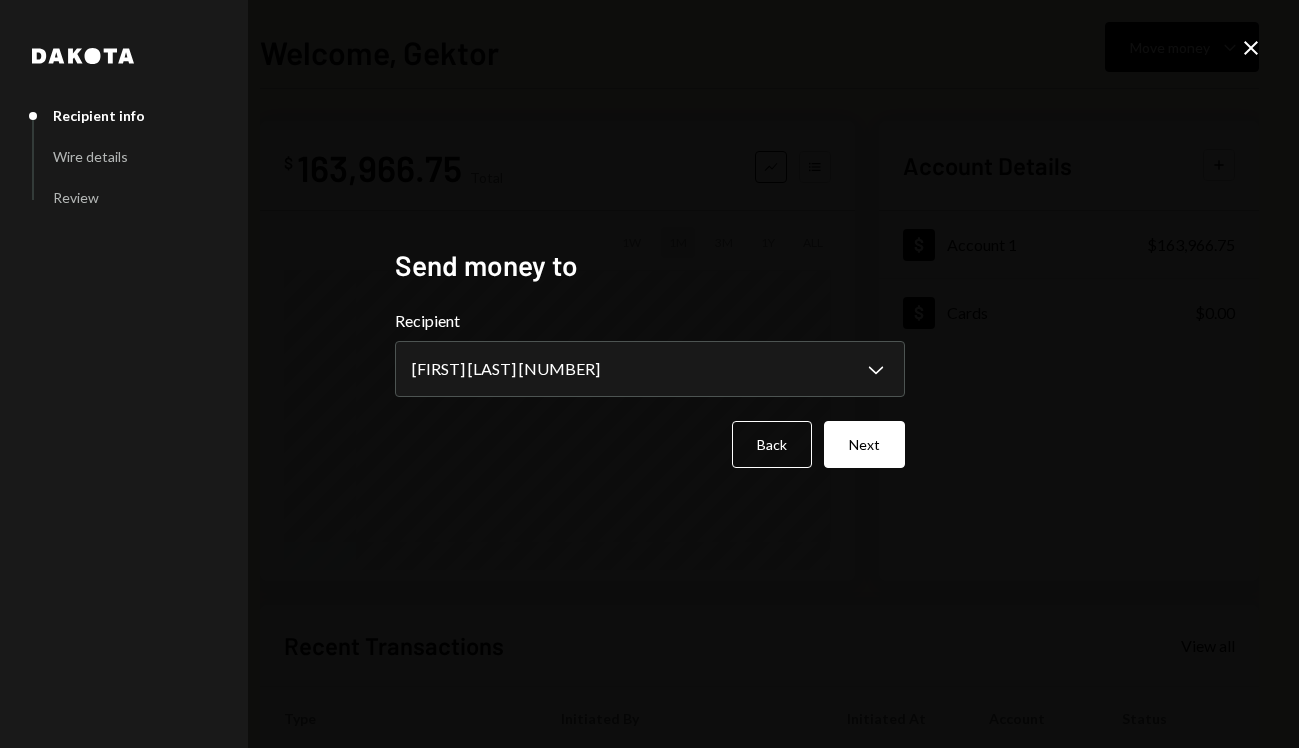 select on "**********" 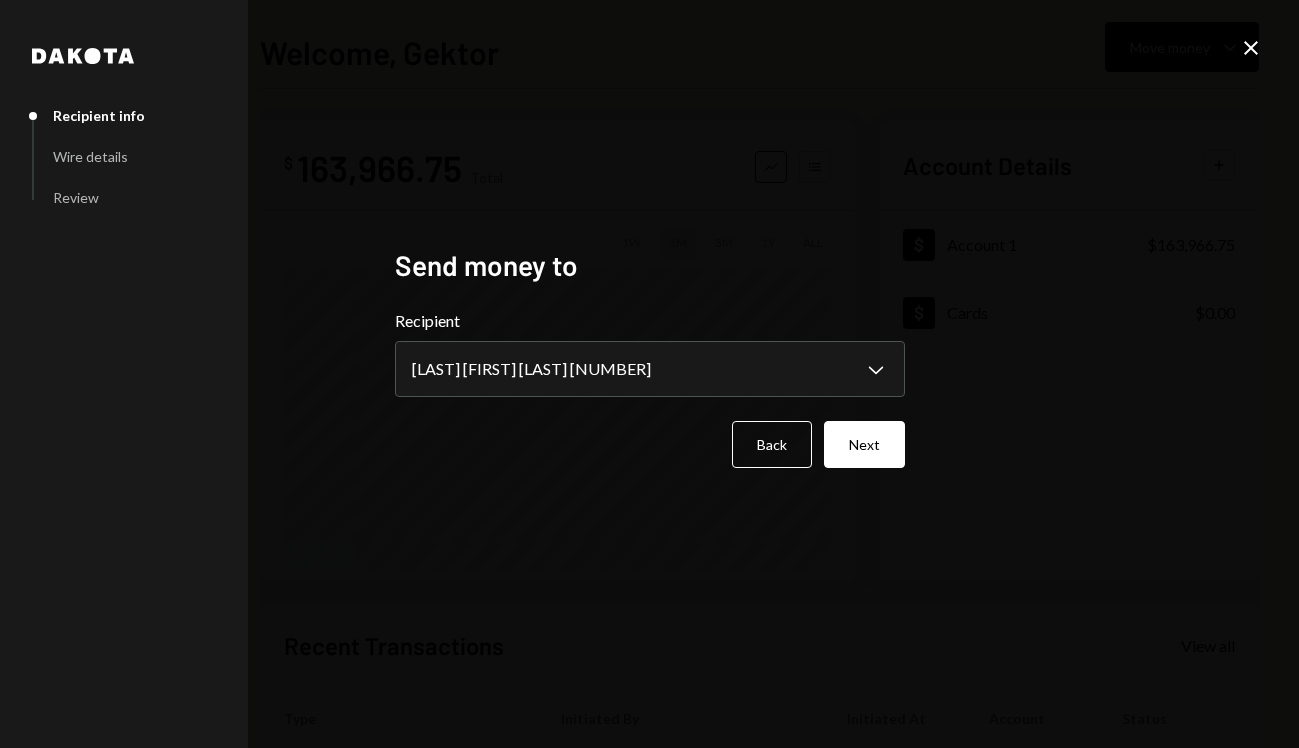 type 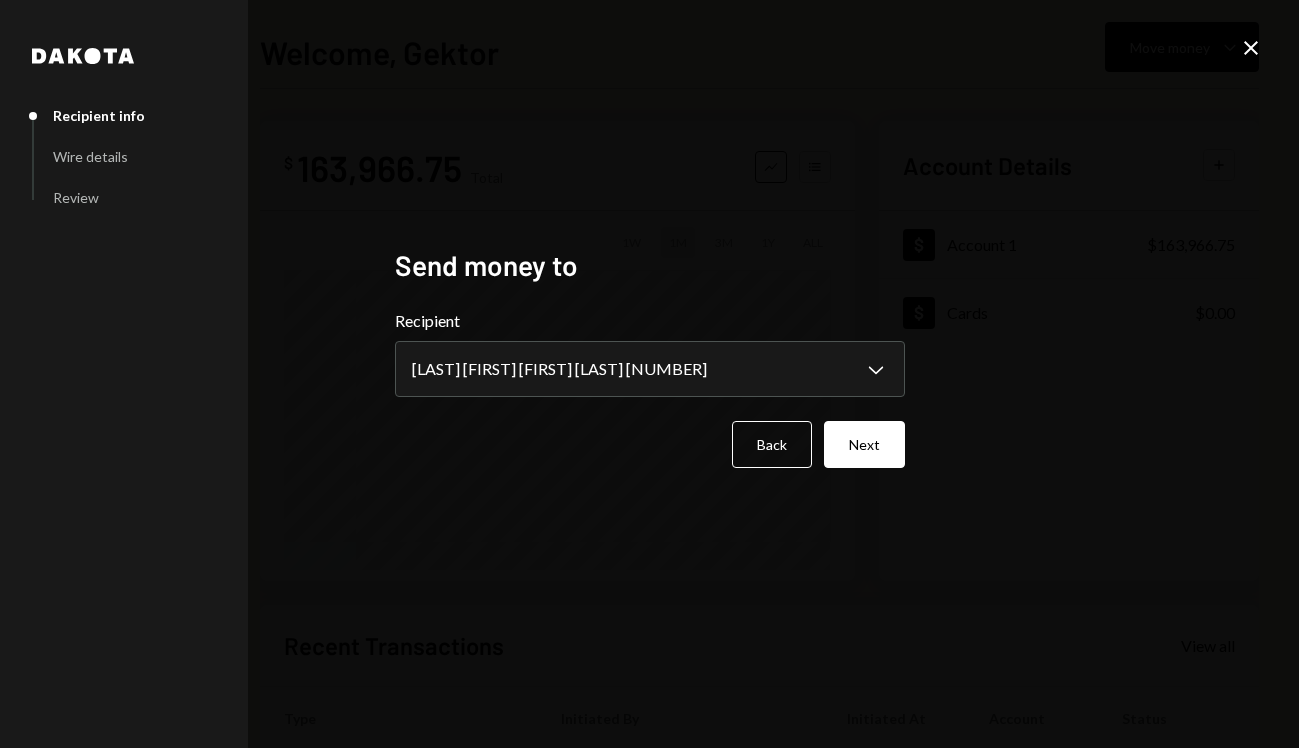select on "**********" 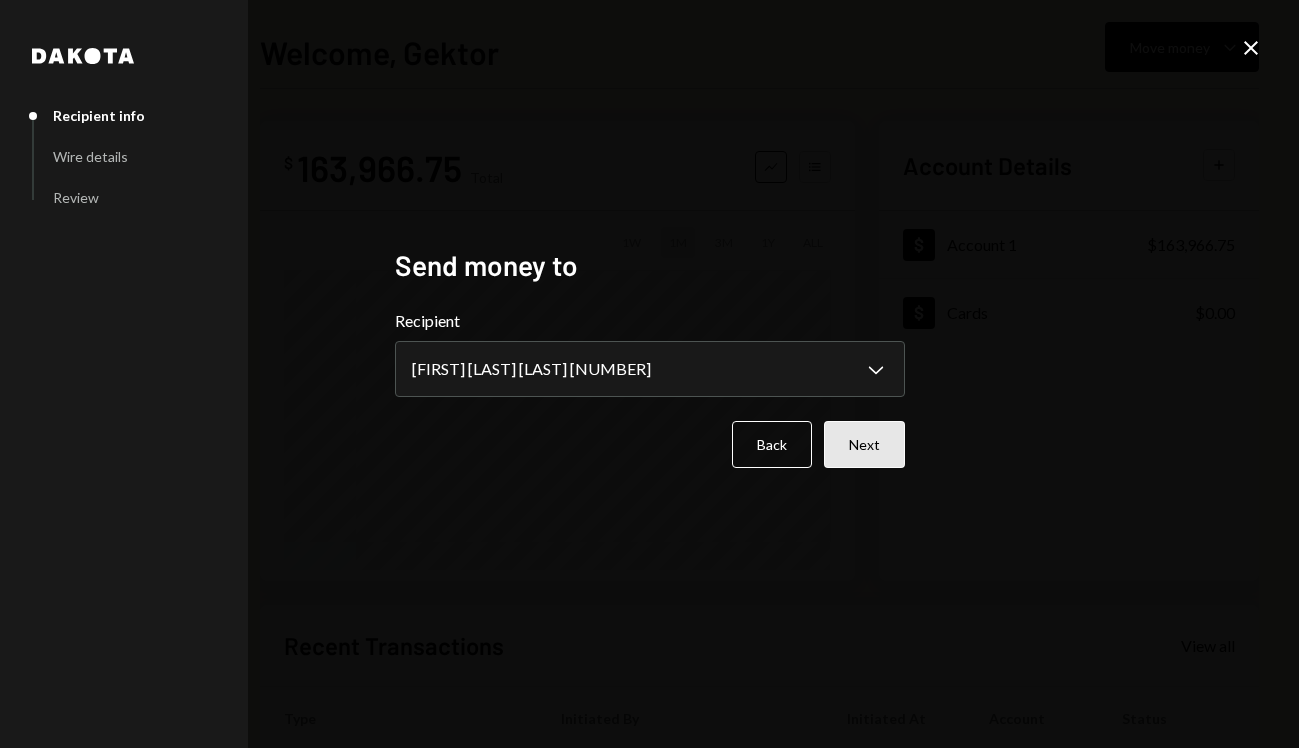 click on "Next" at bounding box center (864, 444) 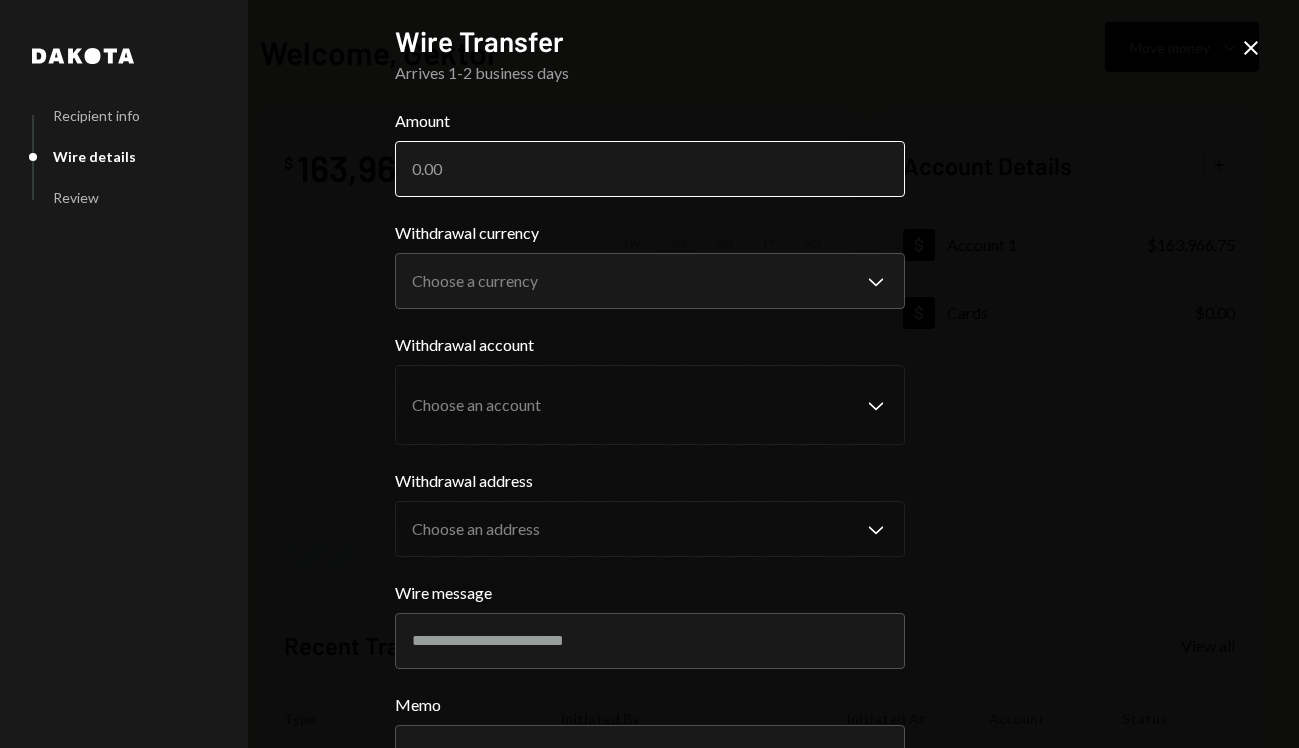 click on "Amount" at bounding box center (650, 169) 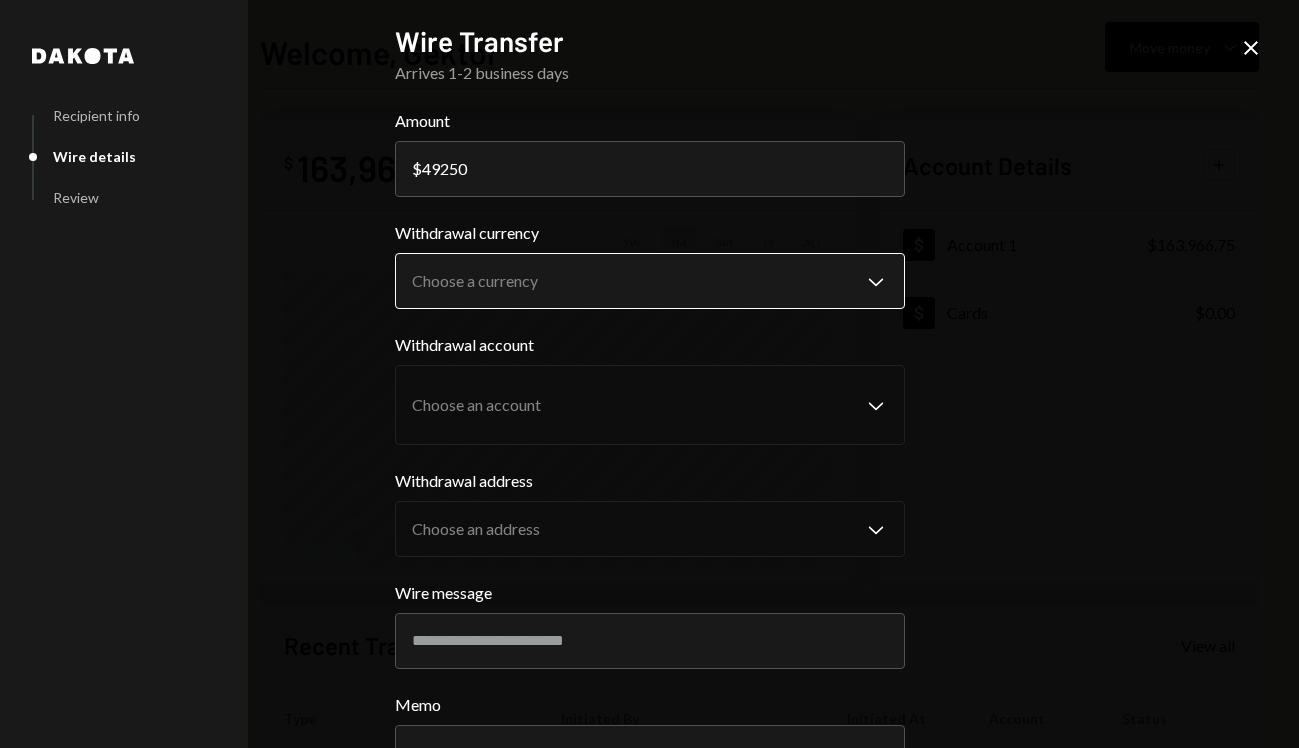 type on "49250" 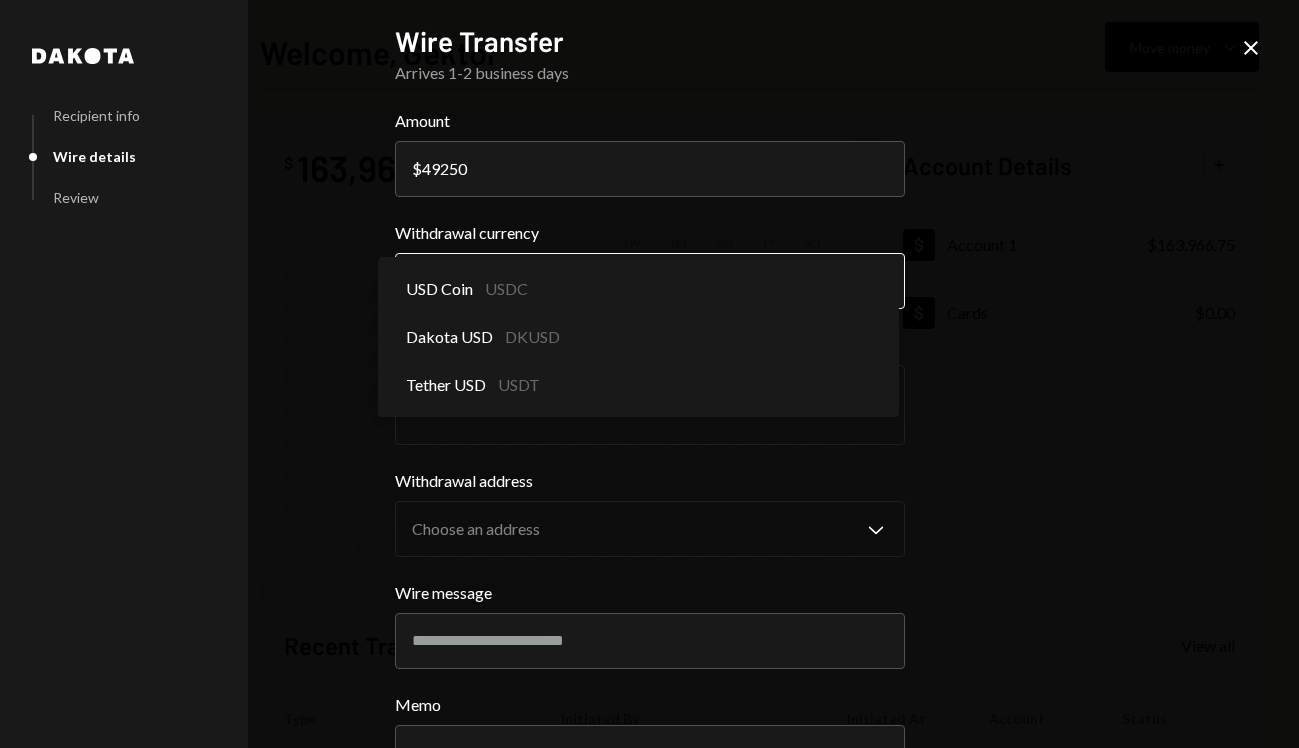 click on "**********" at bounding box center (649, 374) 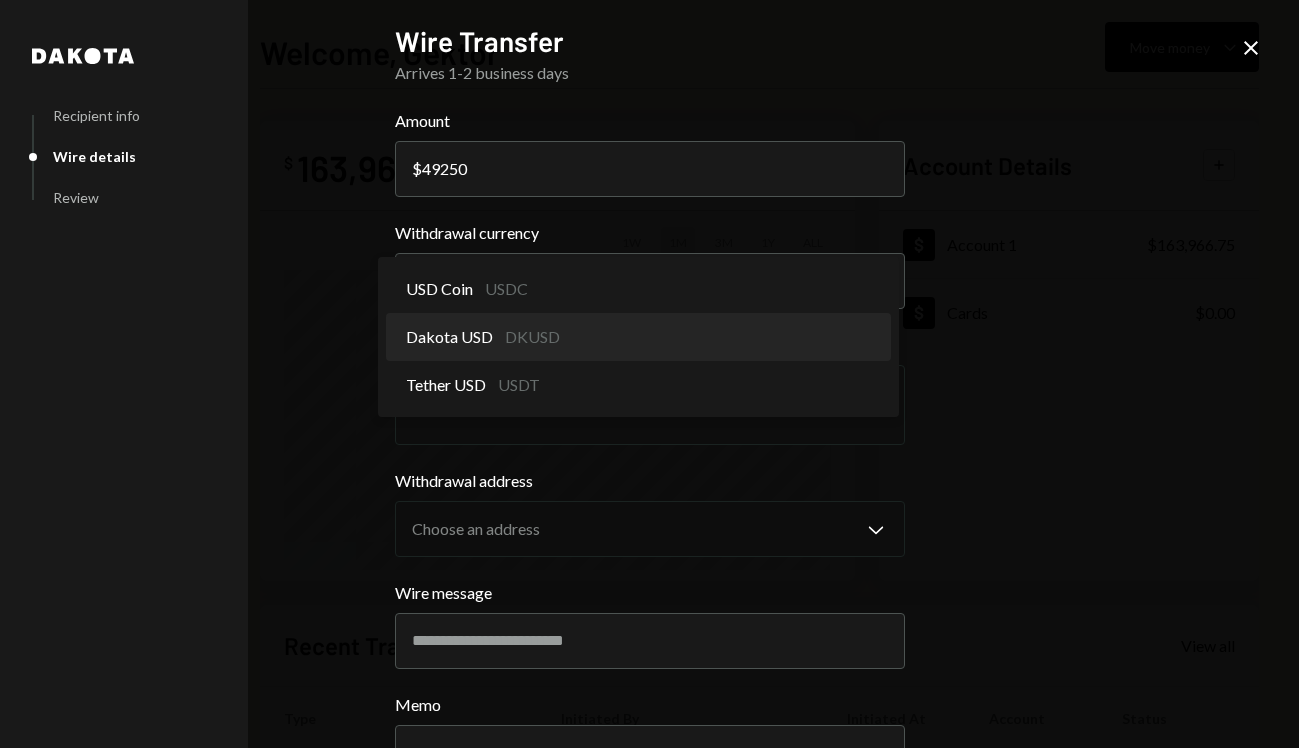 select on "*****" 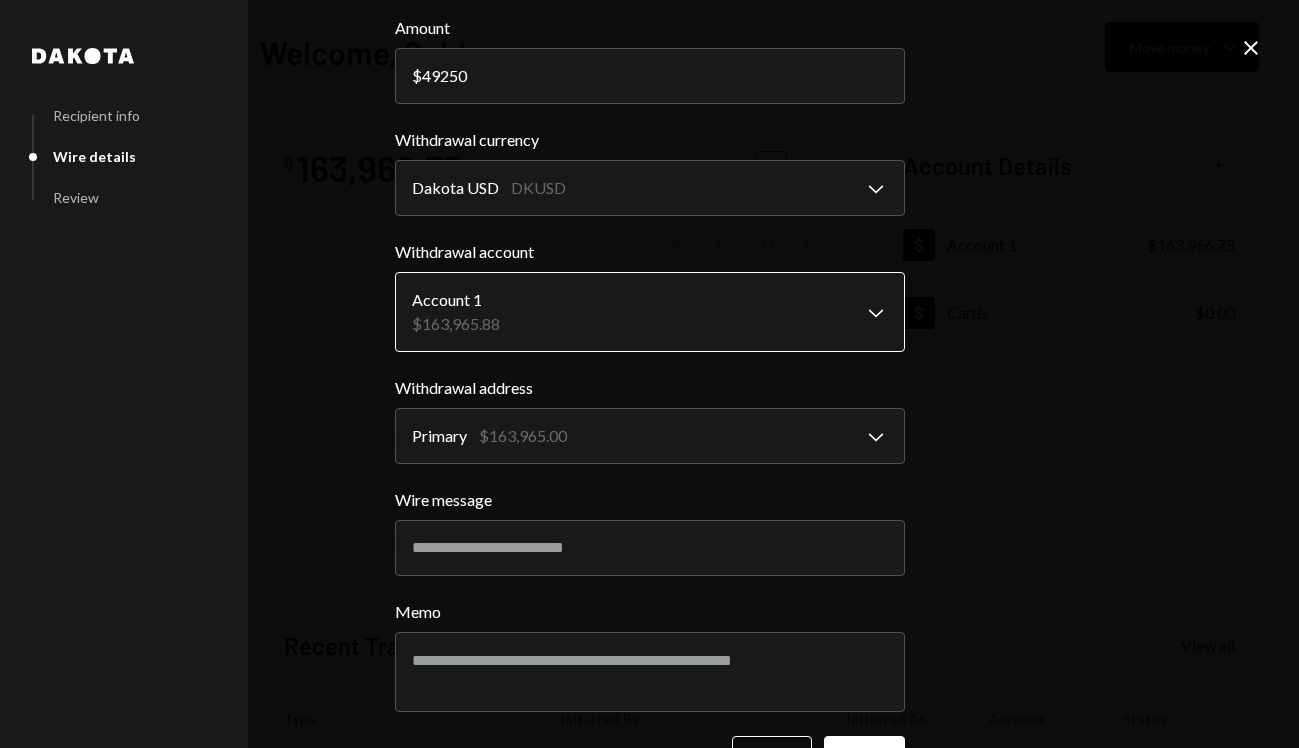 scroll, scrollTop: 159, scrollLeft: 0, axis: vertical 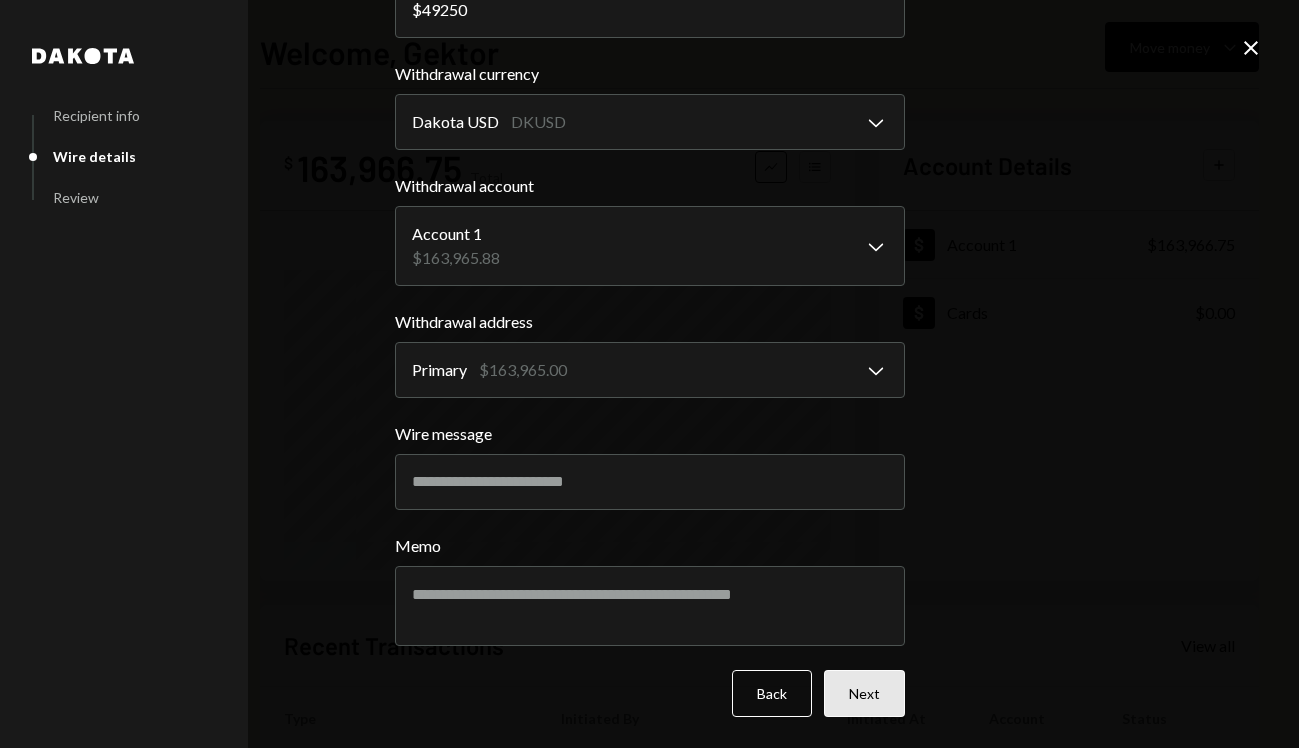 click on "Next" at bounding box center (864, 693) 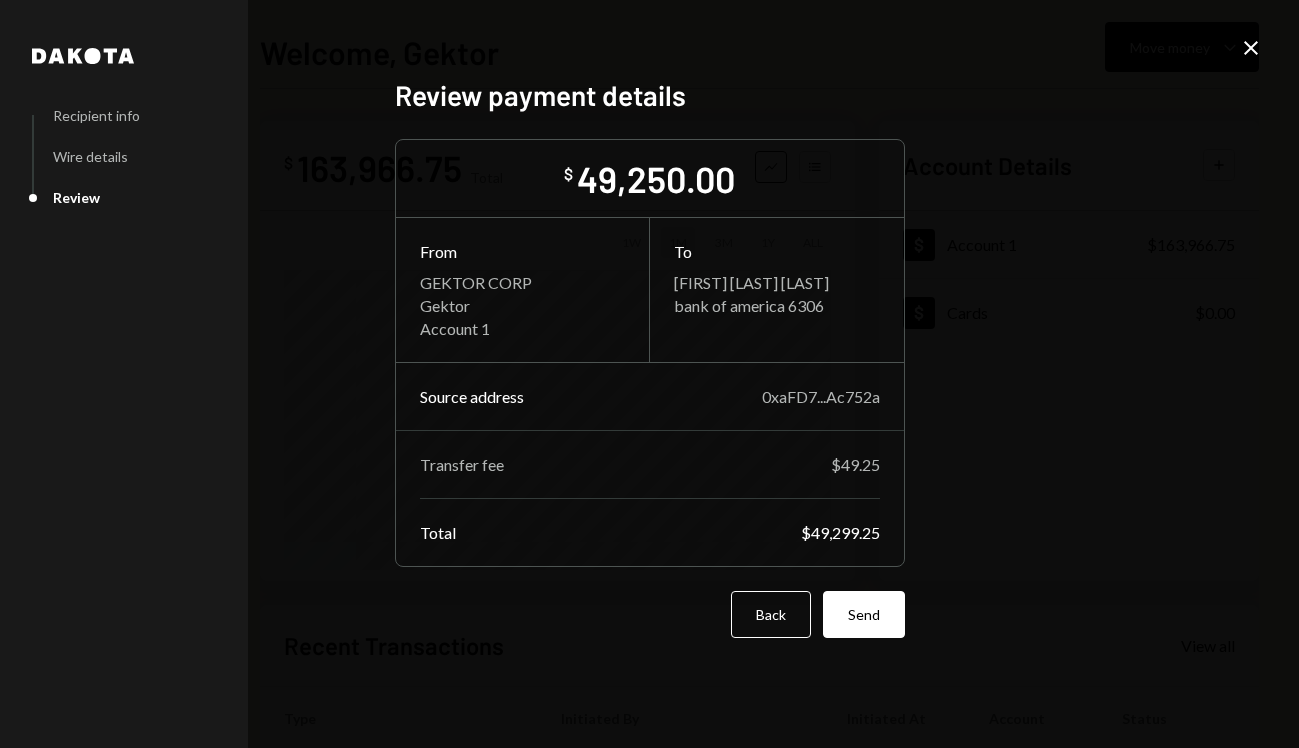 scroll, scrollTop: 0, scrollLeft: 0, axis: both 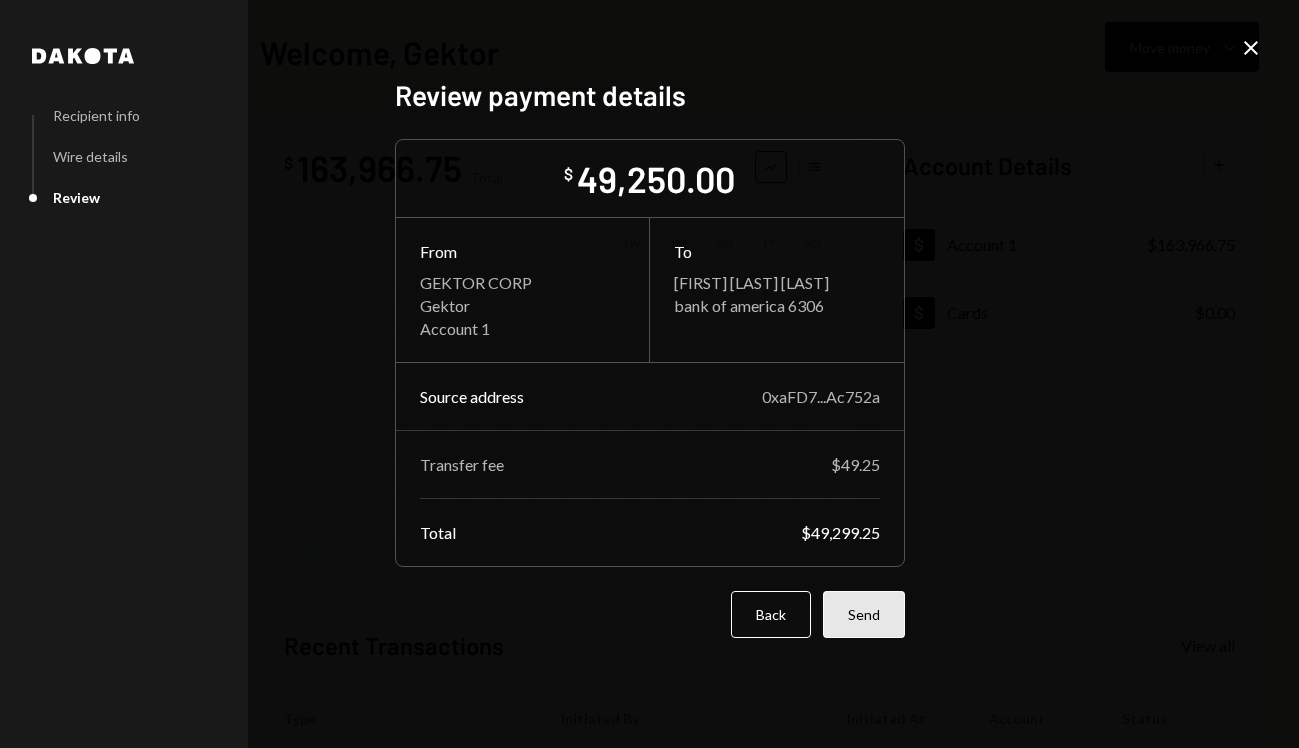 click on "Send" at bounding box center [864, 614] 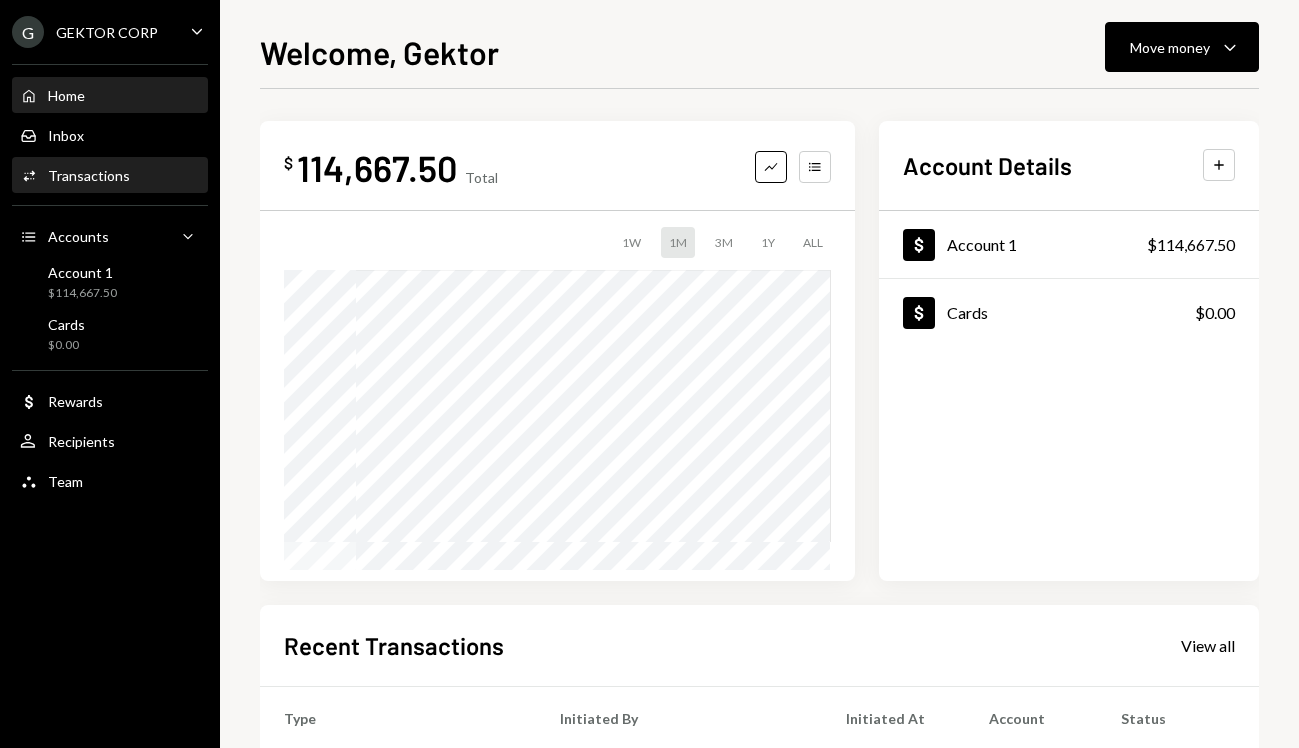 click on "Activities Transactions" at bounding box center (110, 176) 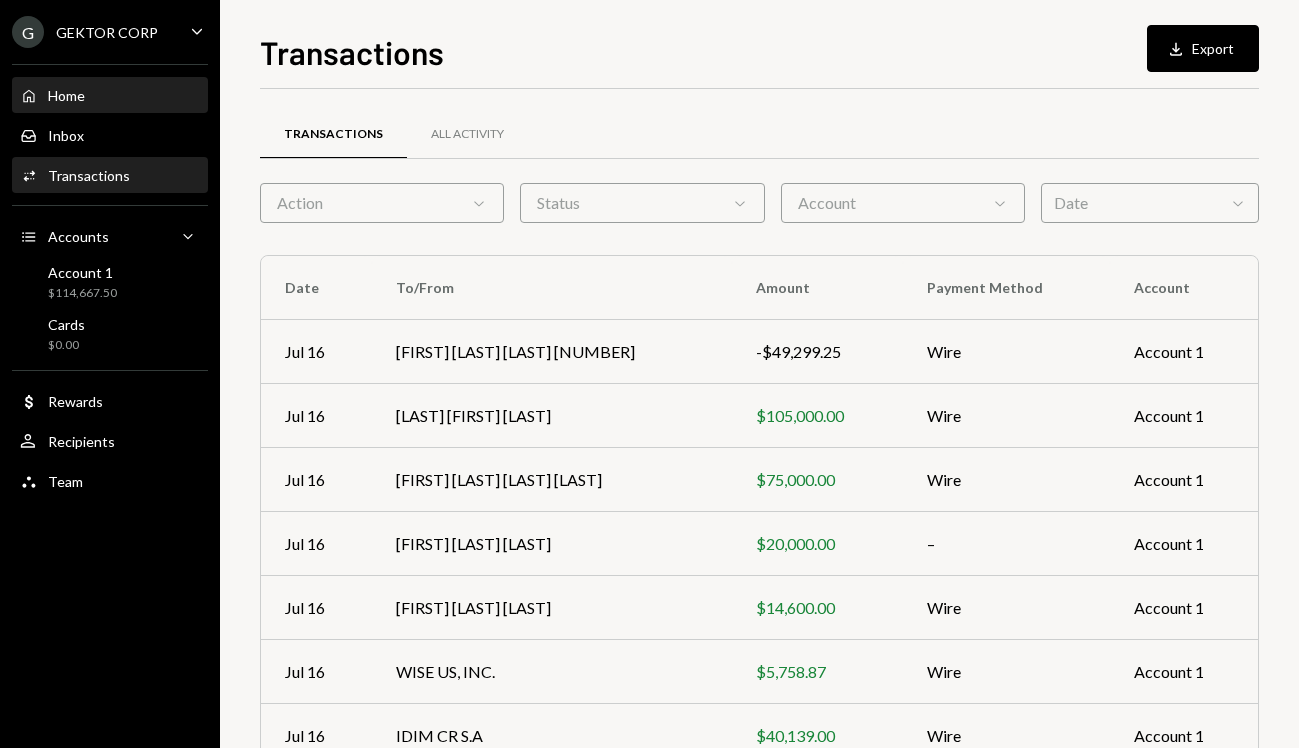 click on "Home Home" at bounding box center [110, 96] 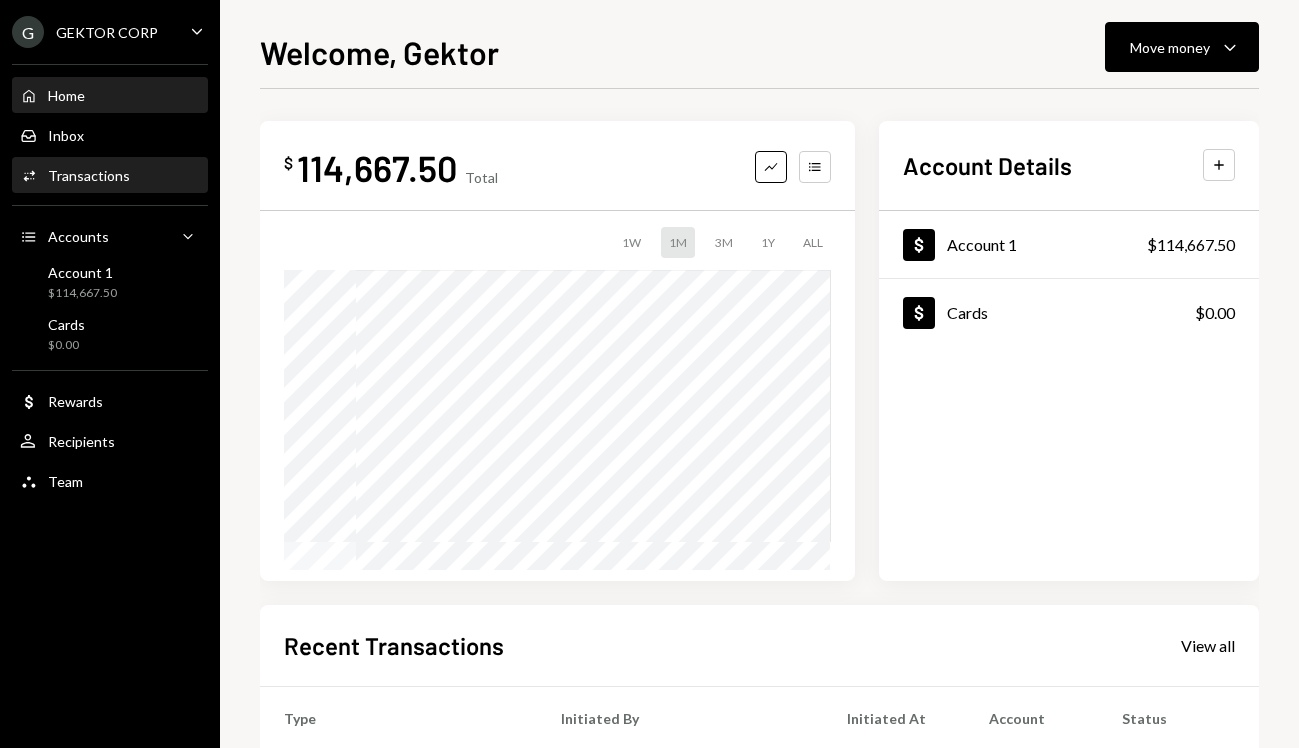 click on "Activities Transactions" at bounding box center [110, 176] 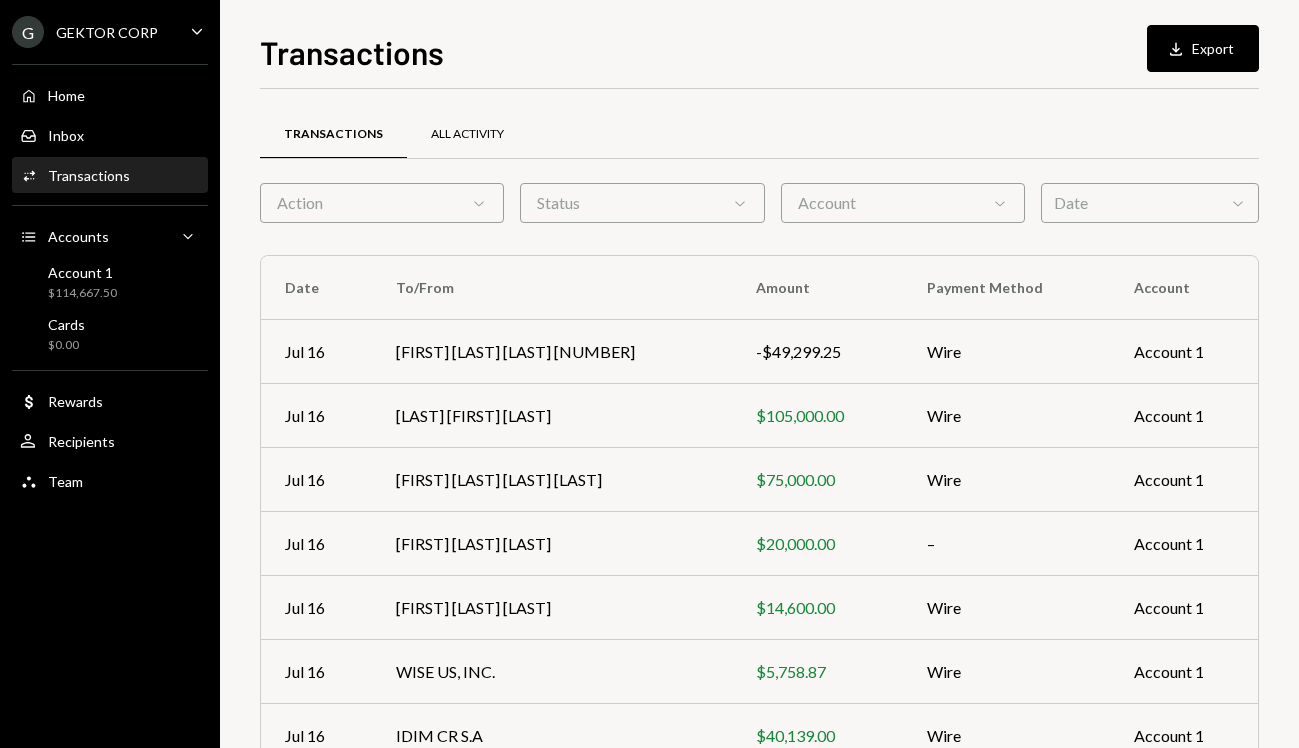 click on "All Activity" at bounding box center [467, 134] 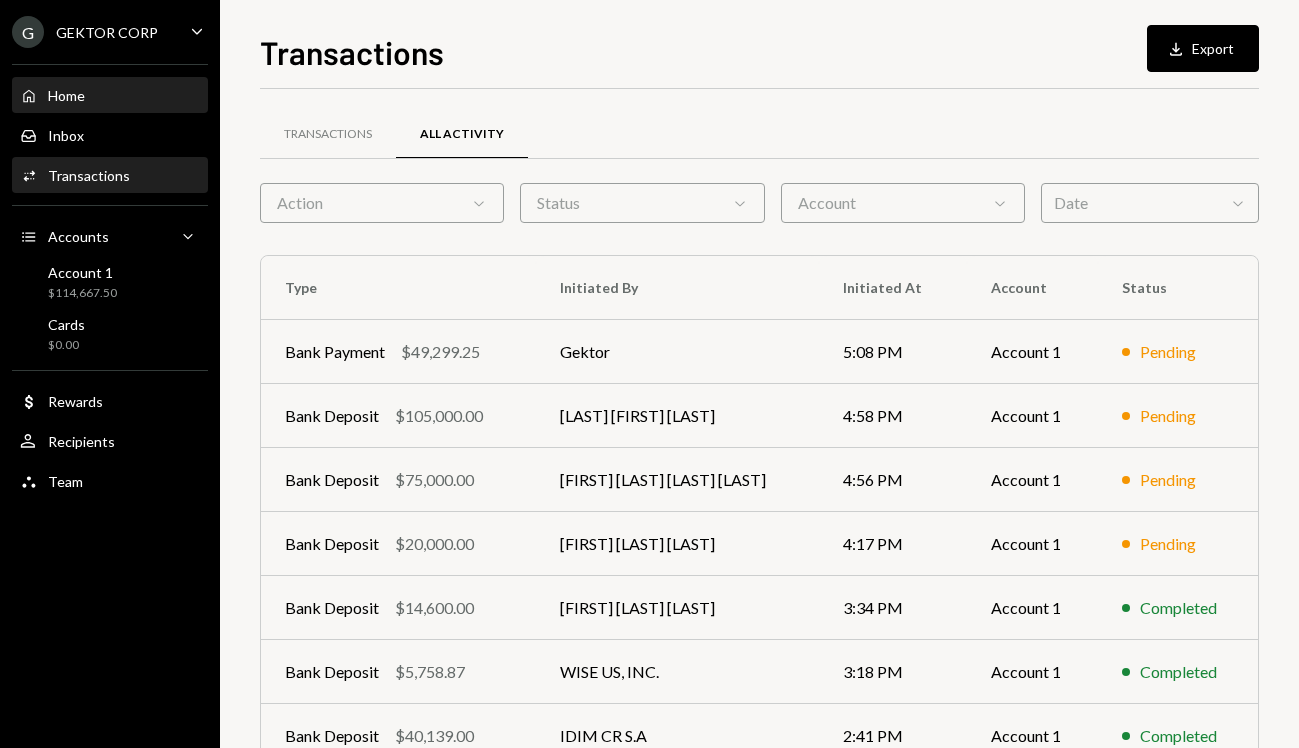click on "Home Home" at bounding box center (110, 96) 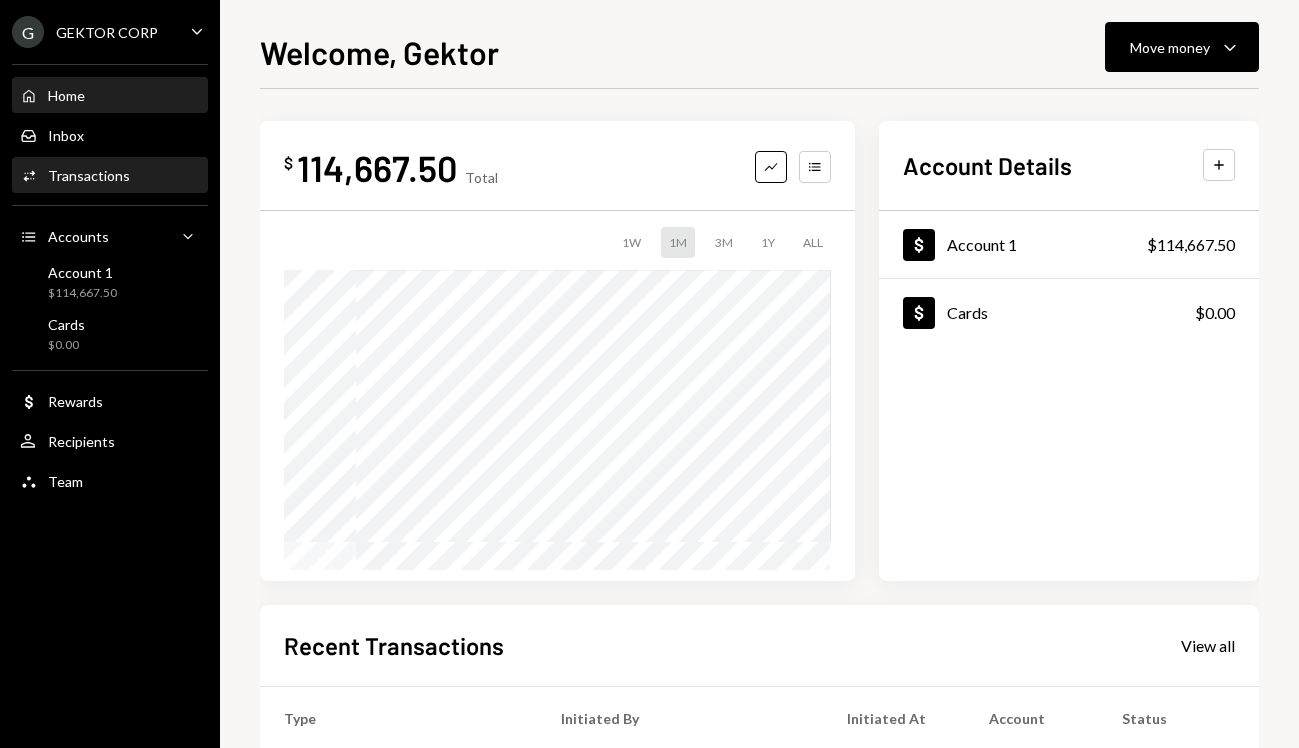 click on "Transactions" at bounding box center [89, 175] 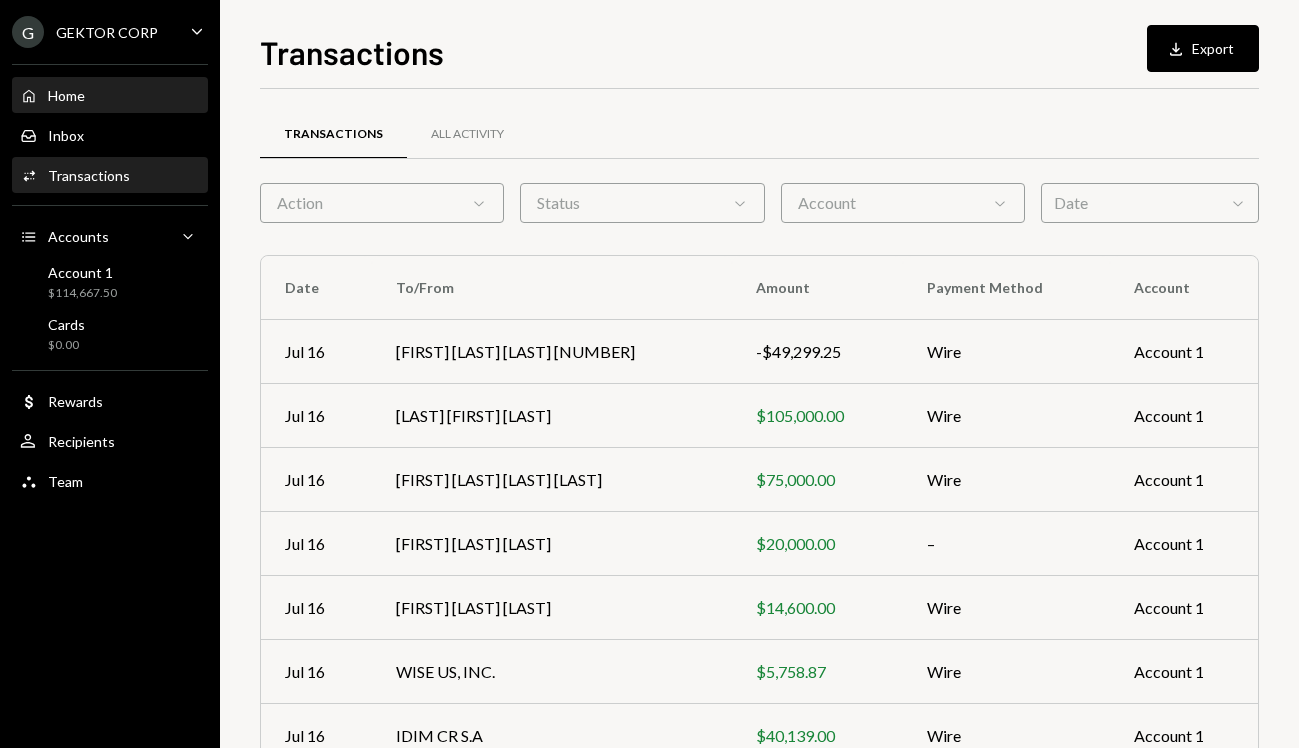 click on "Home Home" at bounding box center [110, 96] 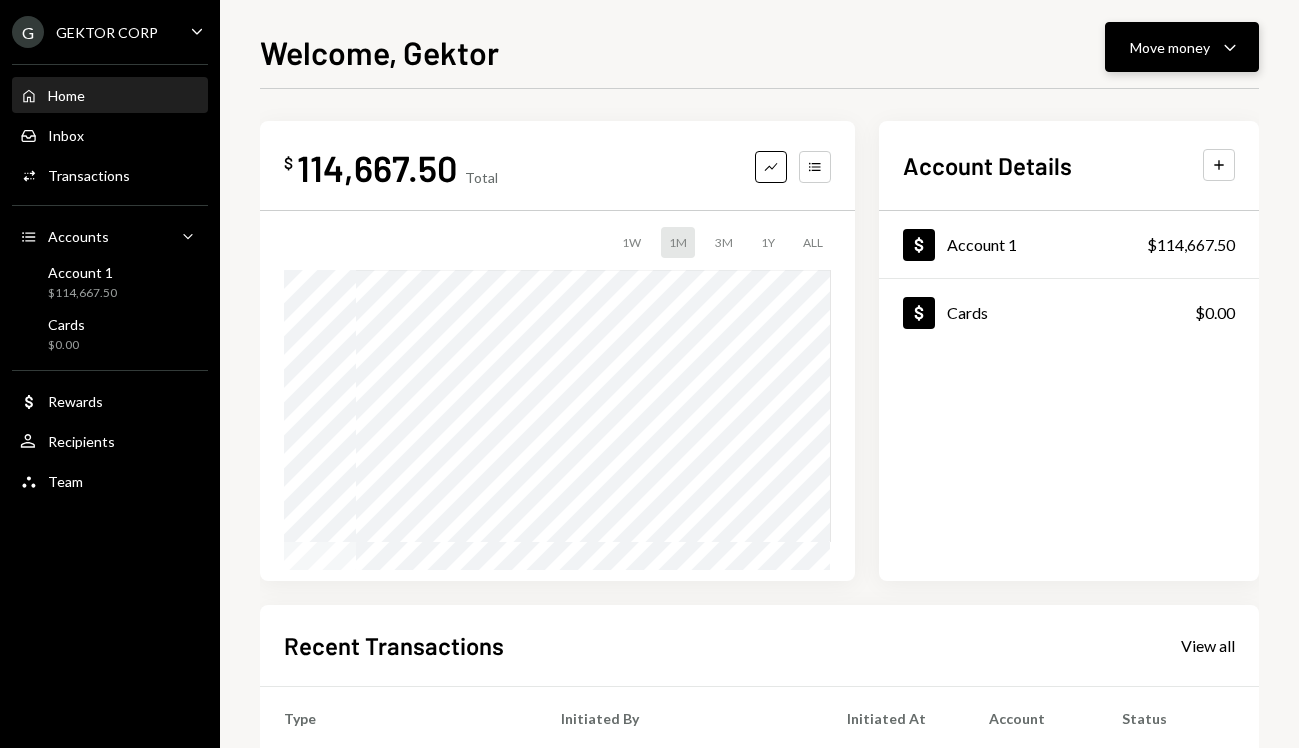 click on "Move money Caret Down" at bounding box center [1182, 47] 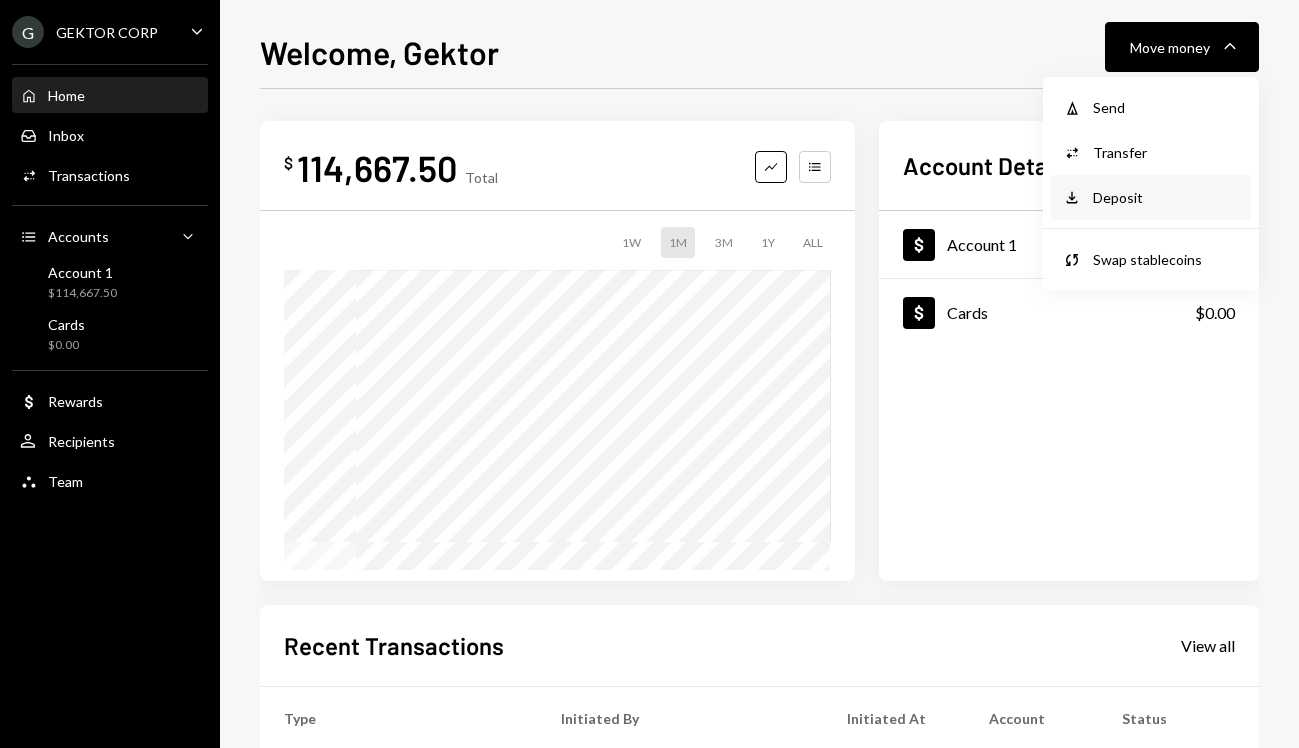 click on "Deposit" at bounding box center [1166, 197] 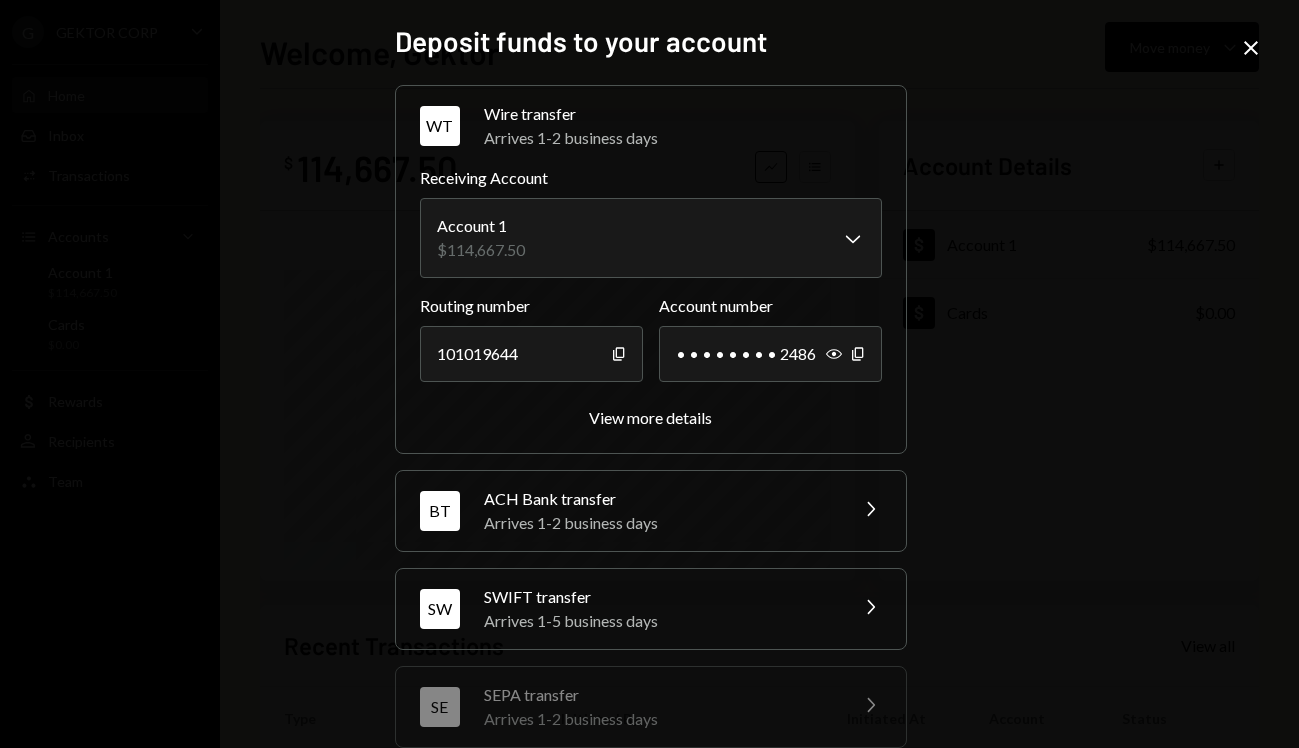 scroll, scrollTop: 226, scrollLeft: 0, axis: vertical 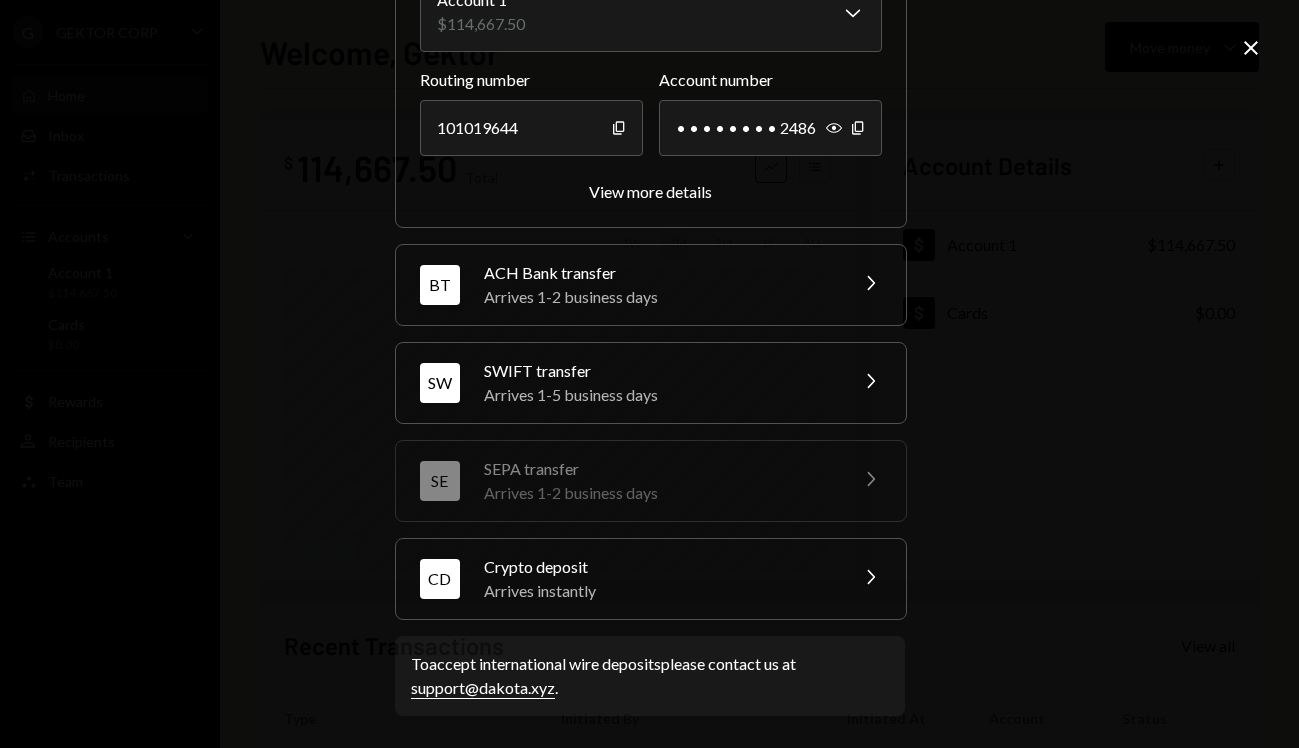 click on "Crypto deposit" at bounding box center (659, 567) 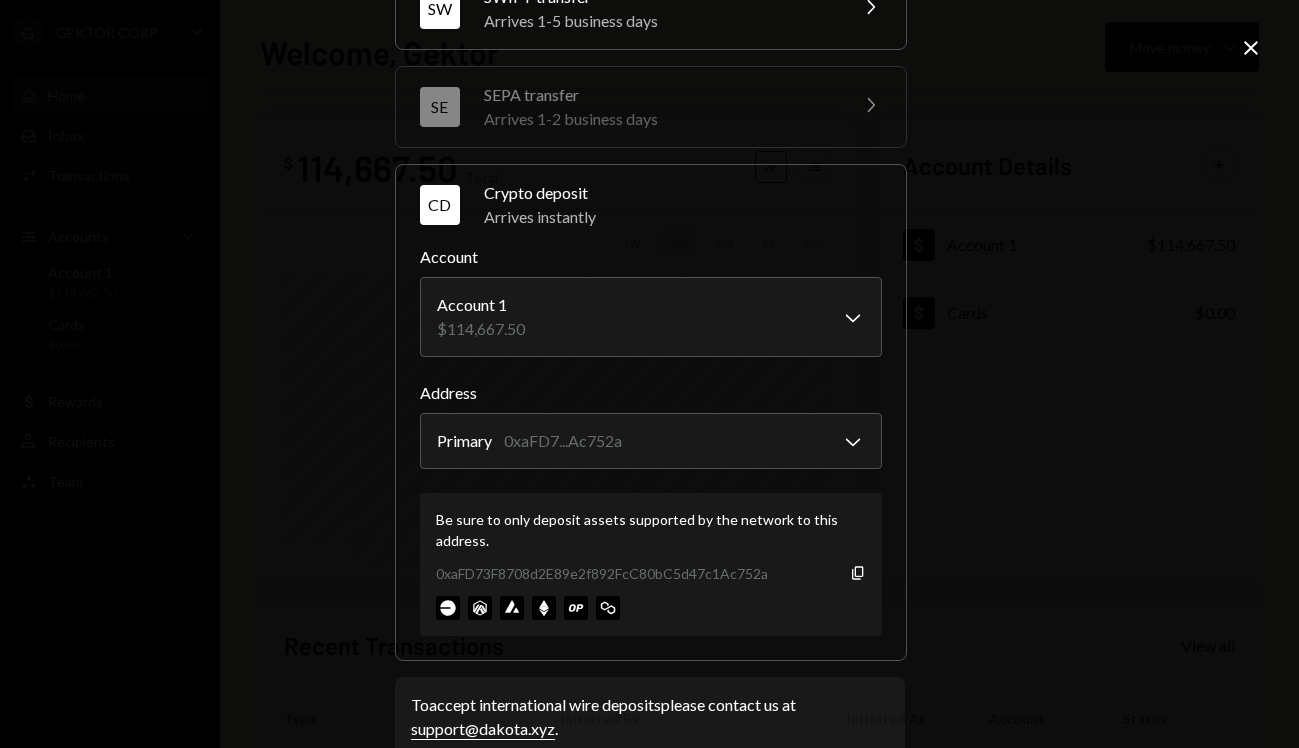scroll, scrollTop: 353, scrollLeft: 0, axis: vertical 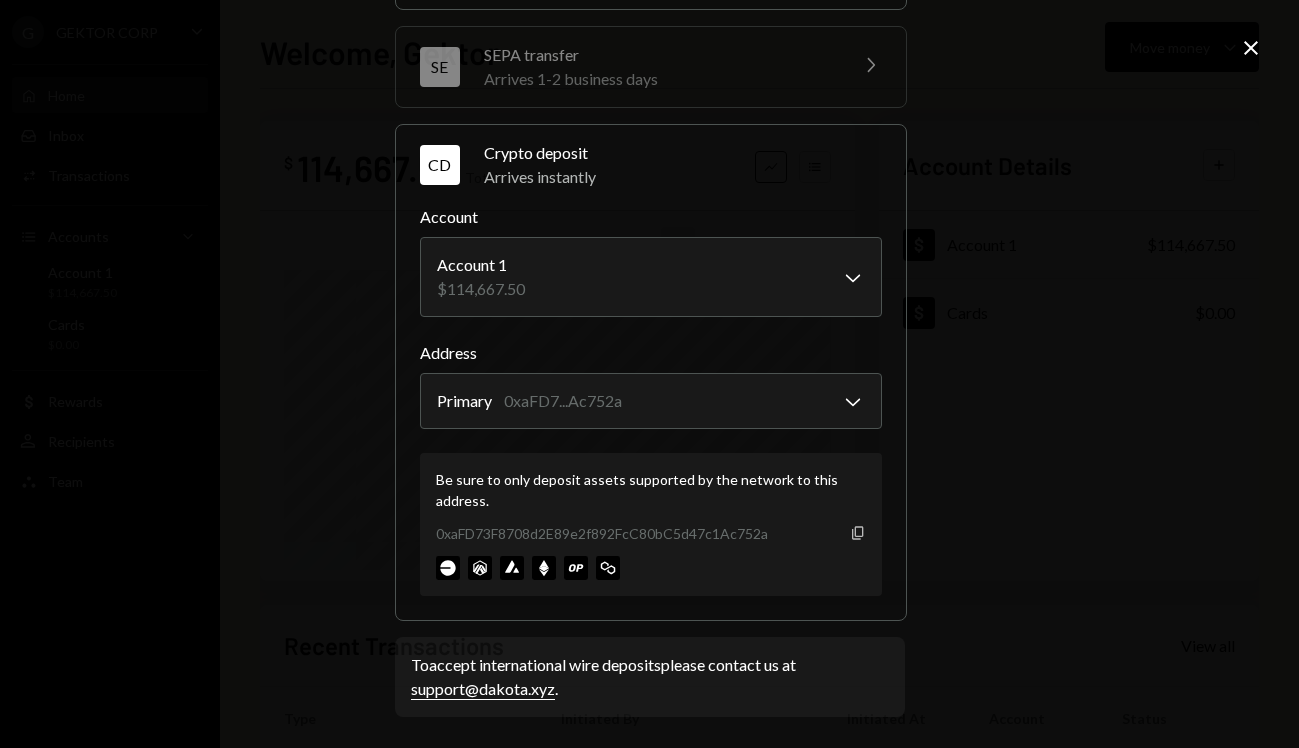 click on "Copy" 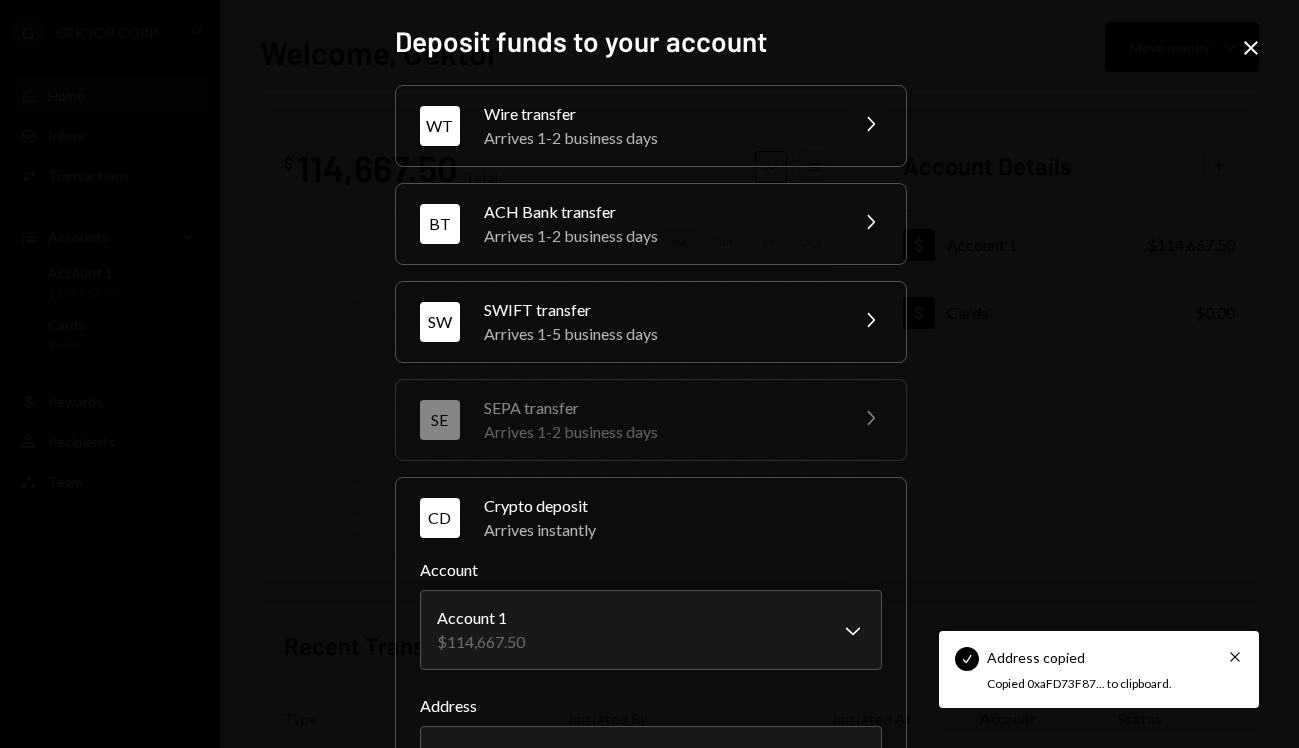 scroll, scrollTop: 0, scrollLeft: 0, axis: both 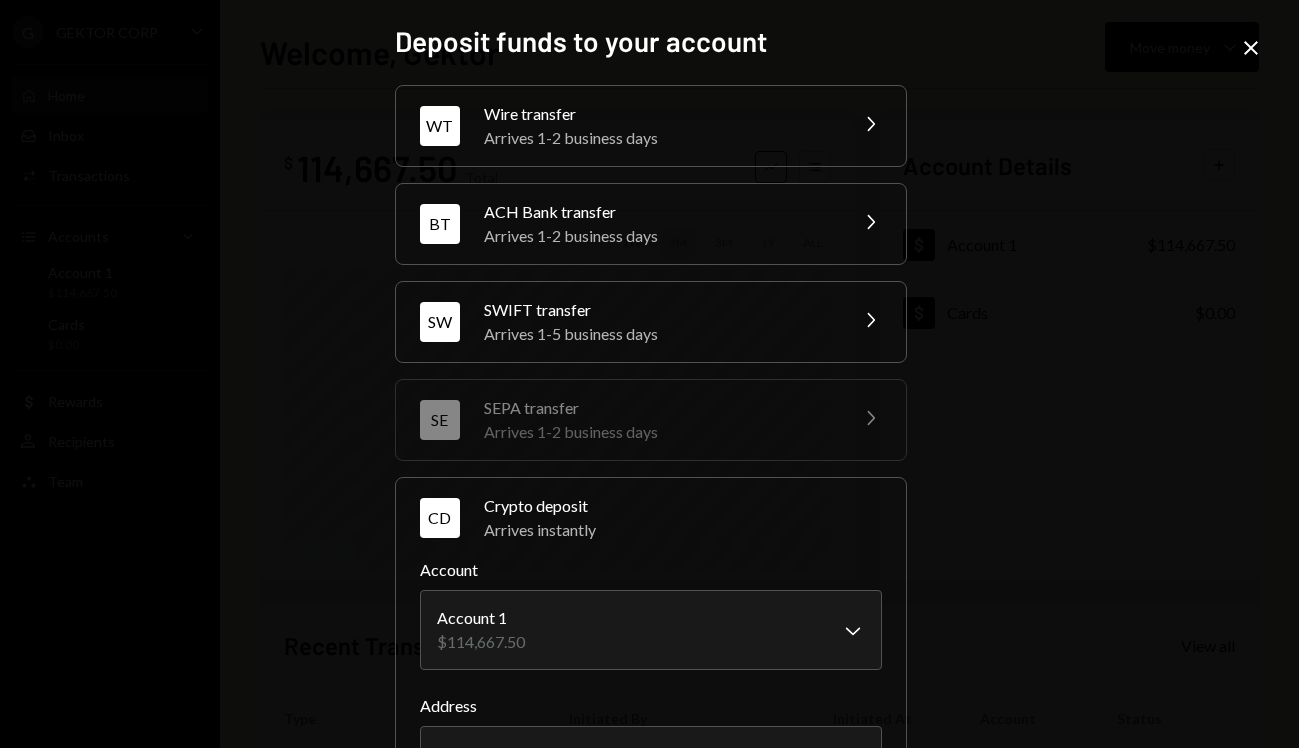 click 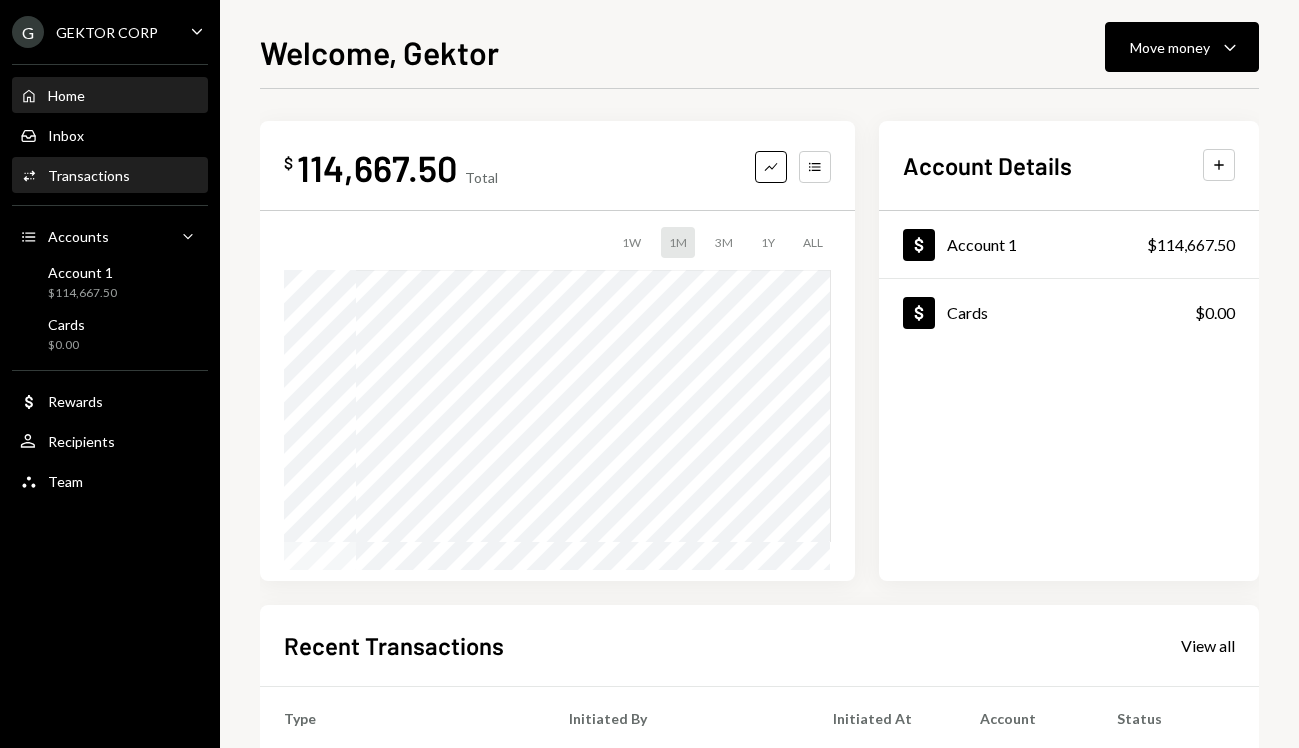 click on "Transactions" at bounding box center [89, 175] 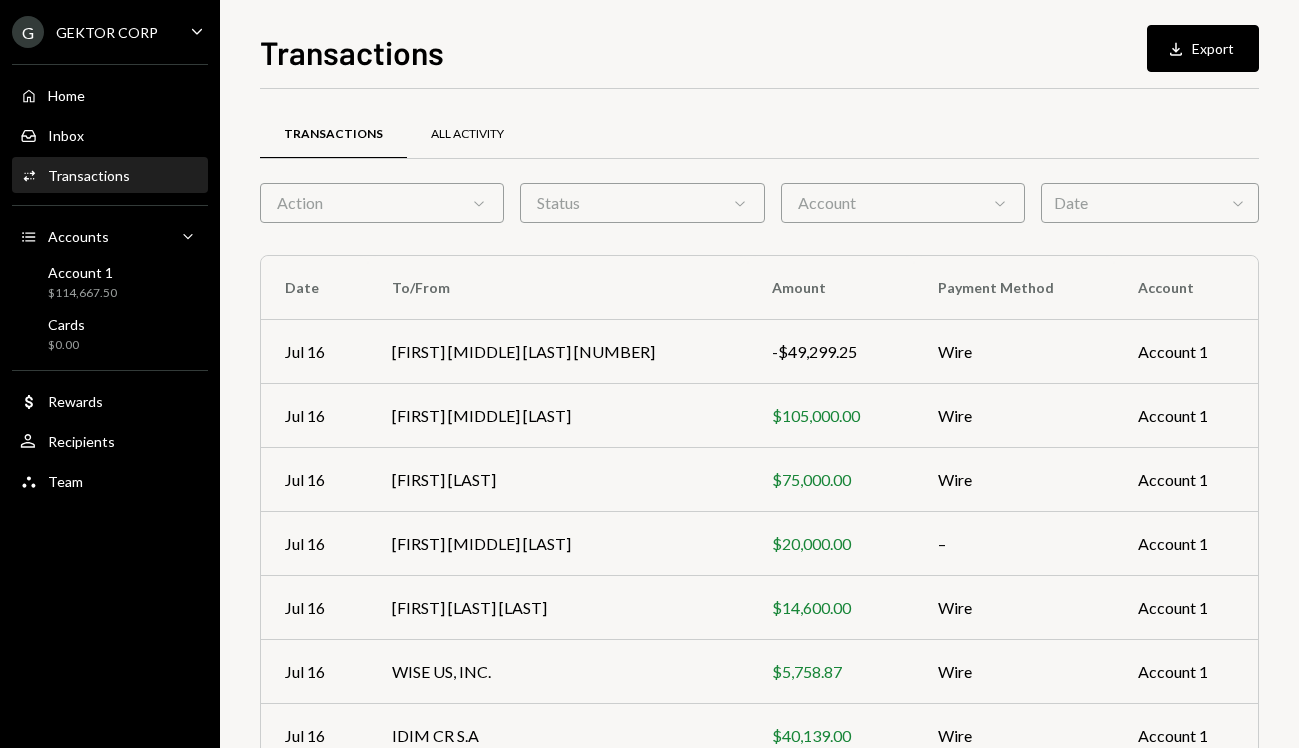 click on "All Activity" at bounding box center [467, 134] 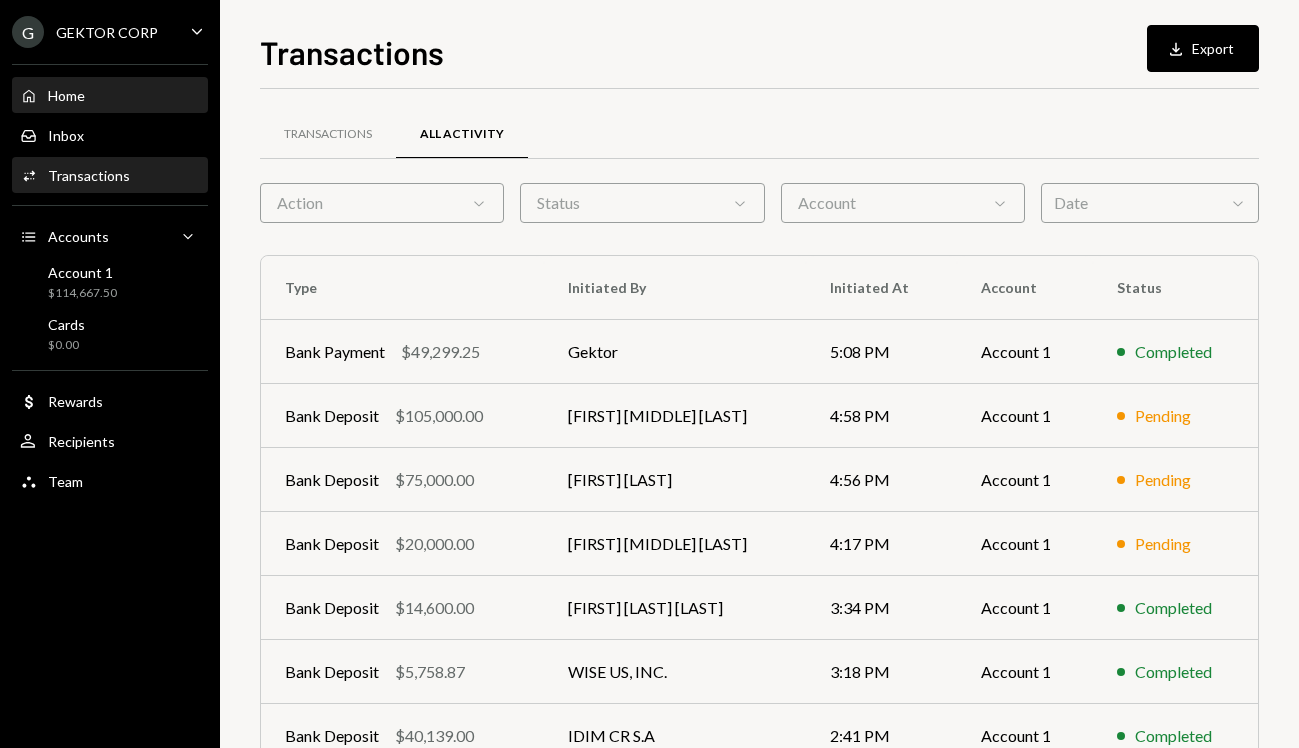 click on "Home Home" at bounding box center [110, 96] 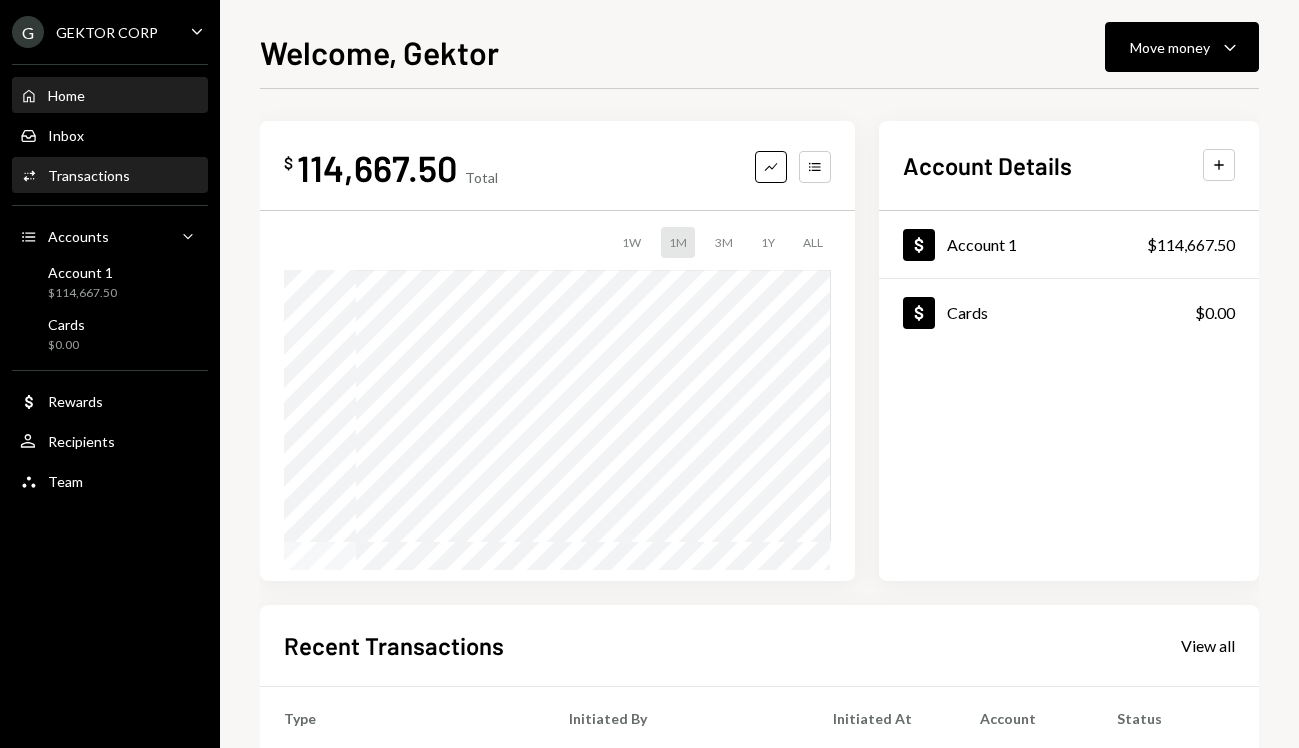 click on "Transactions" at bounding box center (89, 175) 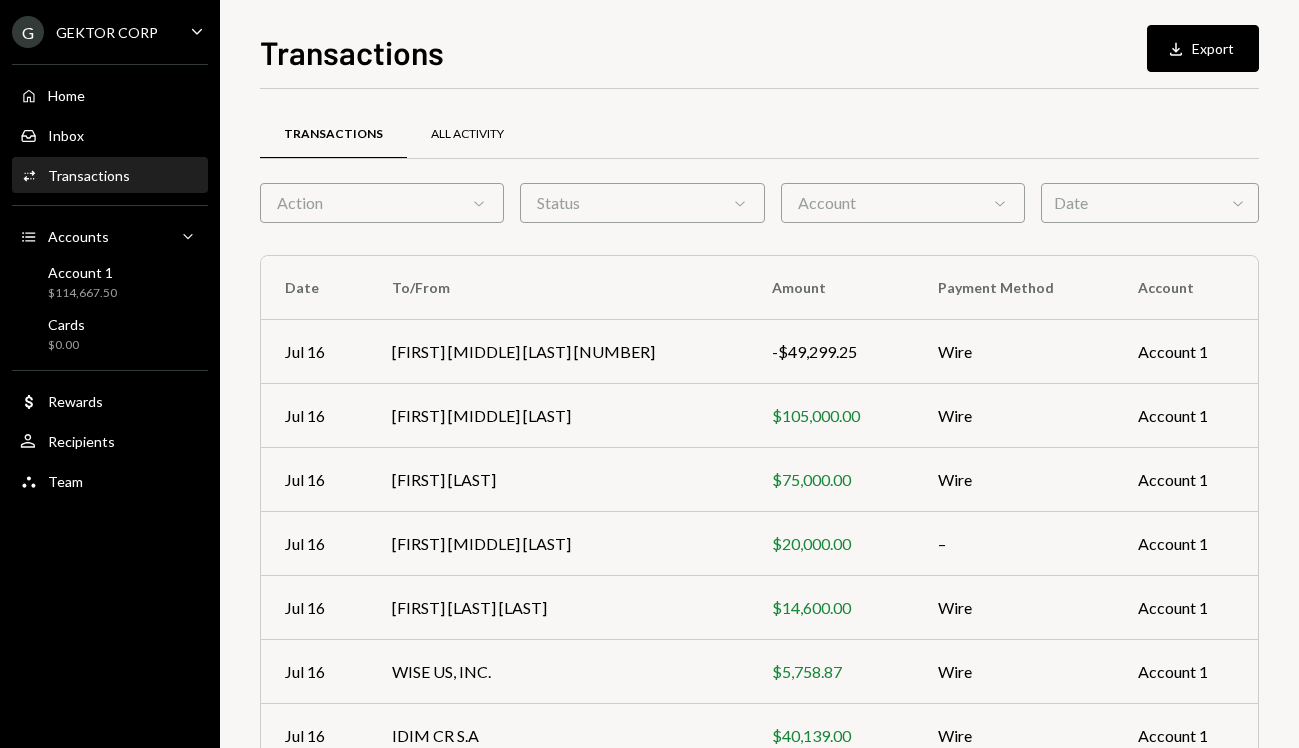 click on "All Activity" at bounding box center [467, 134] 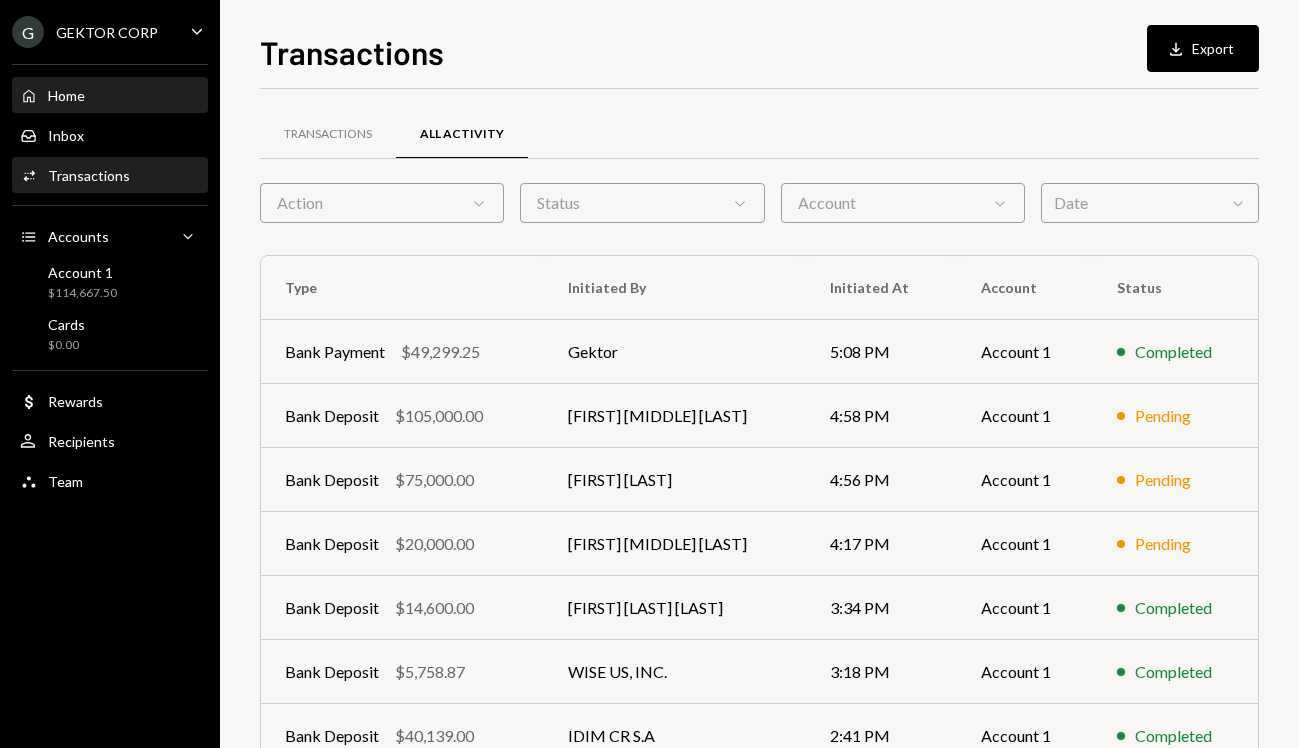 click on "Home Home" at bounding box center (110, 96) 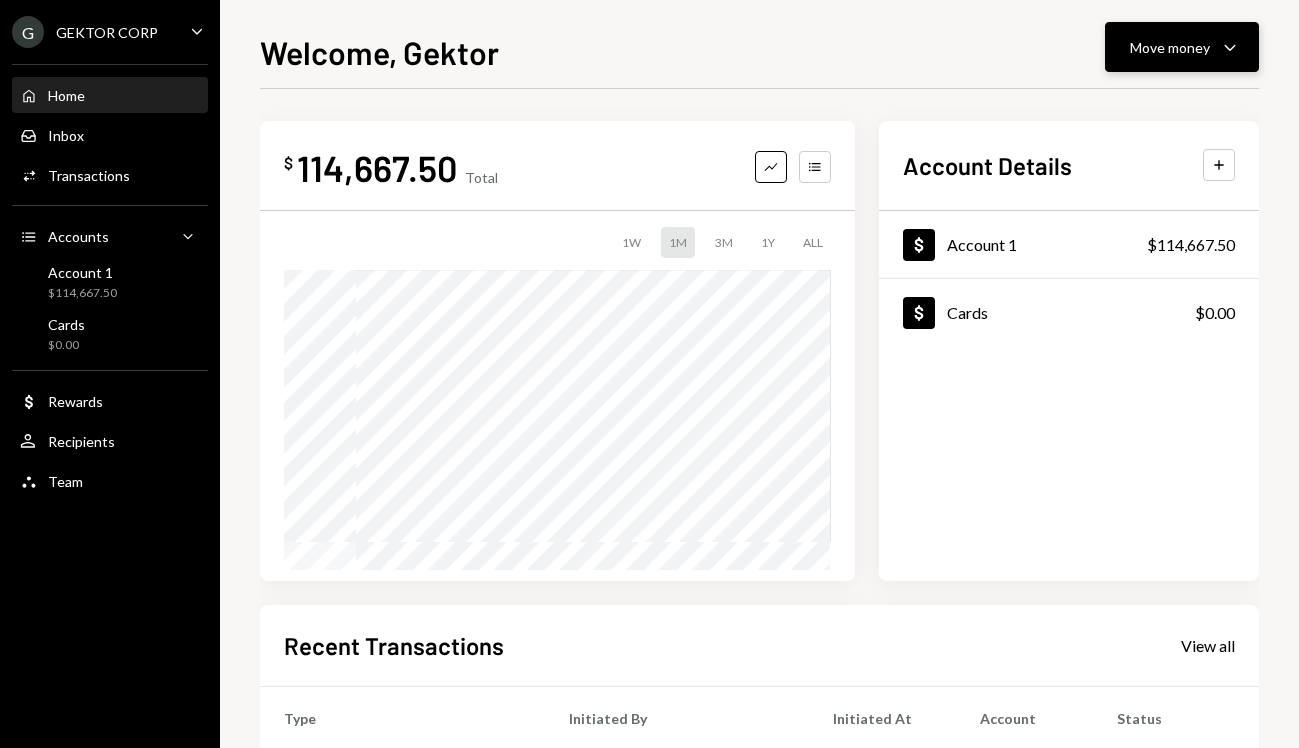 click on "Move money" at bounding box center [1170, 47] 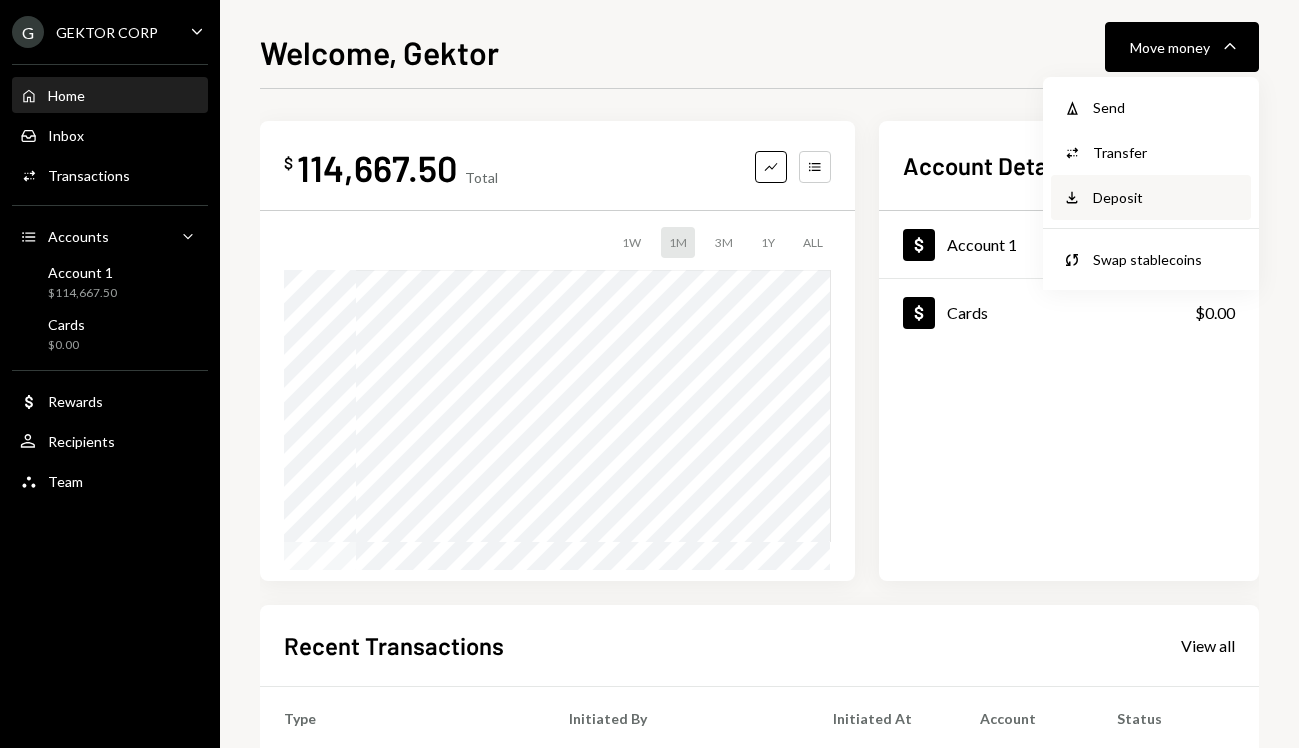 click on "Deposit" at bounding box center (1166, 197) 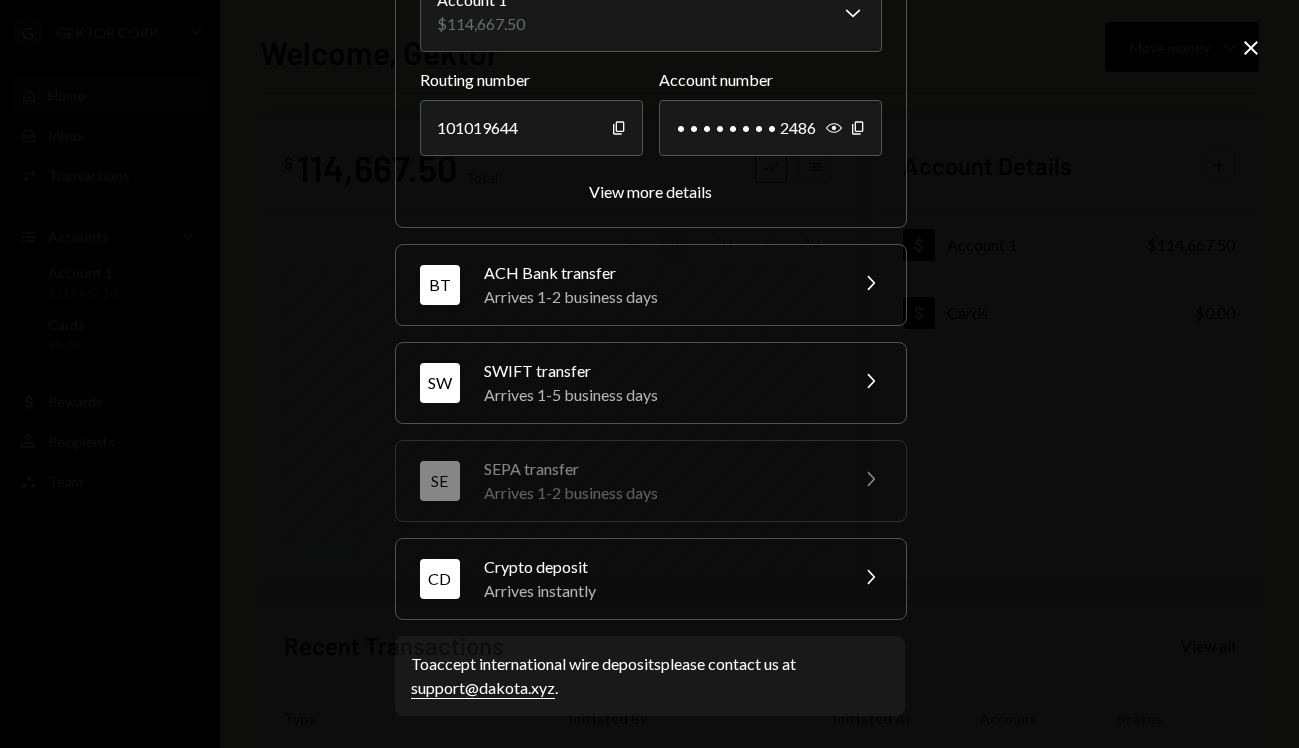 click on "To  accept international wire deposits  please contact us at   [EMAIL] ." at bounding box center [650, 676] 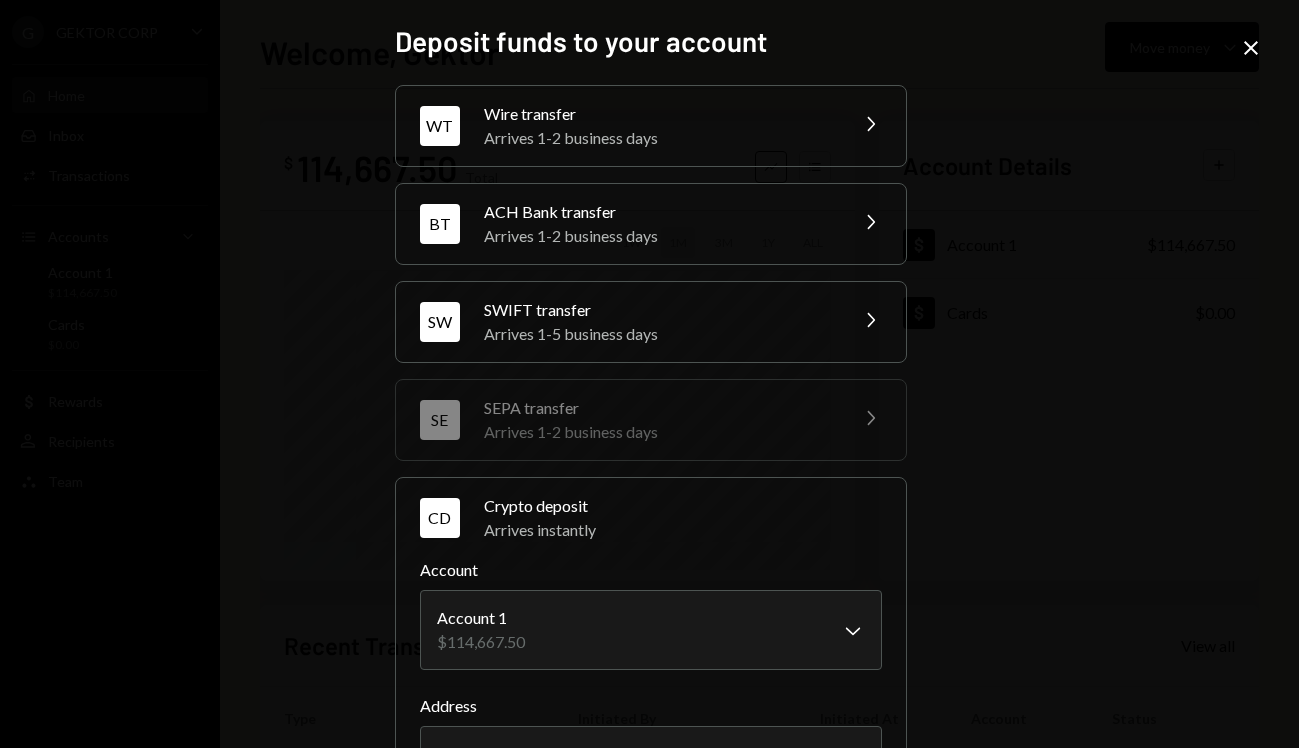 scroll, scrollTop: 0, scrollLeft: 0, axis: both 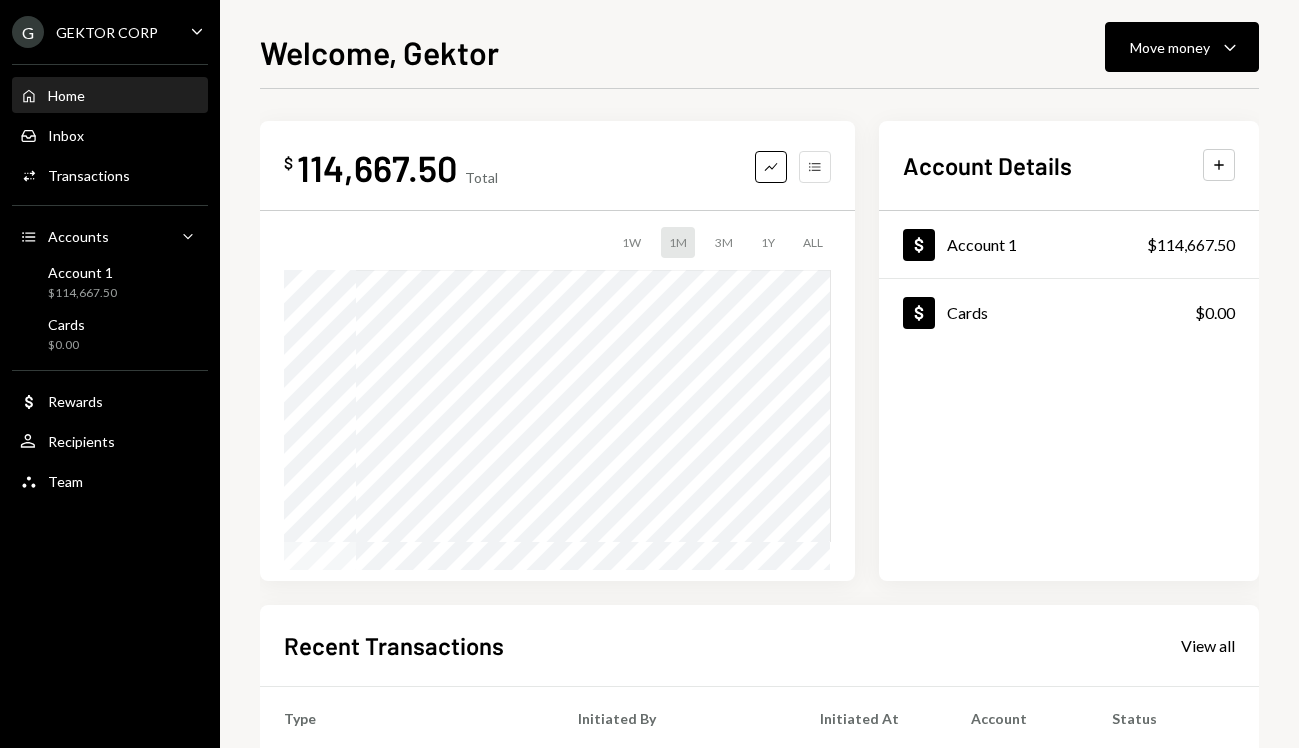 click on "Accounts" 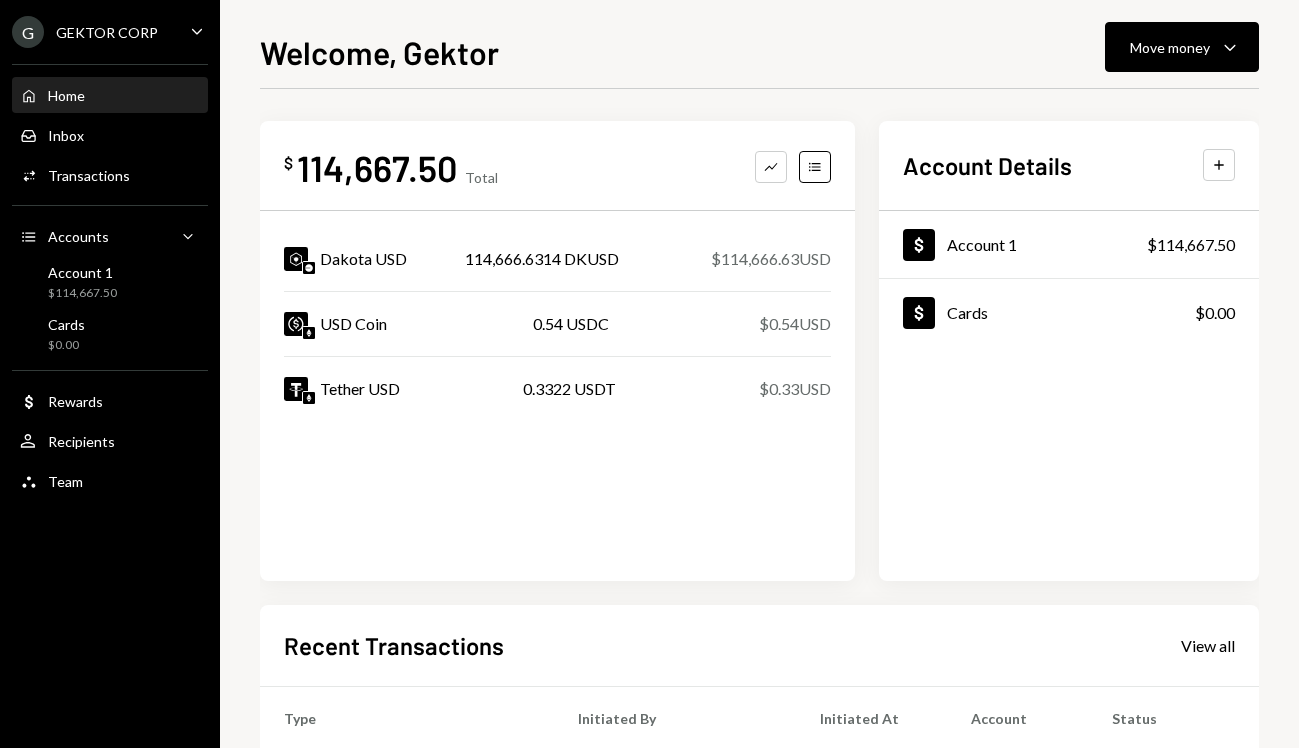 click on "0.54  USDC" at bounding box center [571, 324] 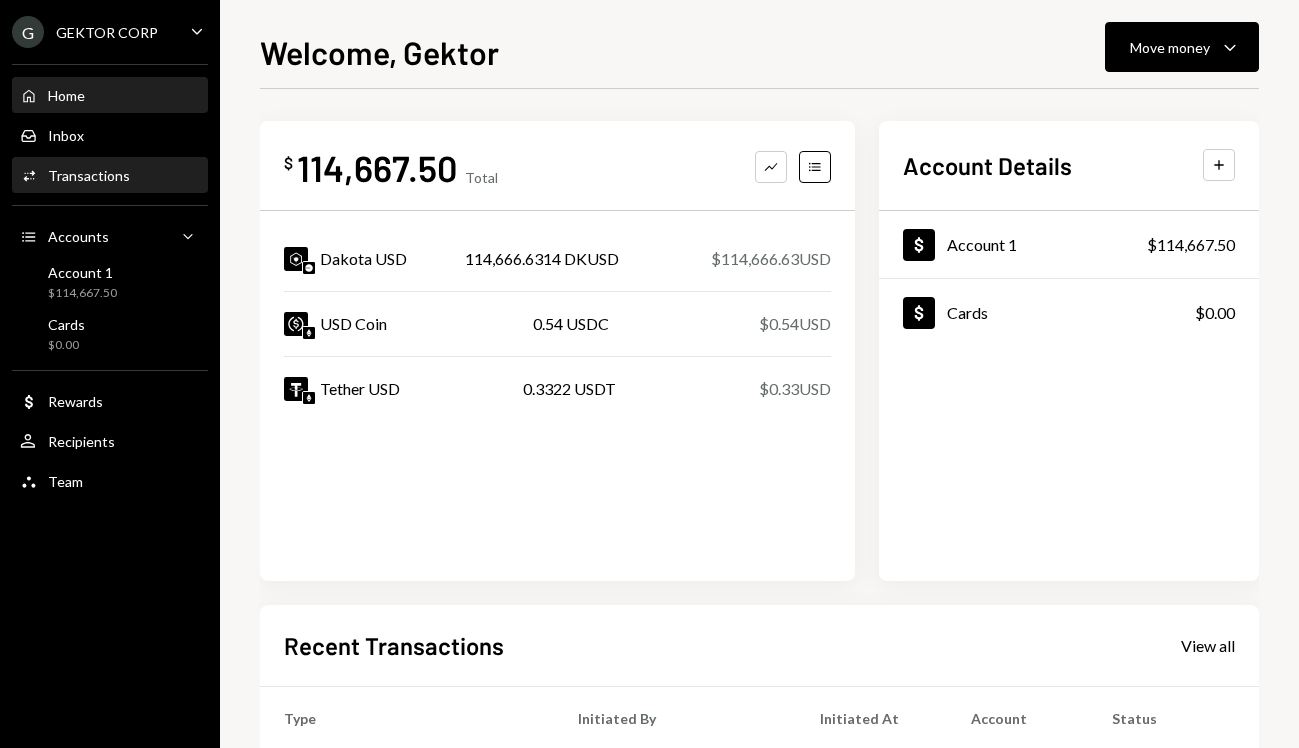 click on "Transactions" at bounding box center [89, 175] 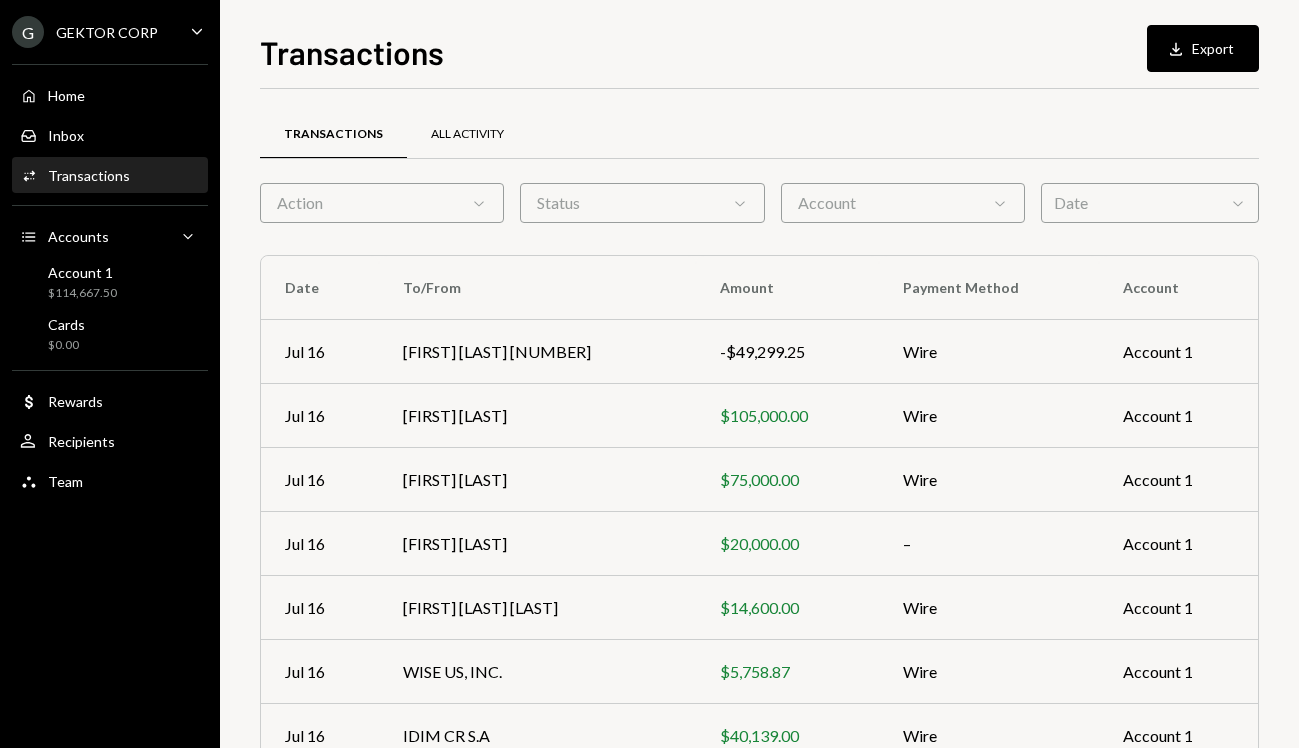 click on "All Activity" at bounding box center (467, 134) 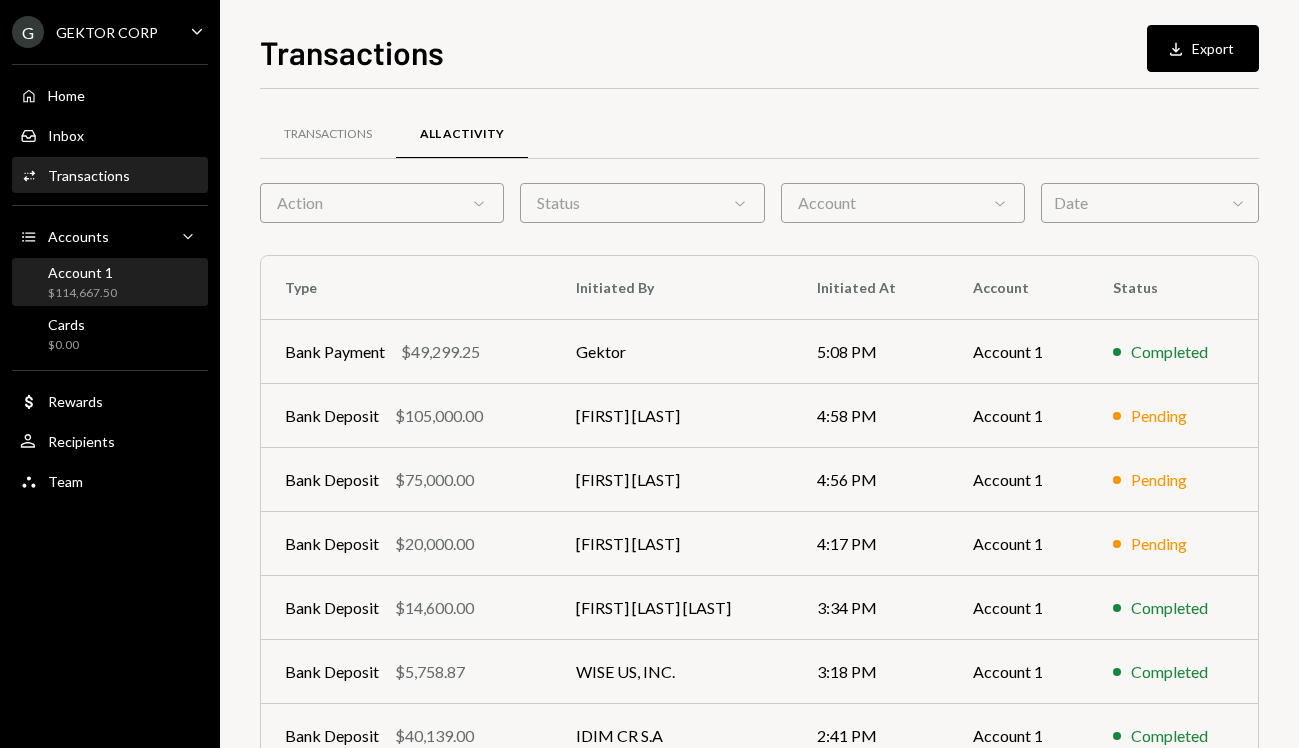 click on "$114,667.50" at bounding box center (82, 293) 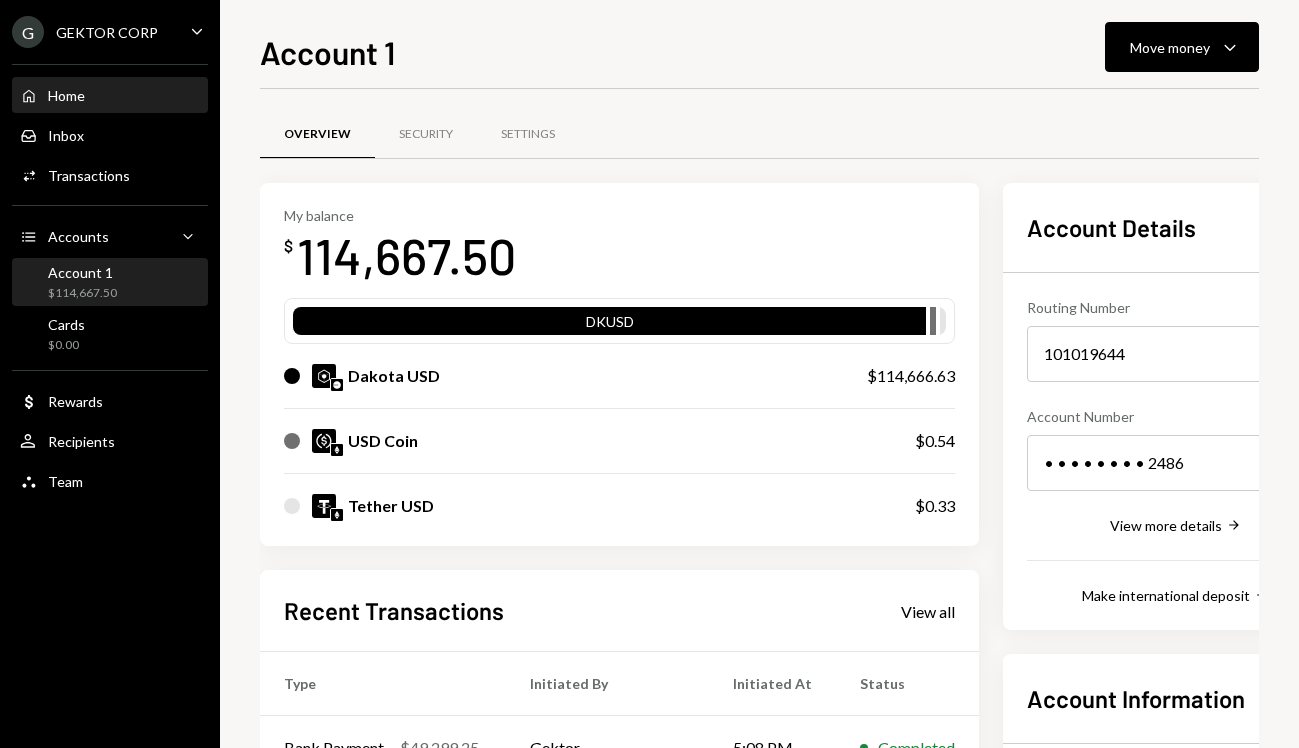 click on "Home" at bounding box center (66, 95) 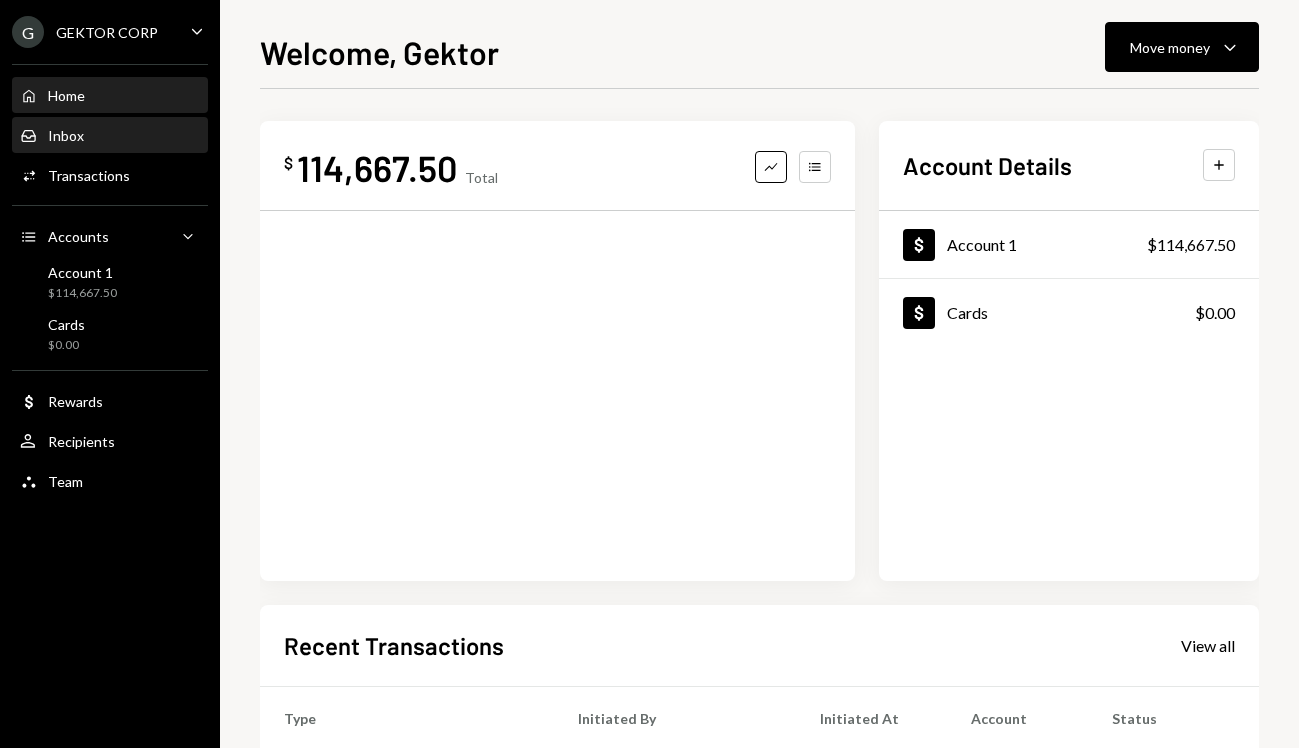 scroll, scrollTop: 0, scrollLeft: 0, axis: both 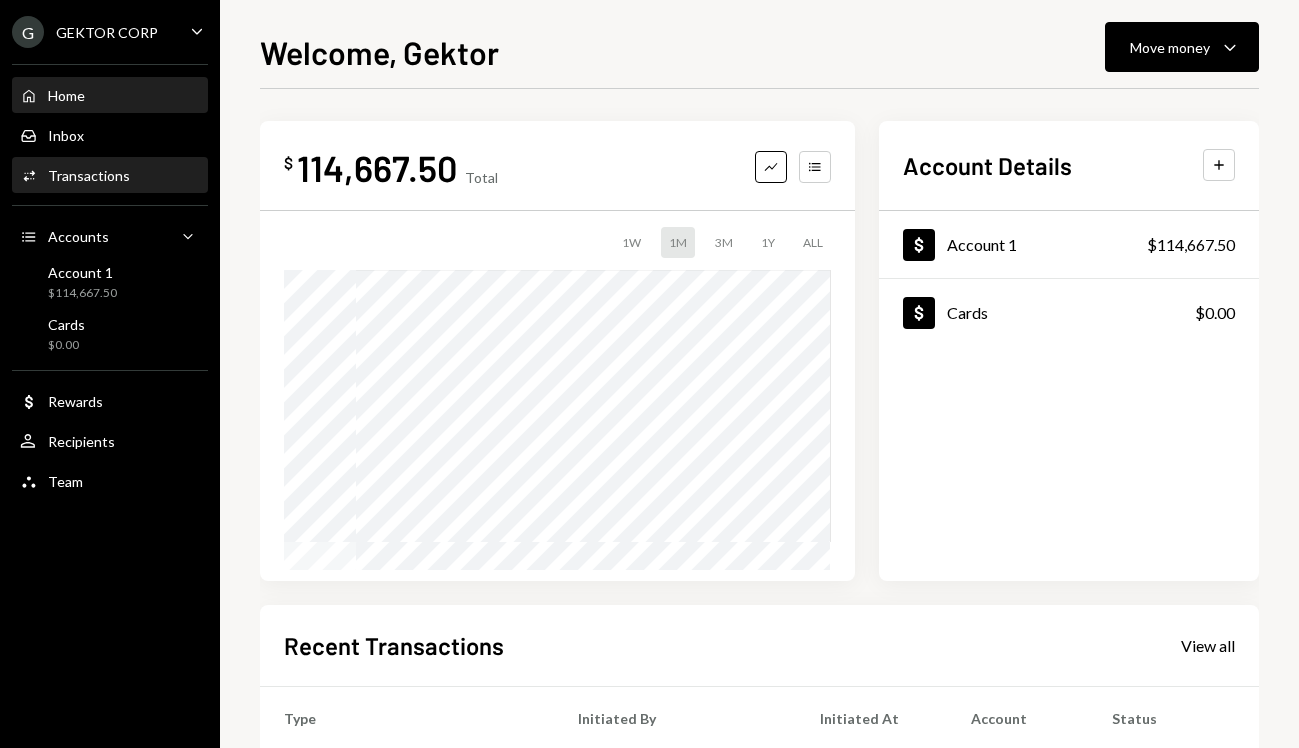 click on "Transactions" at bounding box center (89, 175) 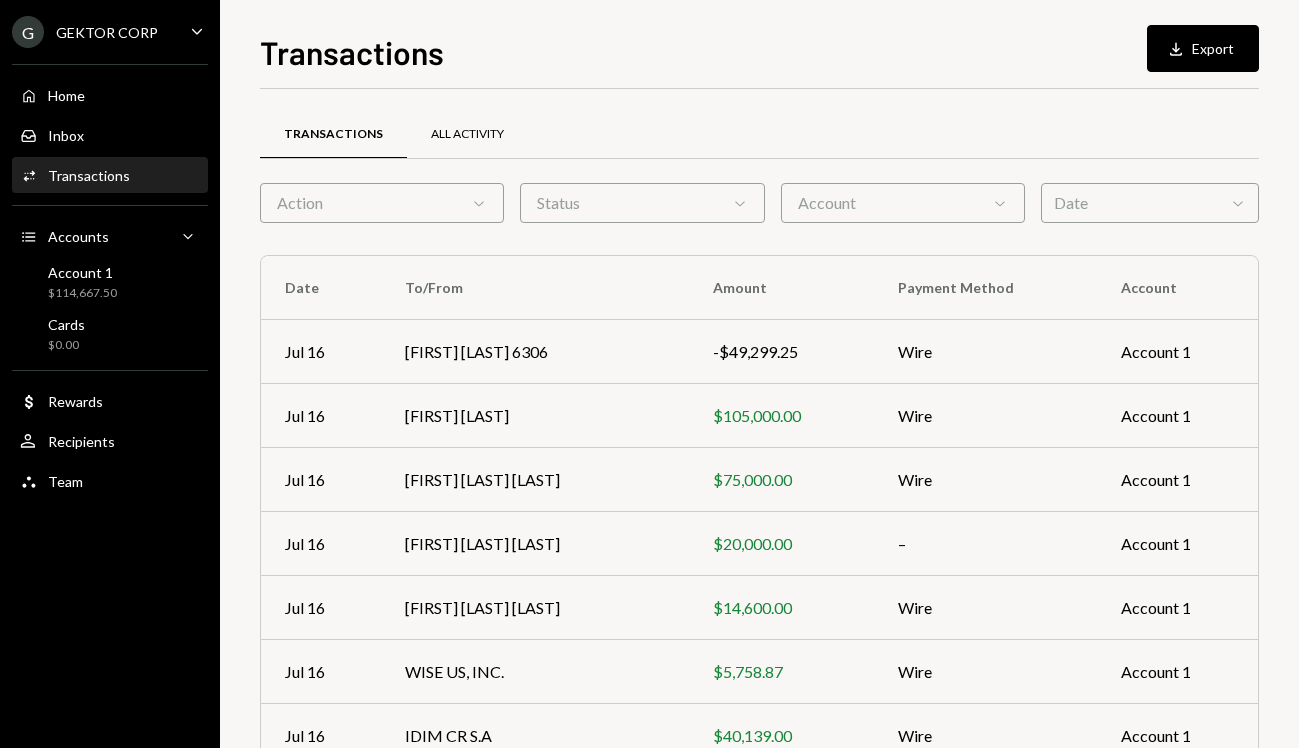 click on "All Activity" at bounding box center (467, 134) 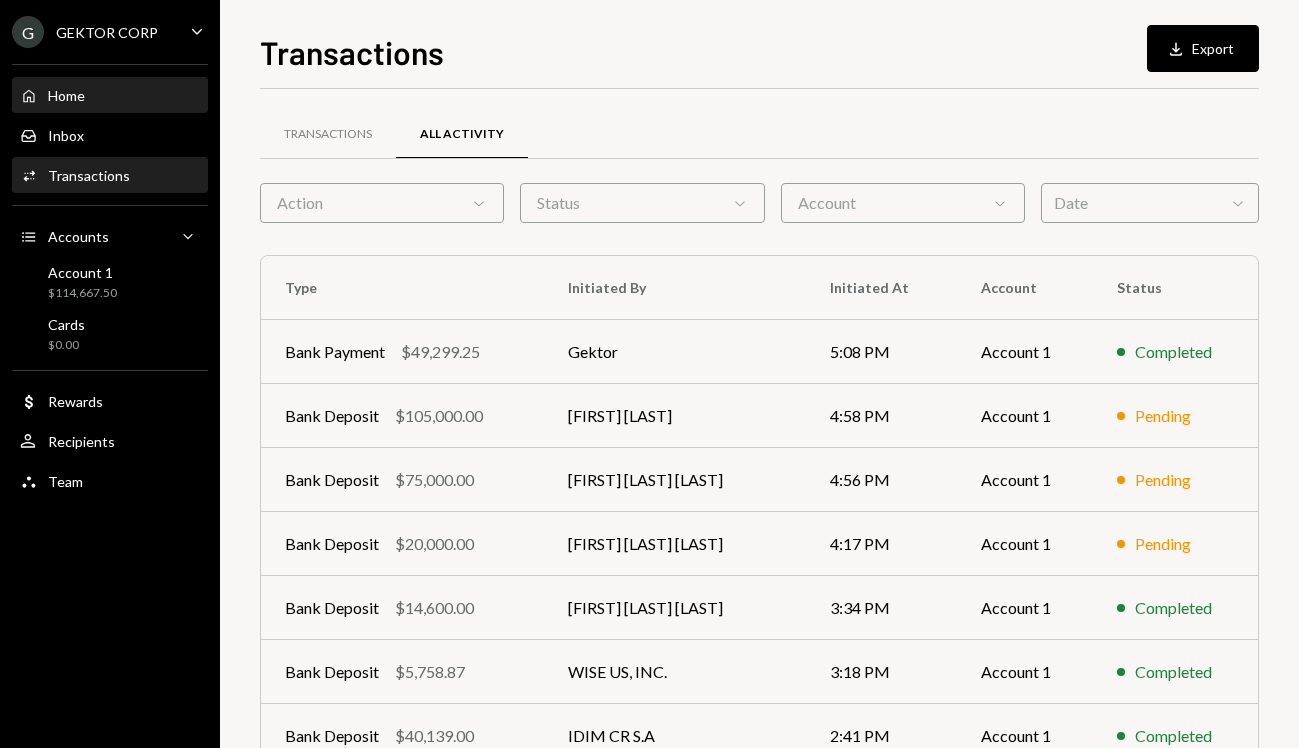 click on "Home Home" at bounding box center (110, 96) 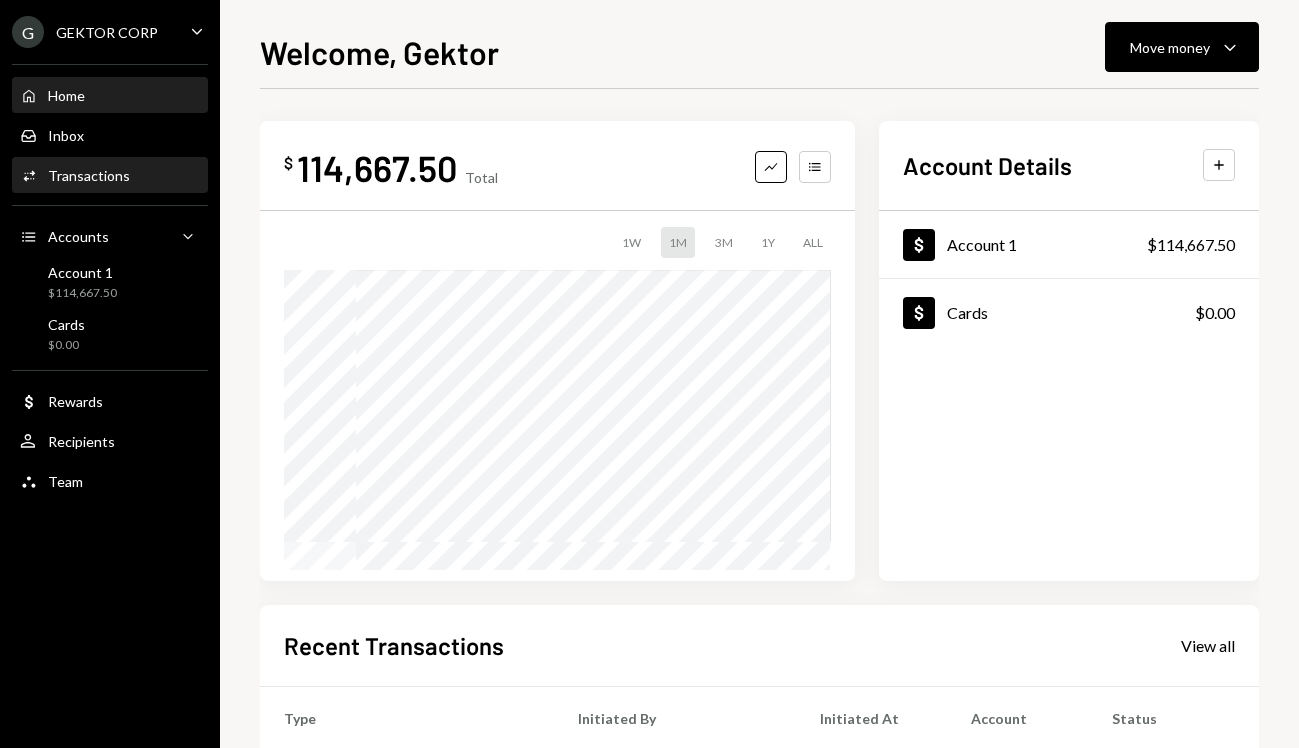 click on "Activities Transactions" at bounding box center (110, 176) 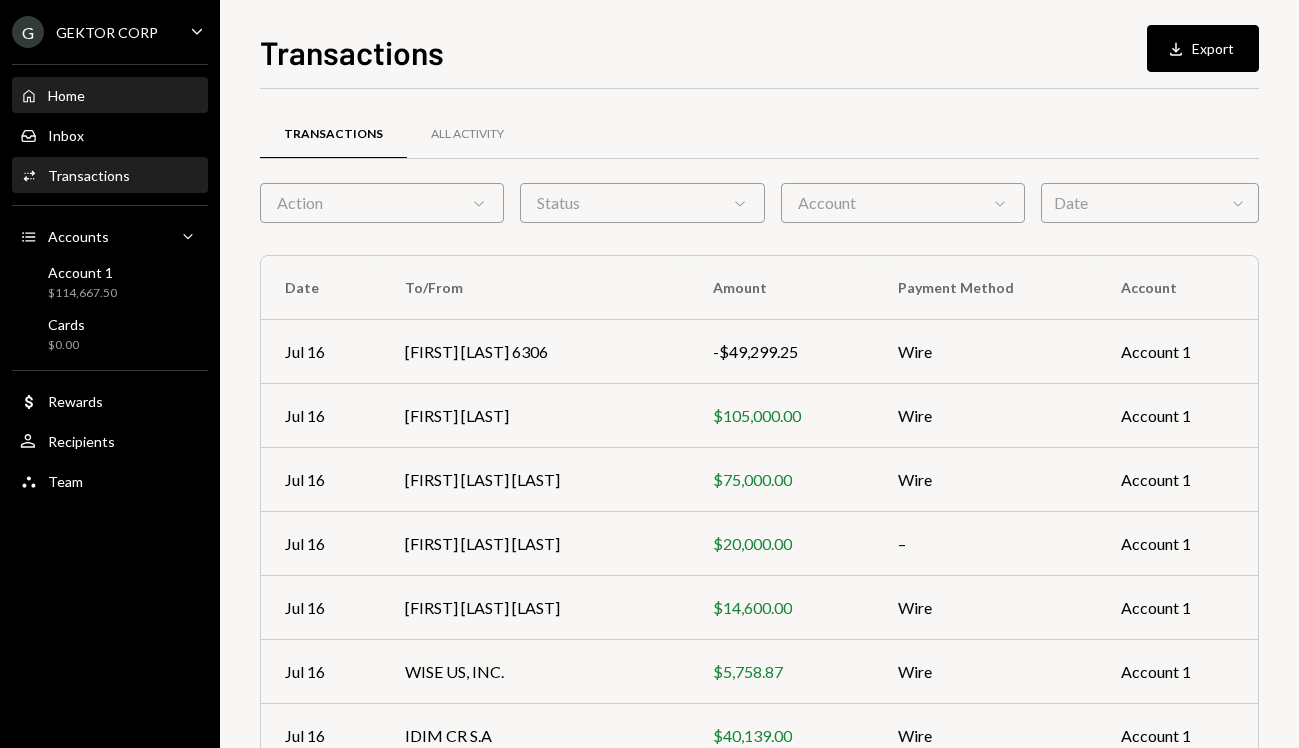 click on "Home Home" at bounding box center (110, 96) 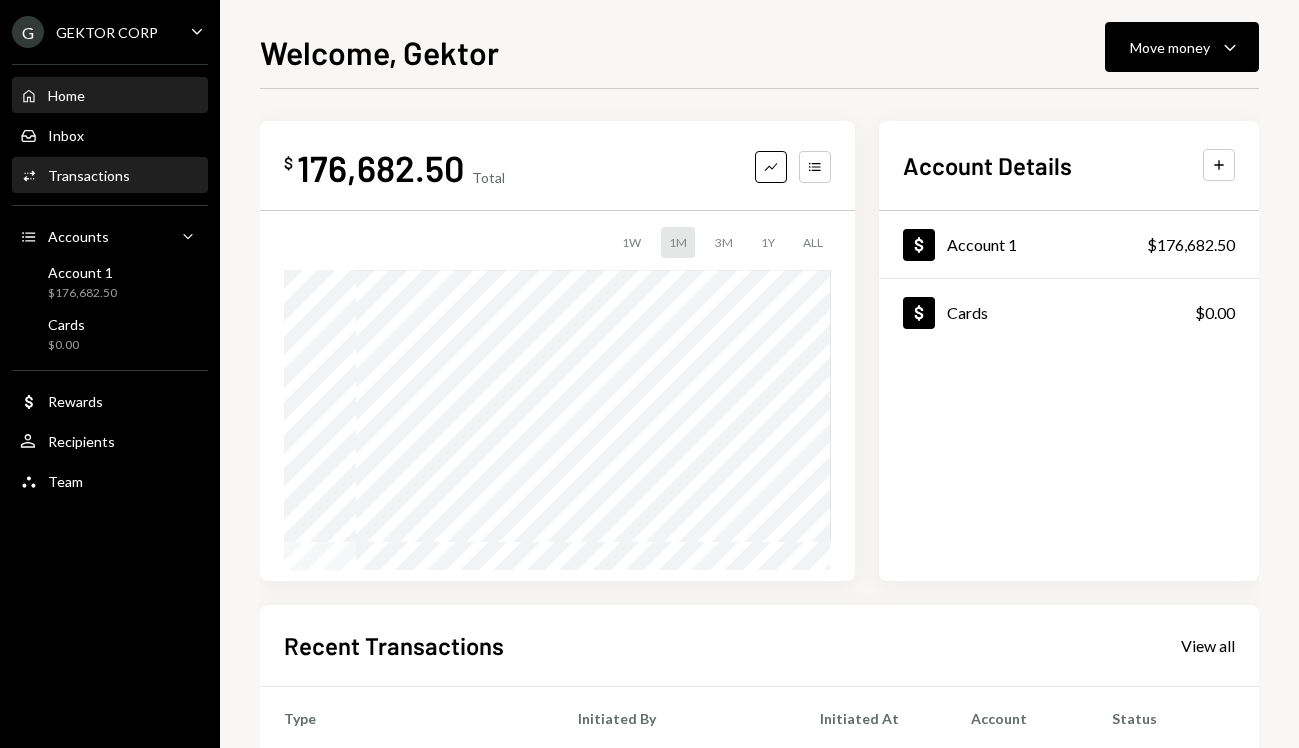 click on "Activities Transactions" at bounding box center (110, 176) 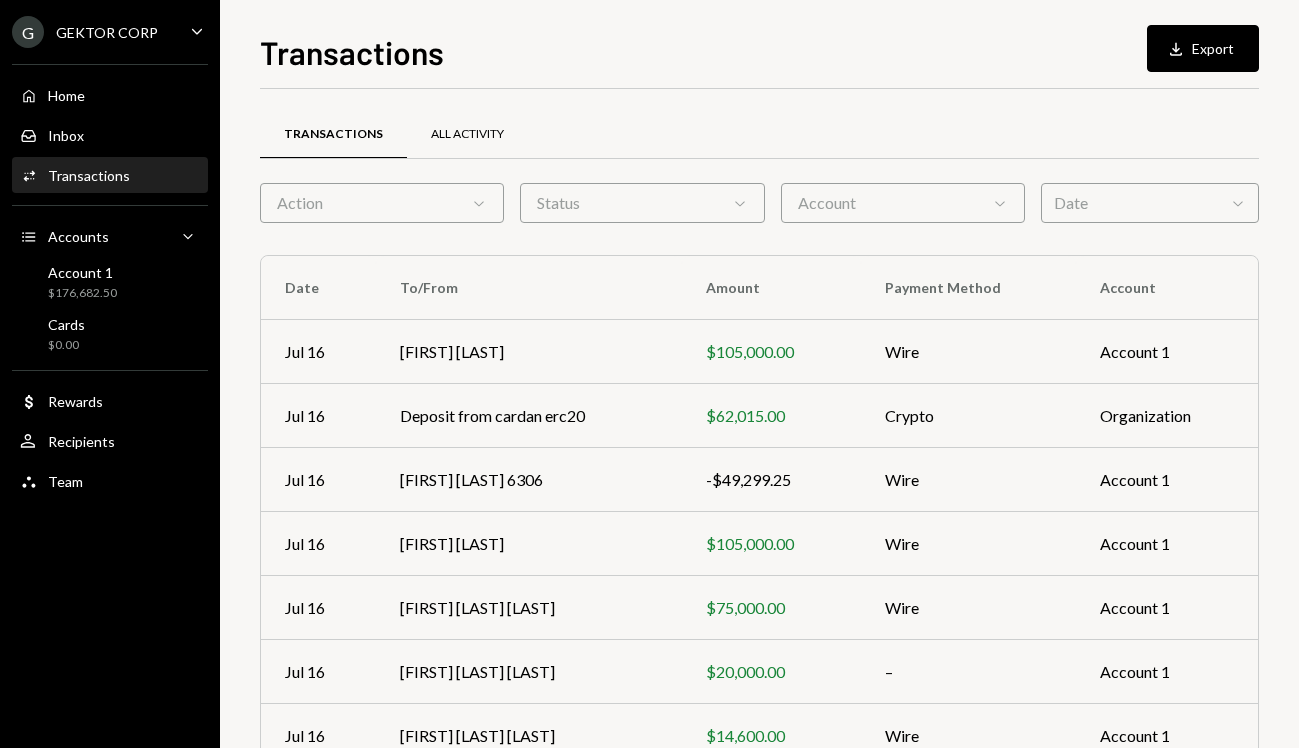 click on "All Activity" at bounding box center (467, 134) 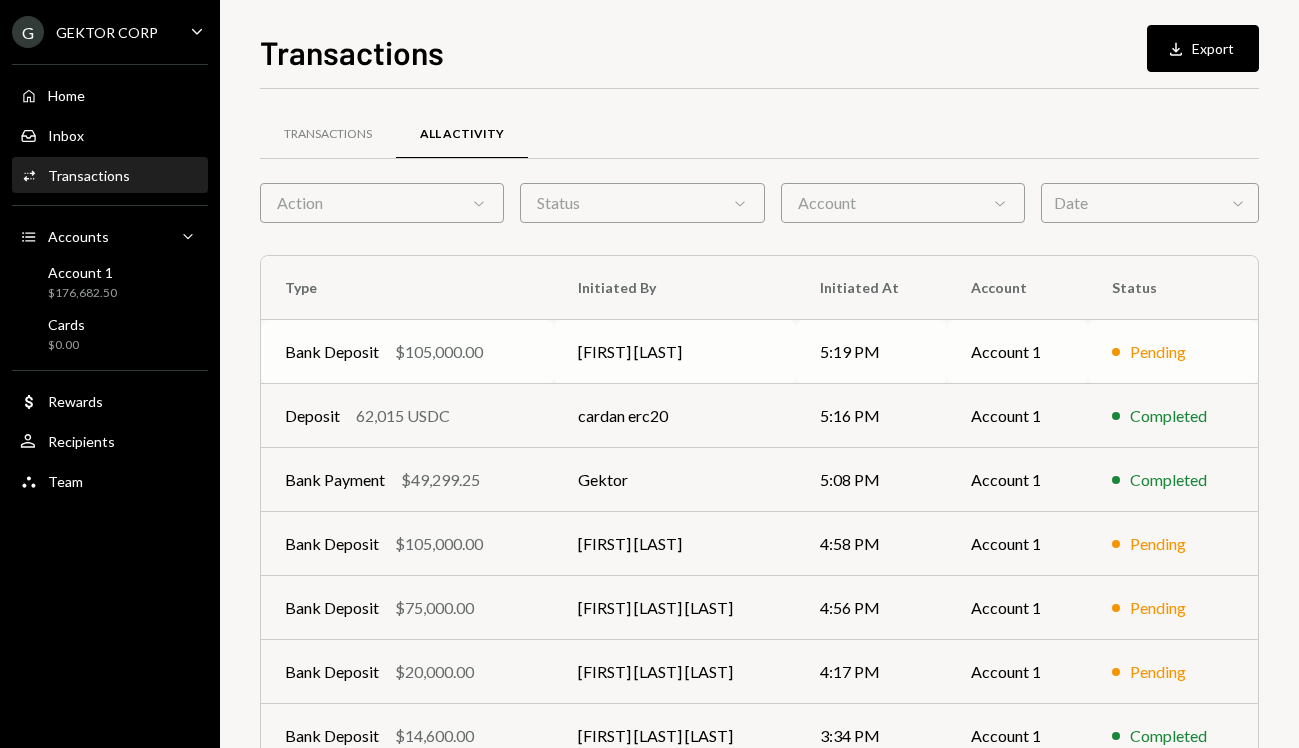 click on "[FIRST] [LAST]" at bounding box center (675, 352) 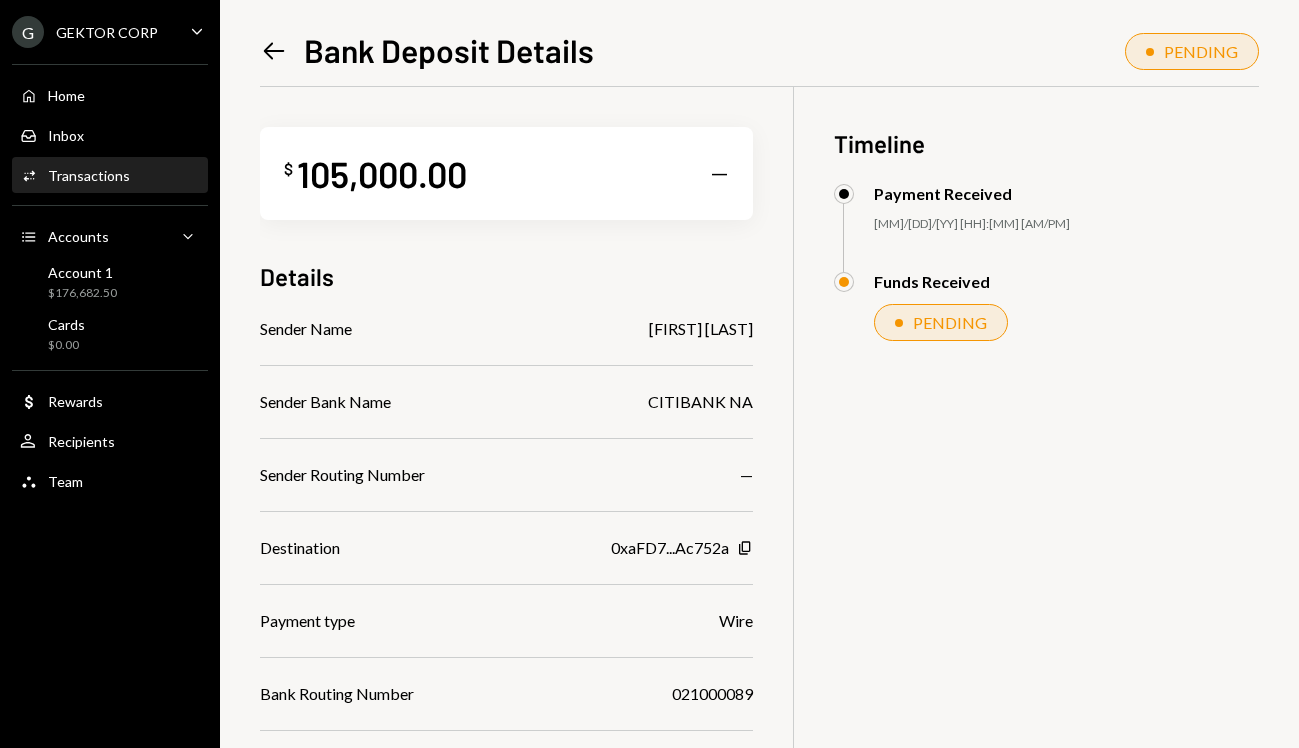 drag, startPoint x: 620, startPoint y: 329, endPoint x: 782, endPoint y: 326, distance: 162.02777 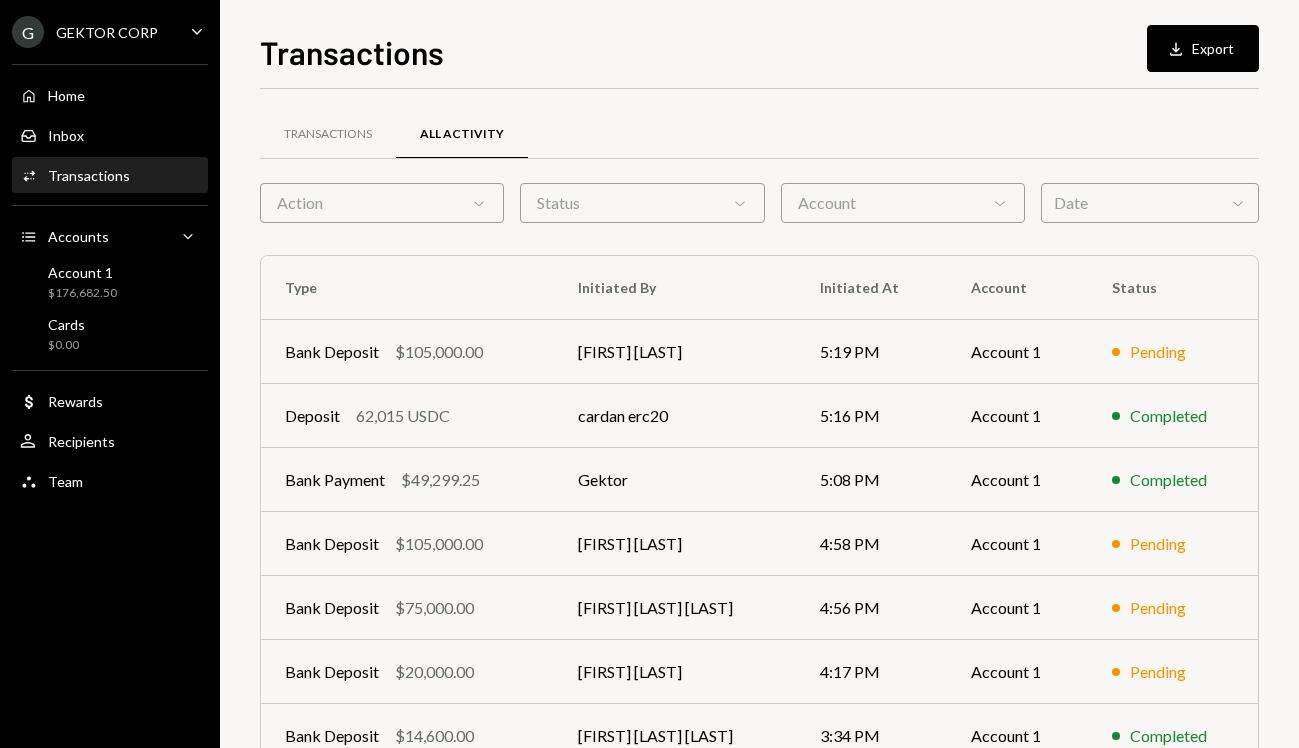 scroll, scrollTop: 0, scrollLeft: 0, axis: both 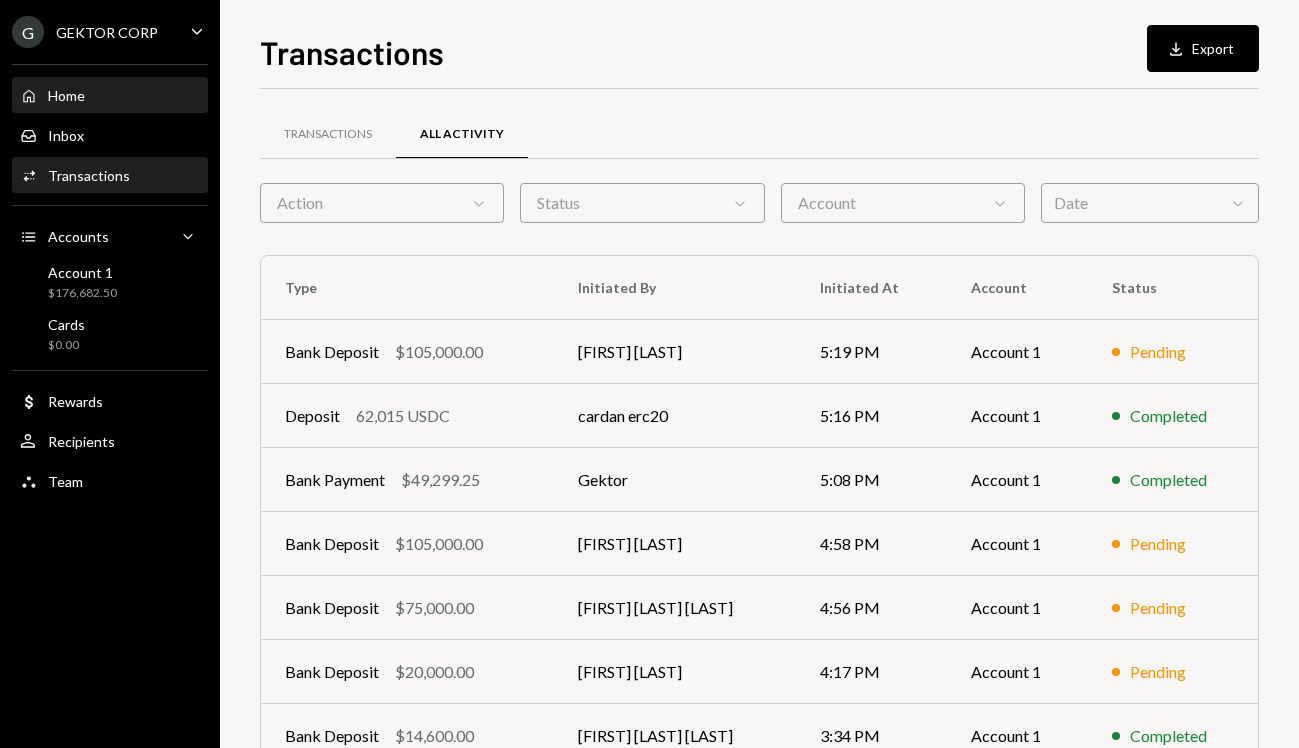 click on "Home" at bounding box center (66, 95) 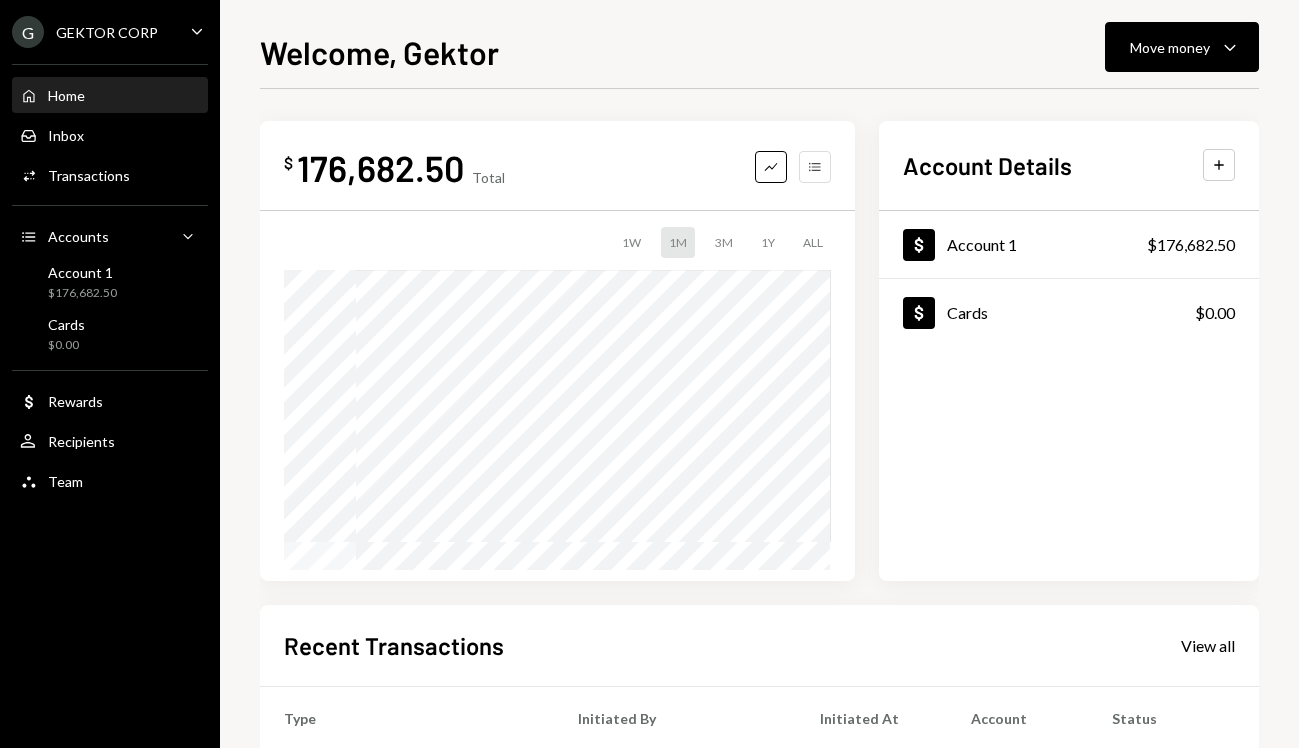 click on "Accounts" 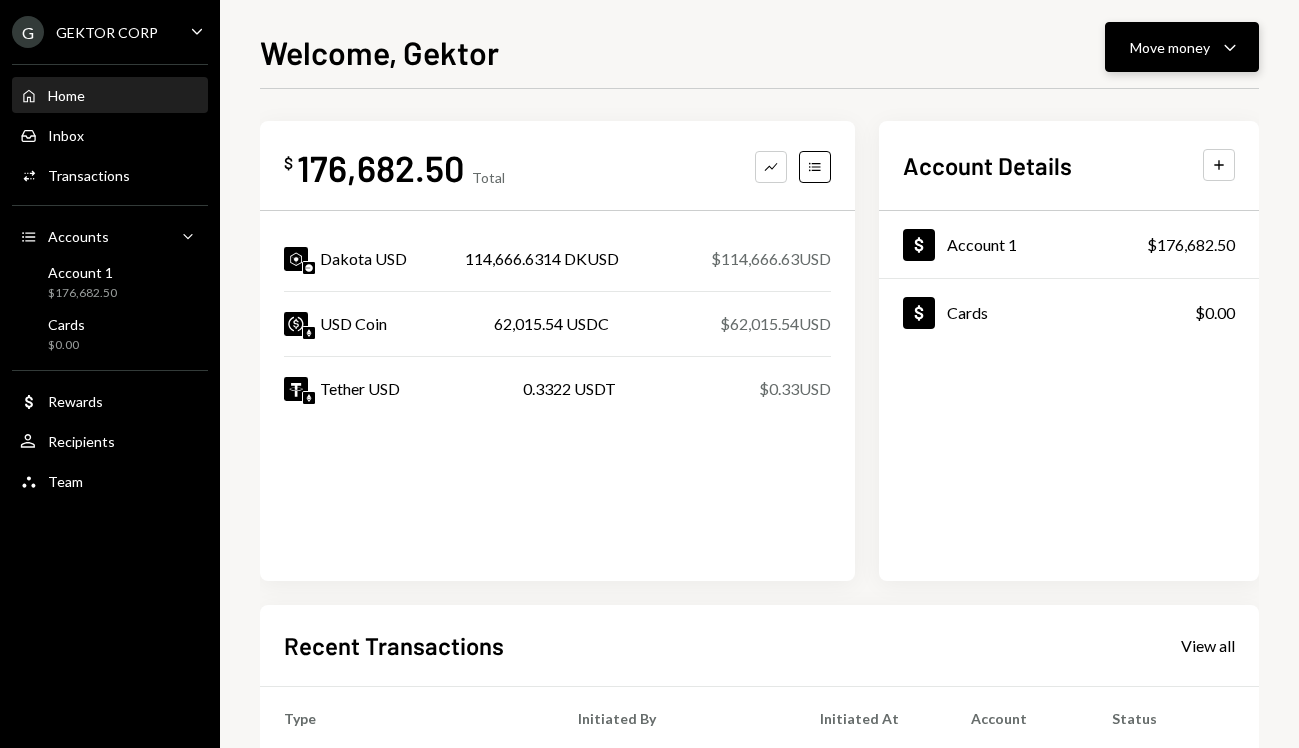 click on "Move money Caret Down" at bounding box center [1182, 47] 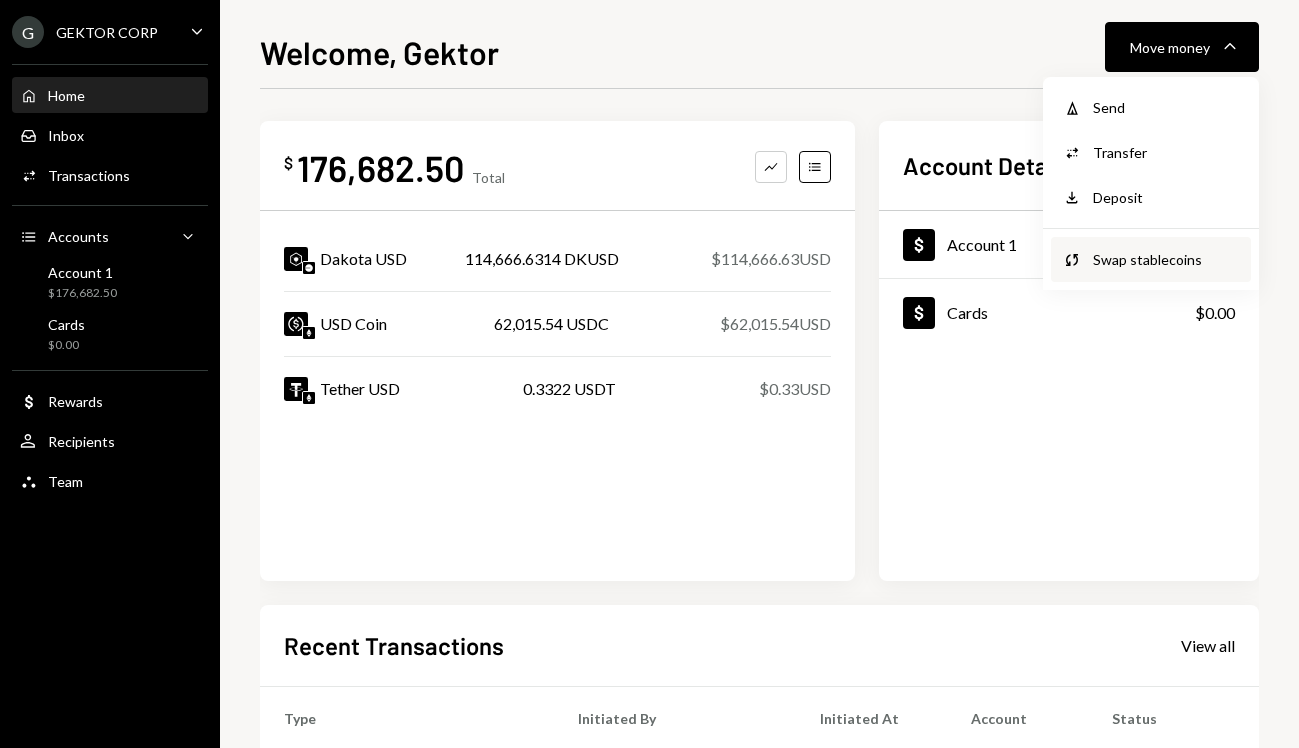 click on "Swap stablecoins" at bounding box center [1166, 259] 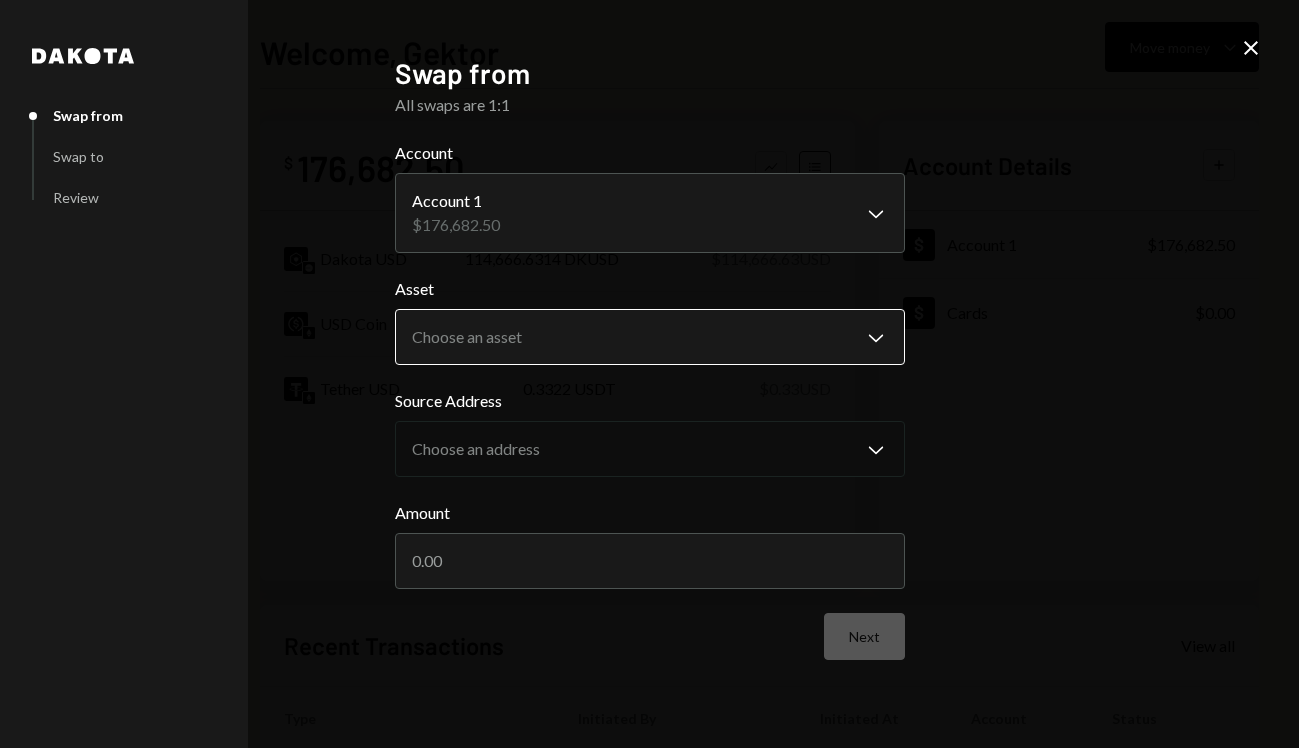 click on "**********" at bounding box center (649, 374) 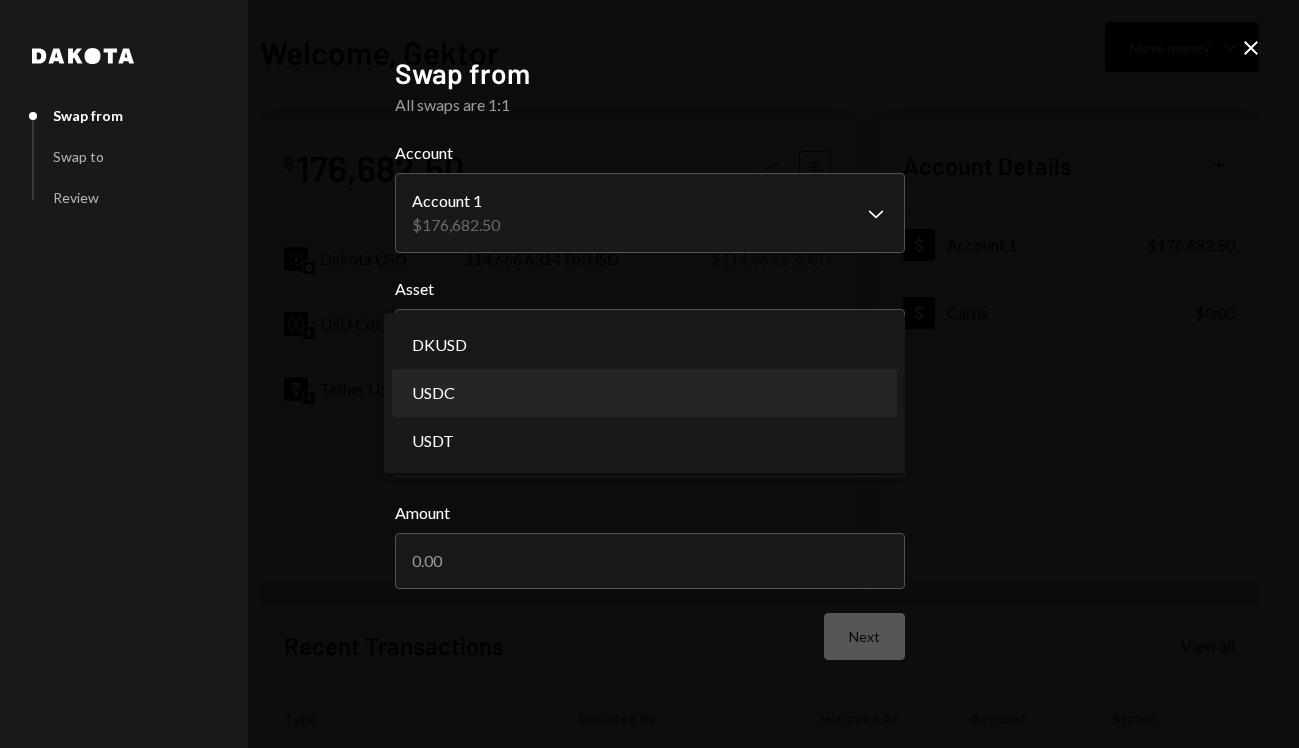 select on "****" 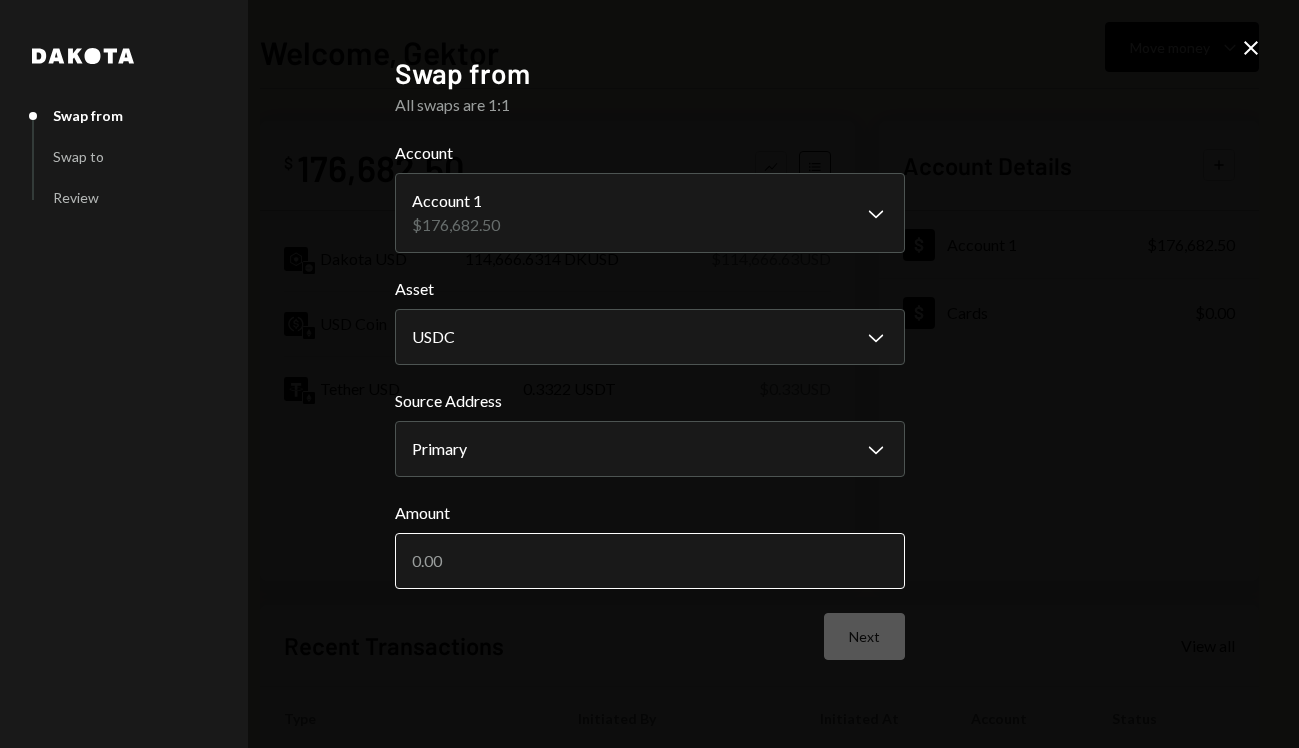 click on "Amount" at bounding box center (650, 561) 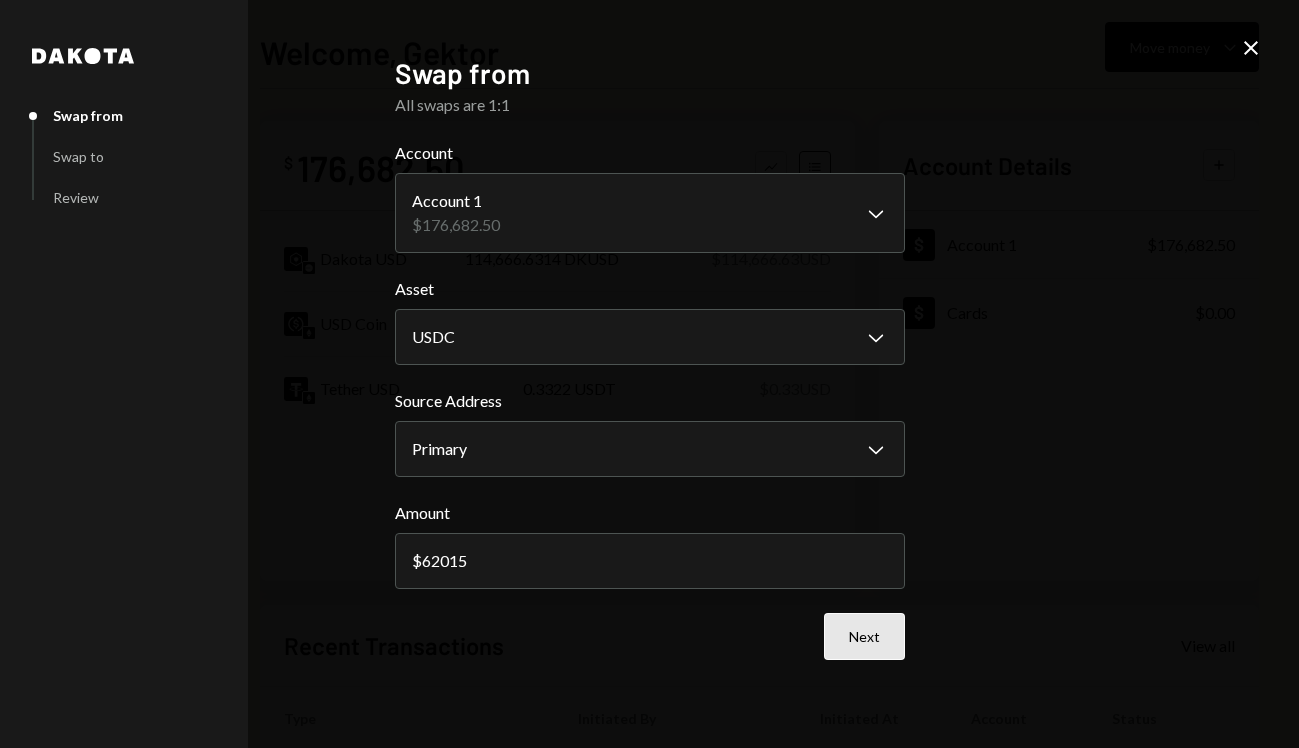 type on "62015" 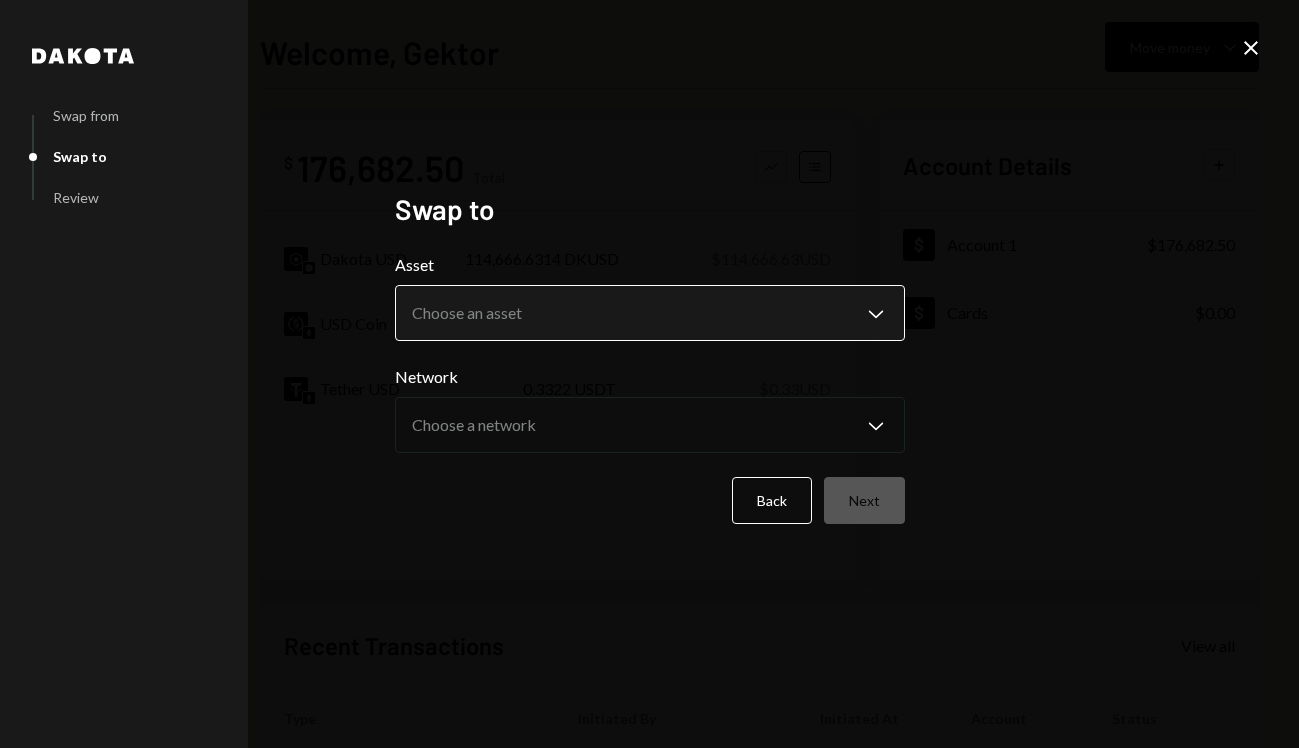 click on "**********" at bounding box center [649, 374] 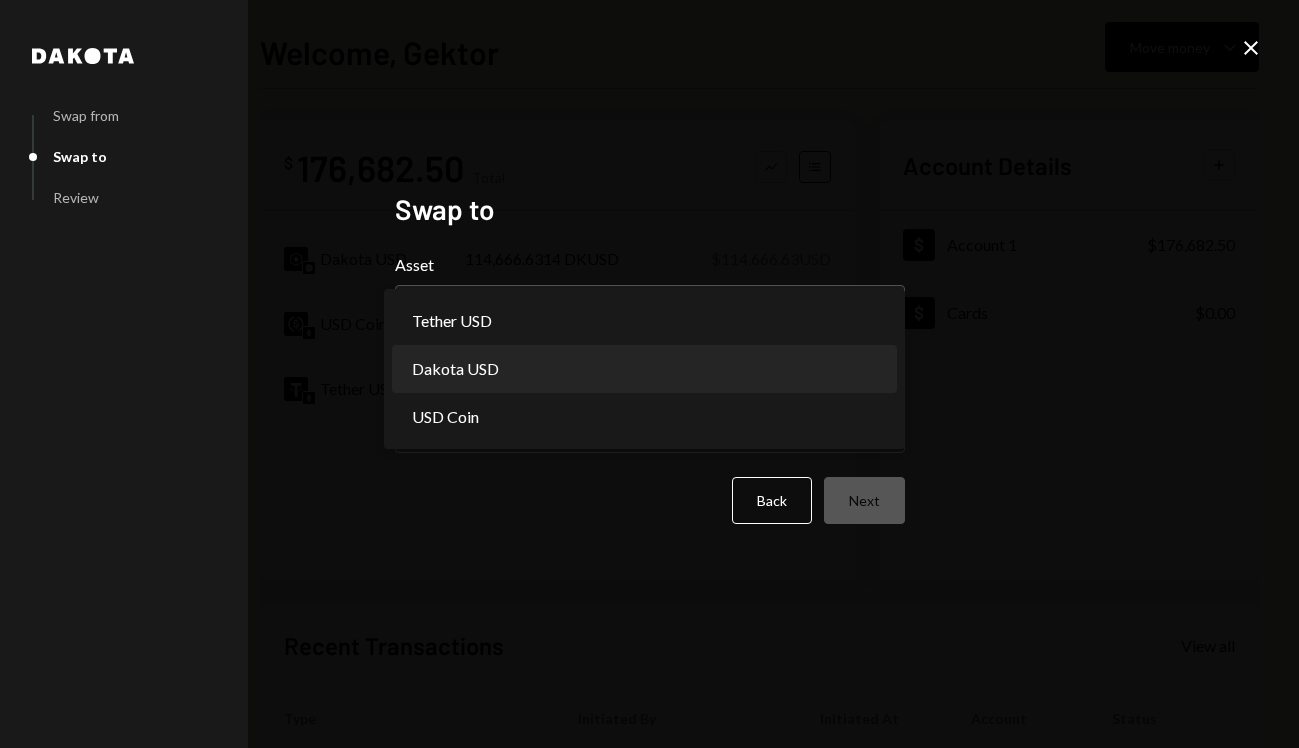select on "*****" 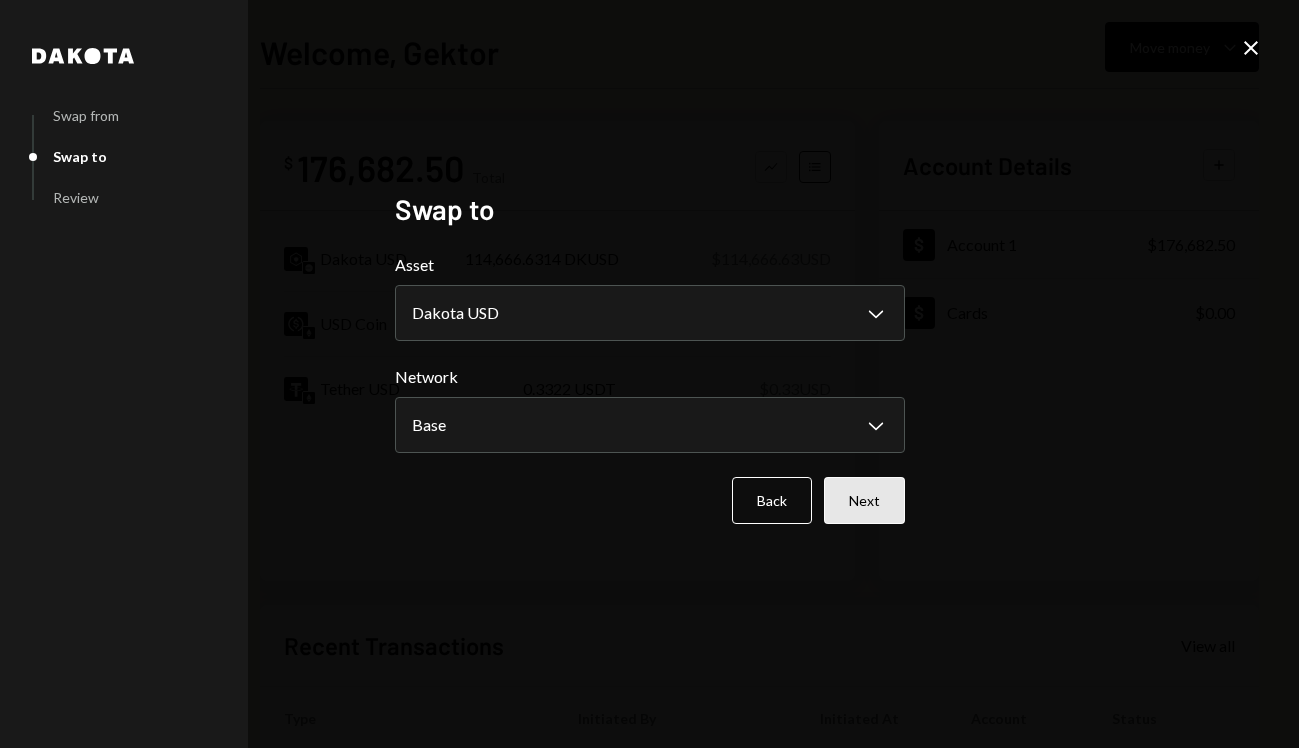 click on "Next" at bounding box center [864, 500] 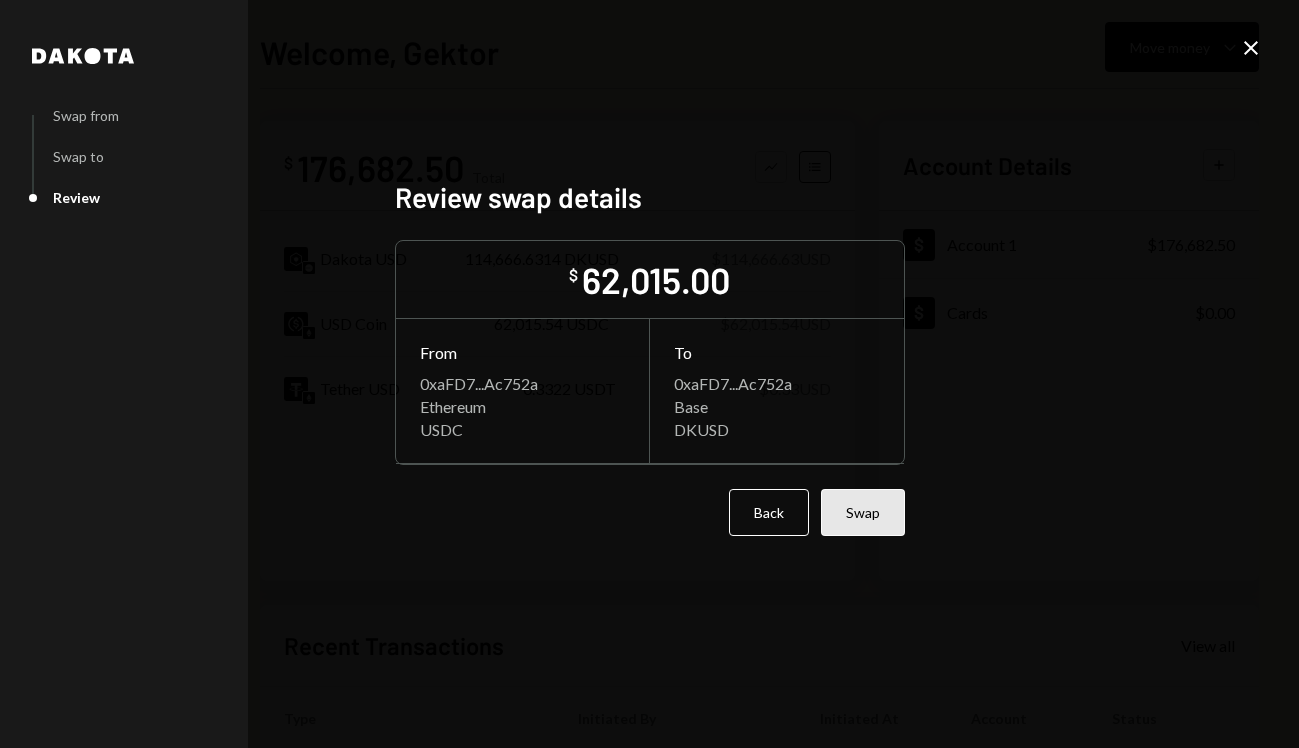 click on "Swap" at bounding box center (863, 512) 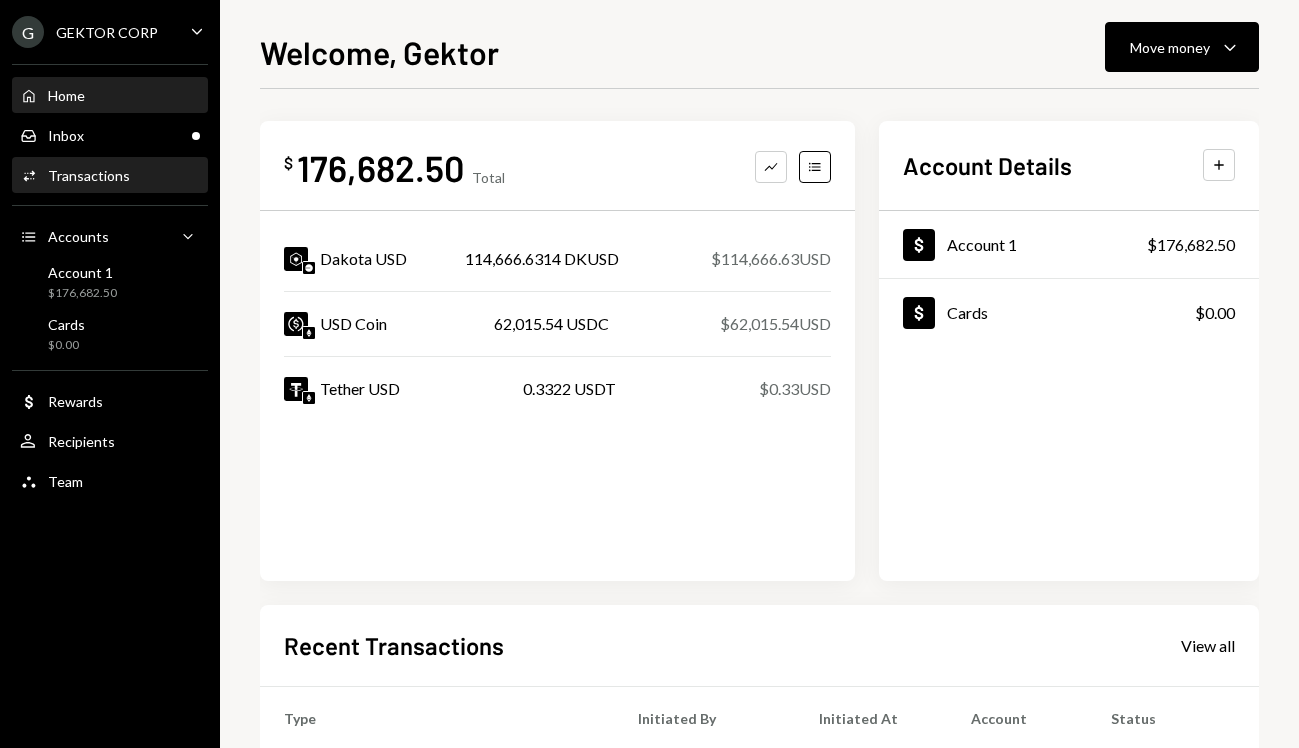click on "Transactions" at bounding box center (89, 175) 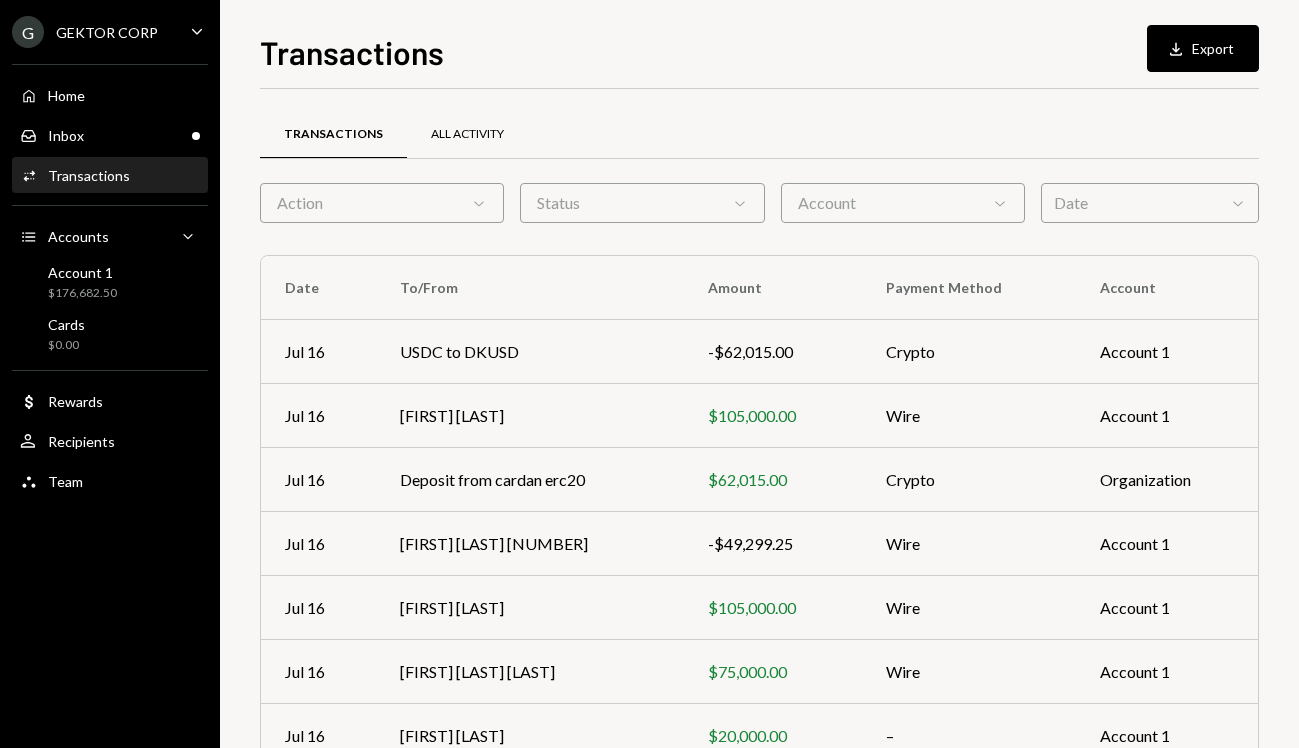 click on "All Activity" at bounding box center [467, 135] 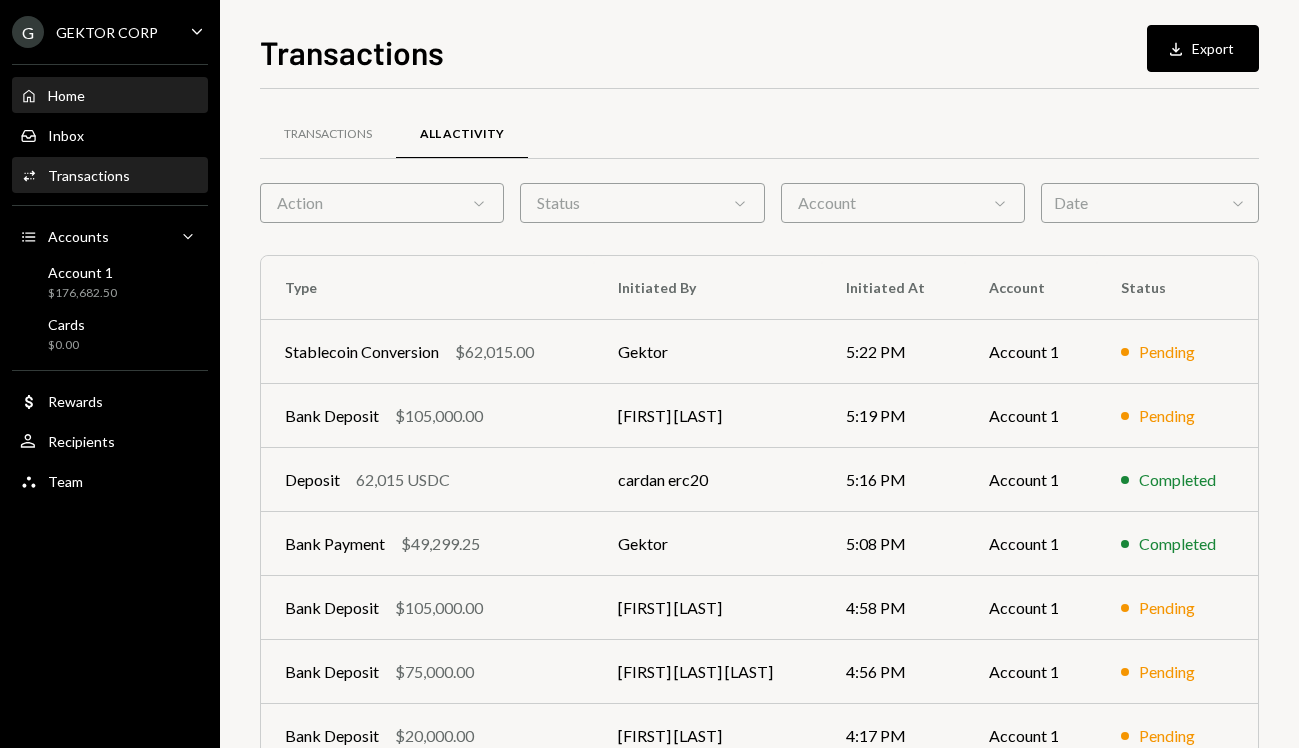 click on "Home" at bounding box center [66, 95] 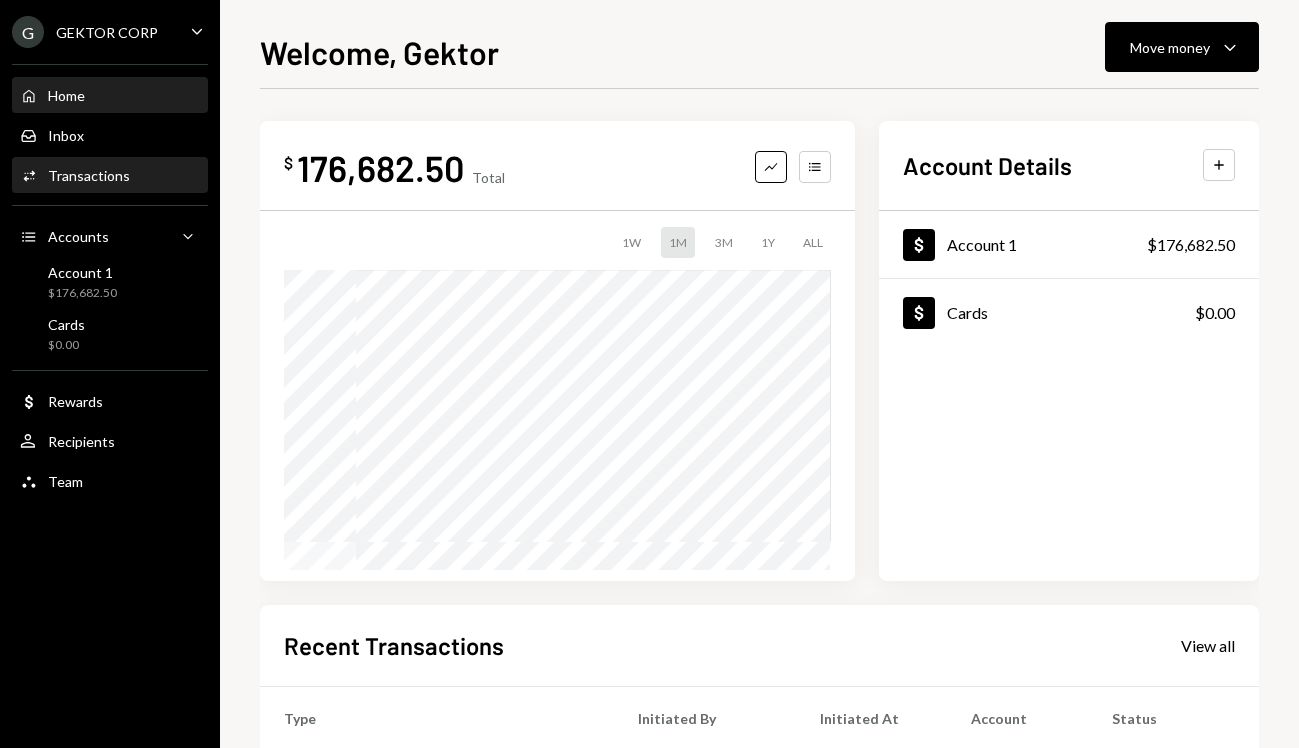 click on "Activities Transactions" at bounding box center (75, 176) 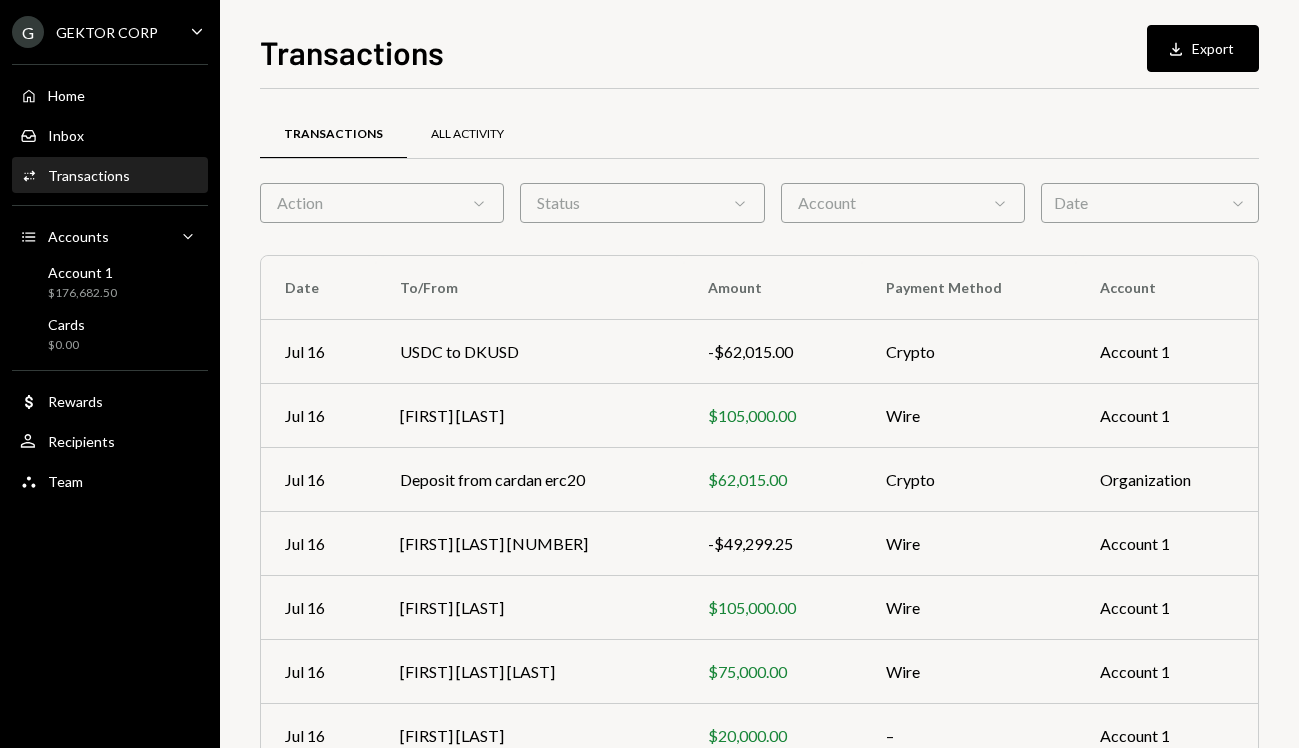 click on "All Activity" at bounding box center [467, 134] 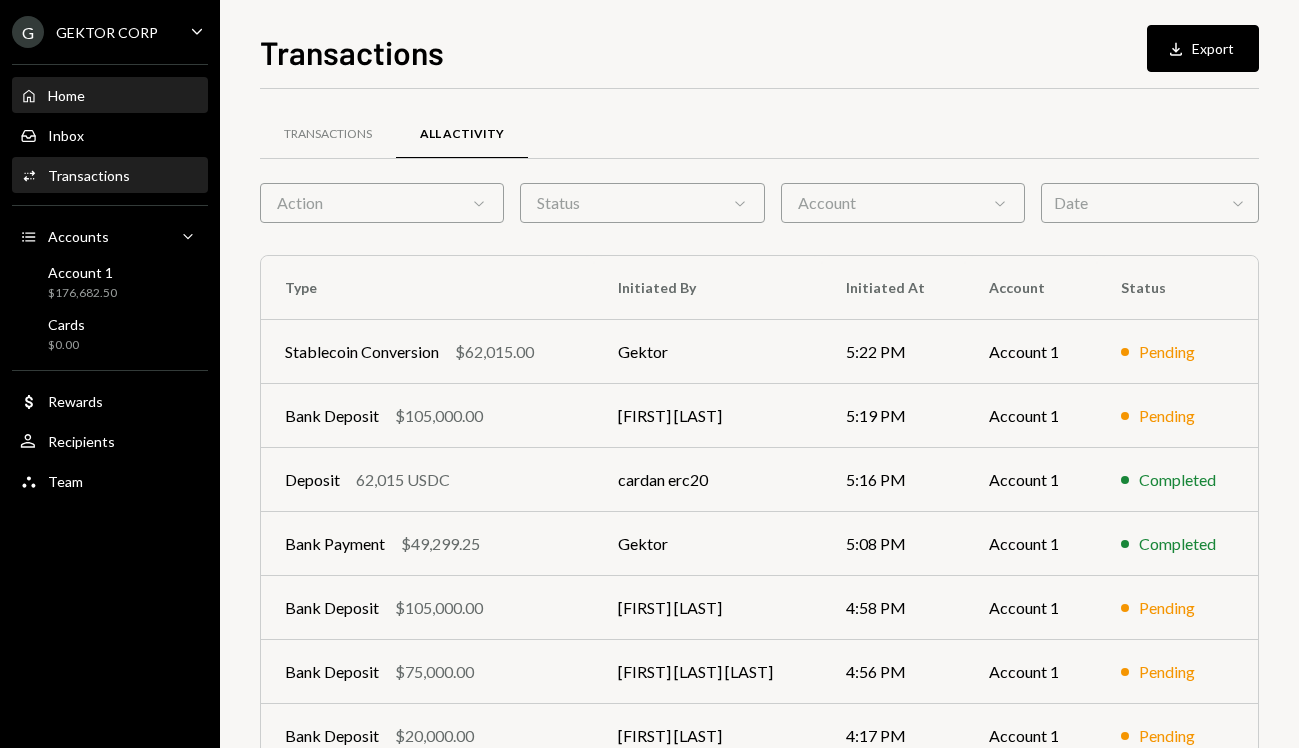 click on "Home Home" at bounding box center (110, 96) 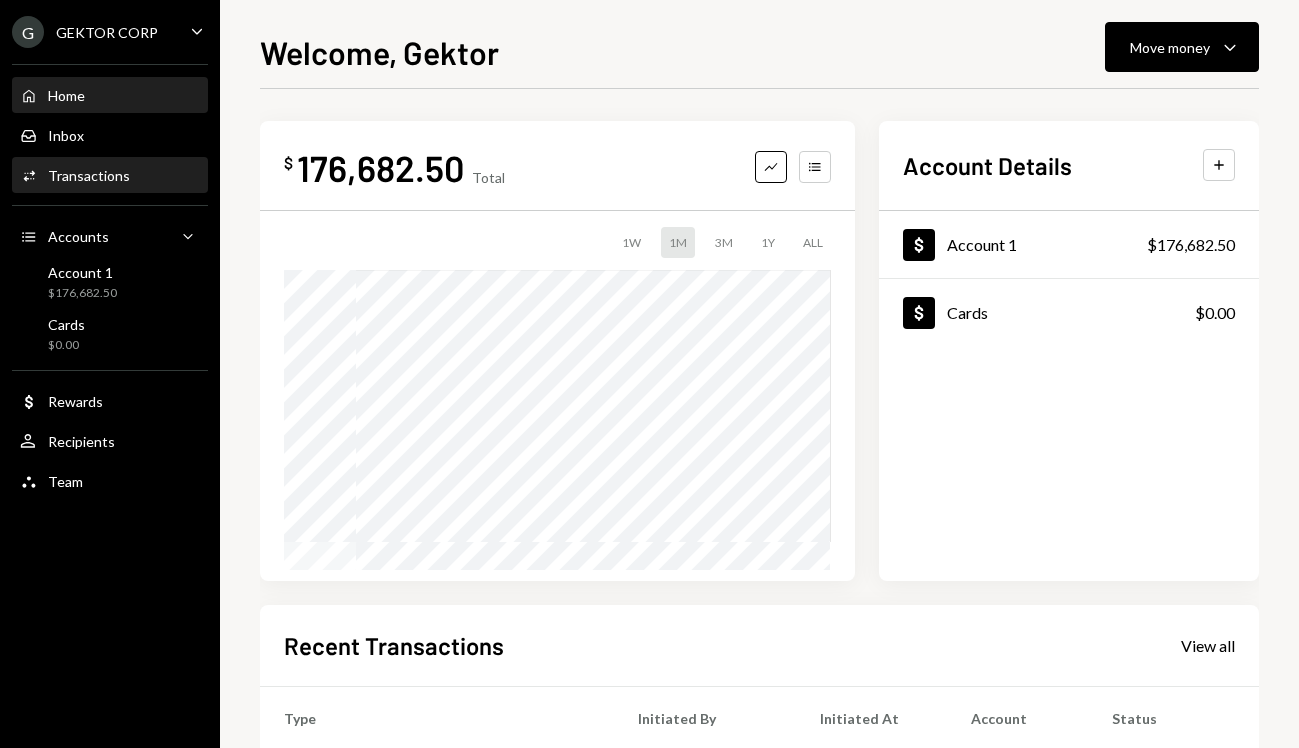 click on "Activities Transactions" at bounding box center (110, 176) 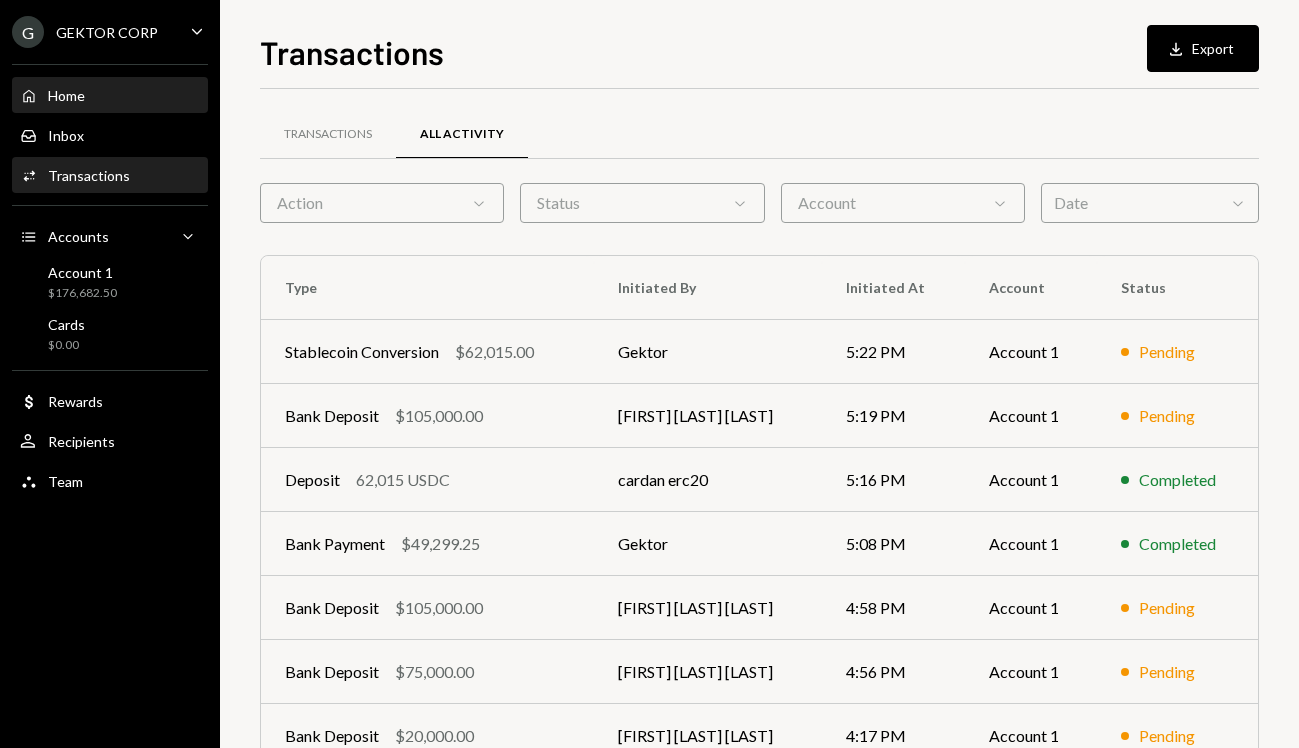 scroll, scrollTop: 0, scrollLeft: 0, axis: both 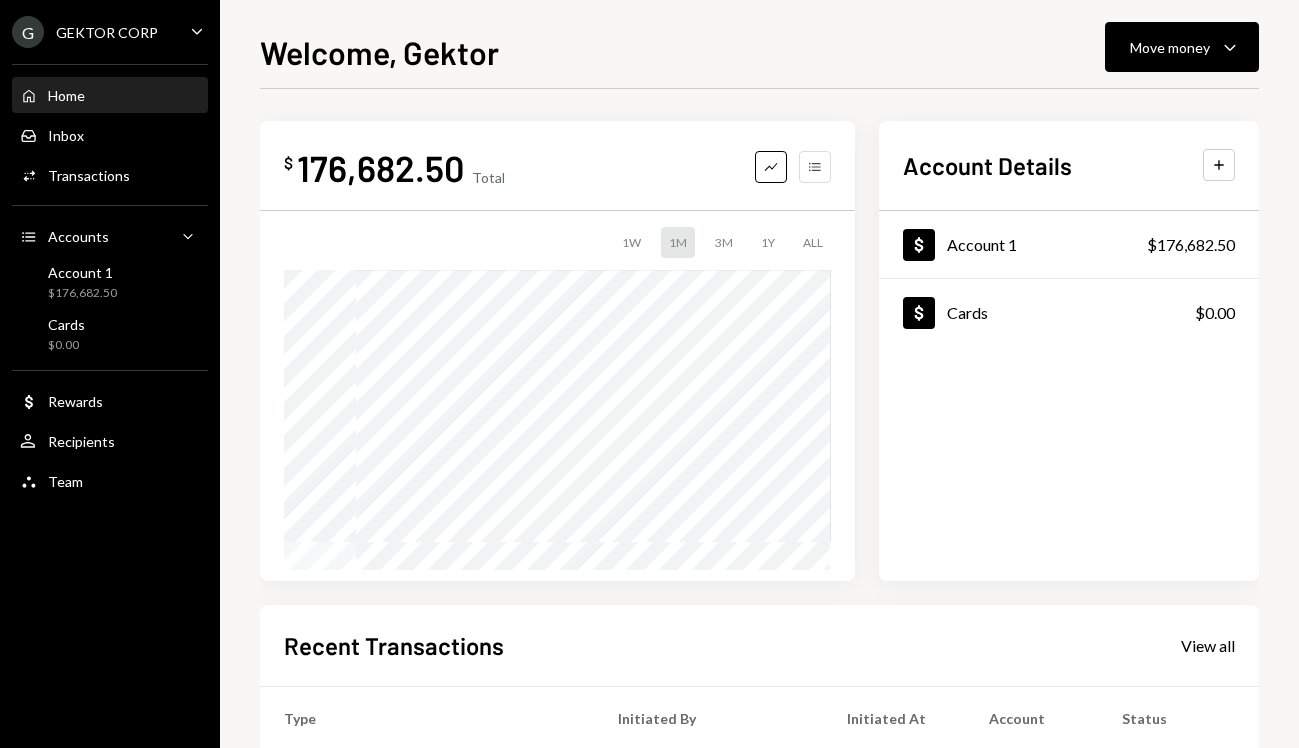 click on "Accounts" at bounding box center [815, 167] 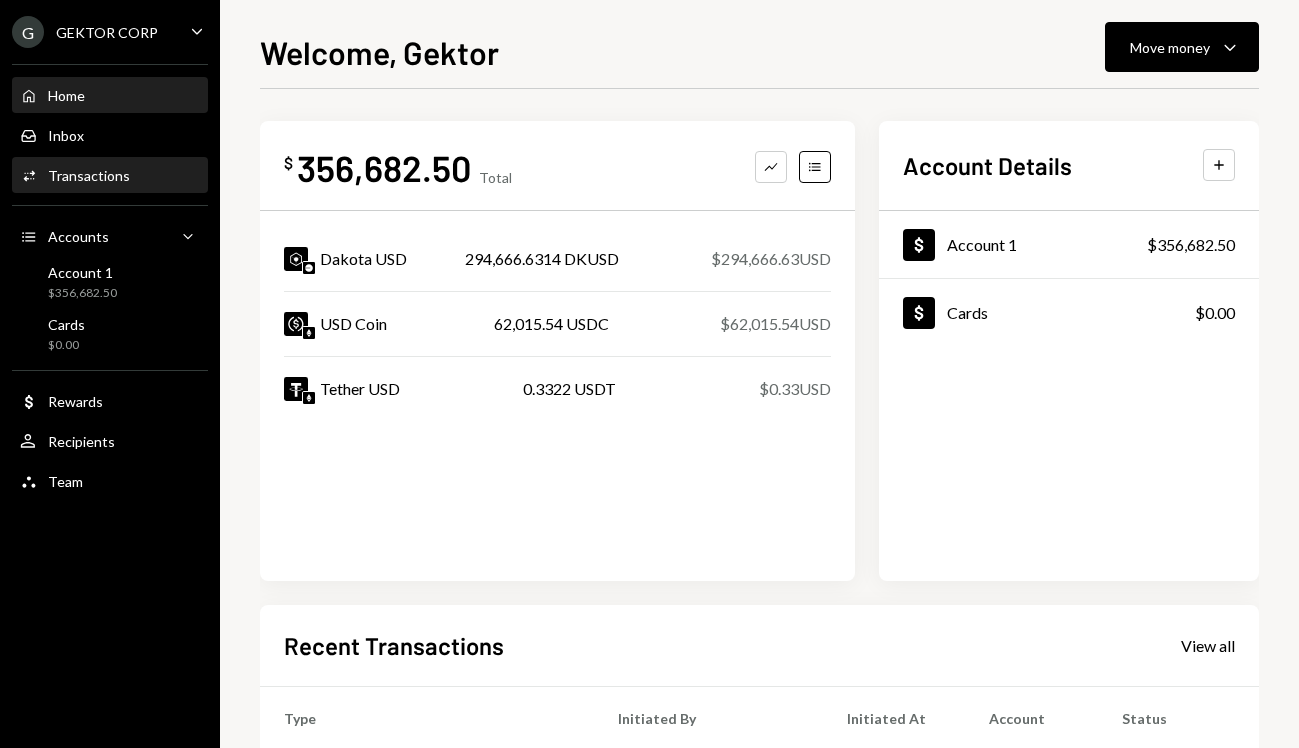 click on "Activities Transactions" at bounding box center (110, 176) 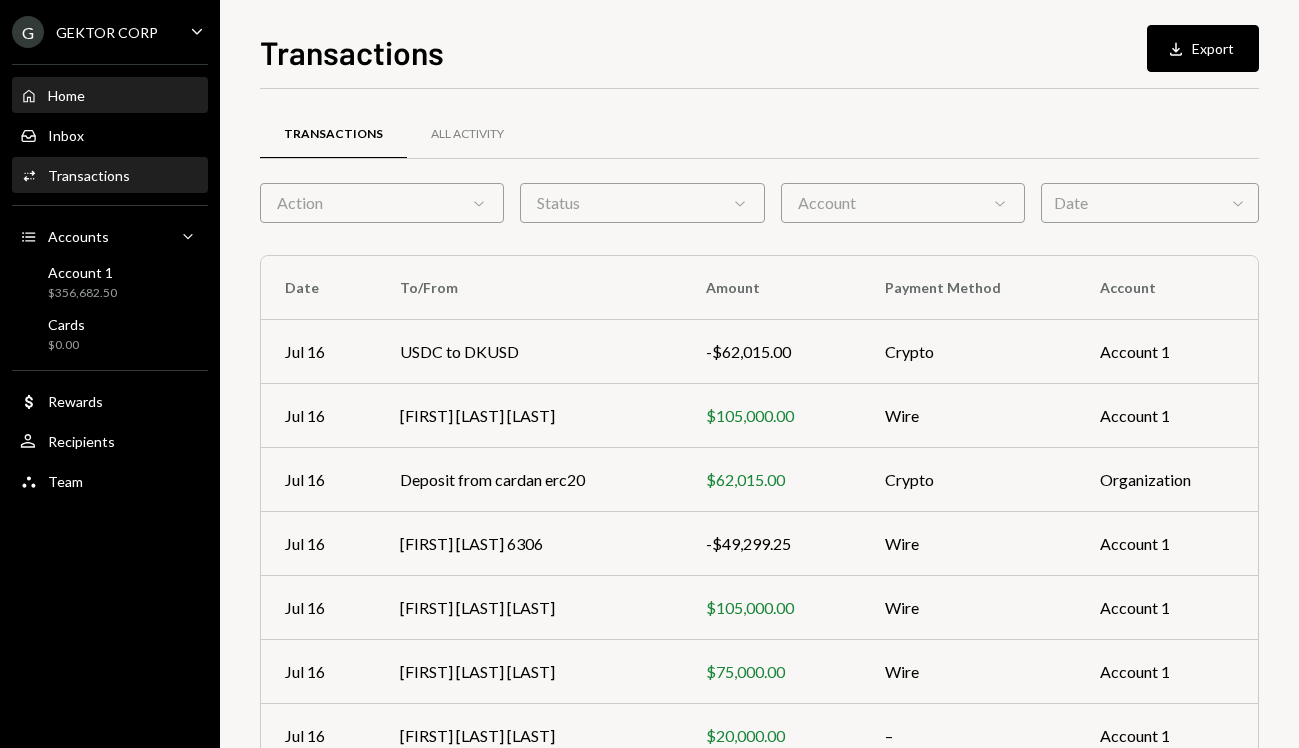 click on "Home Home" at bounding box center (110, 96) 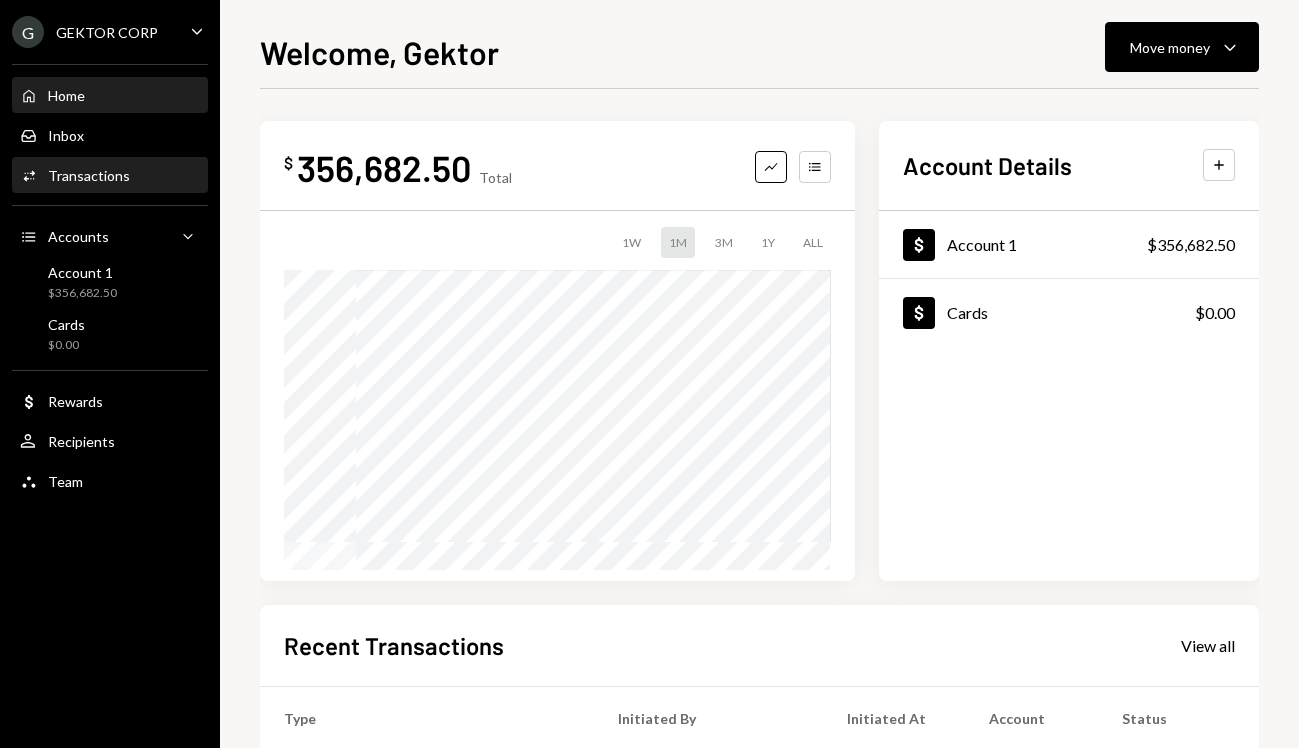 click on "Activities Transactions" at bounding box center [110, 176] 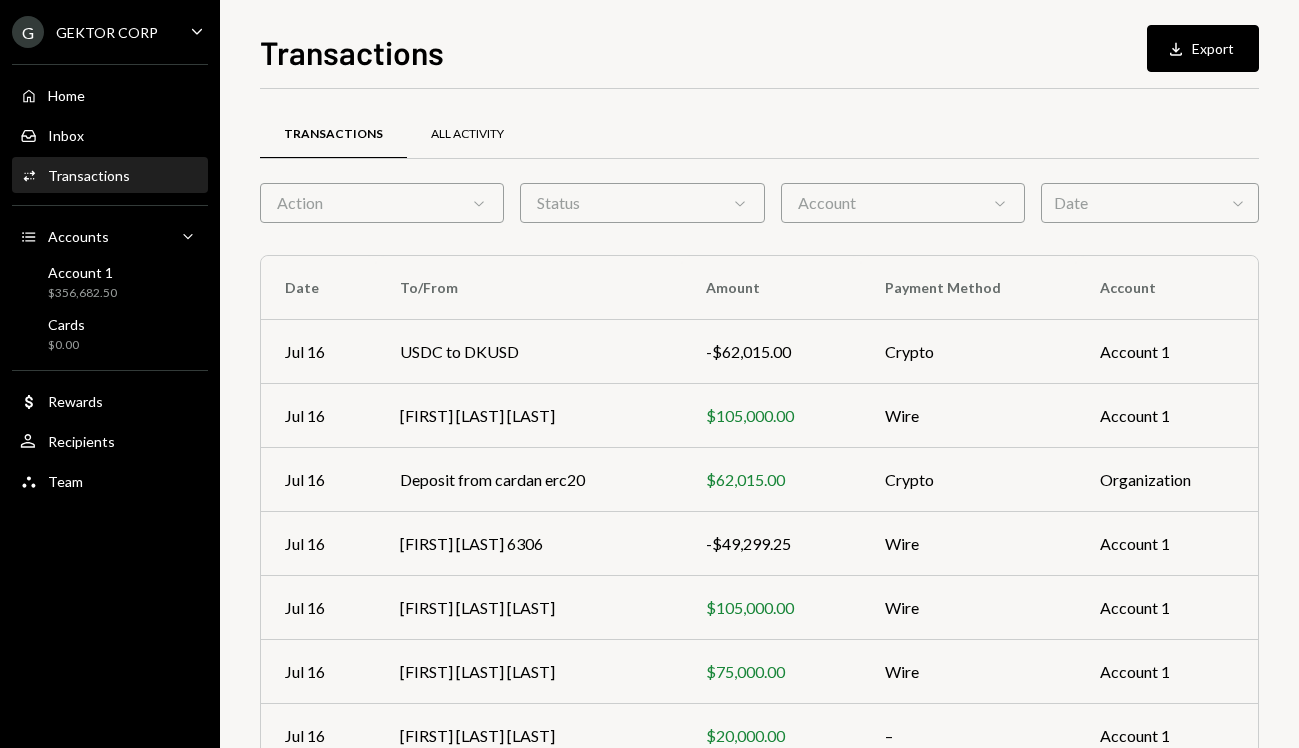 click on "All Activity" at bounding box center (467, 135) 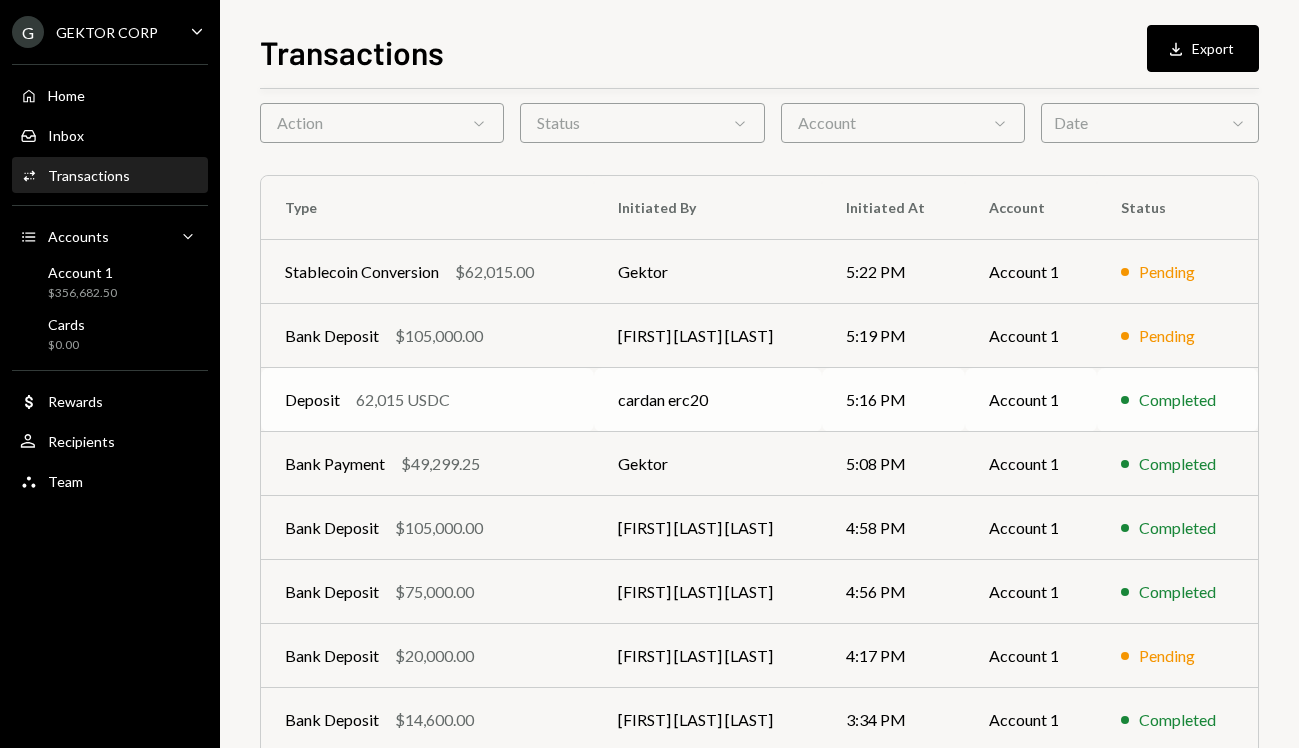 scroll, scrollTop: 82, scrollLeft: 0, axis: vertical 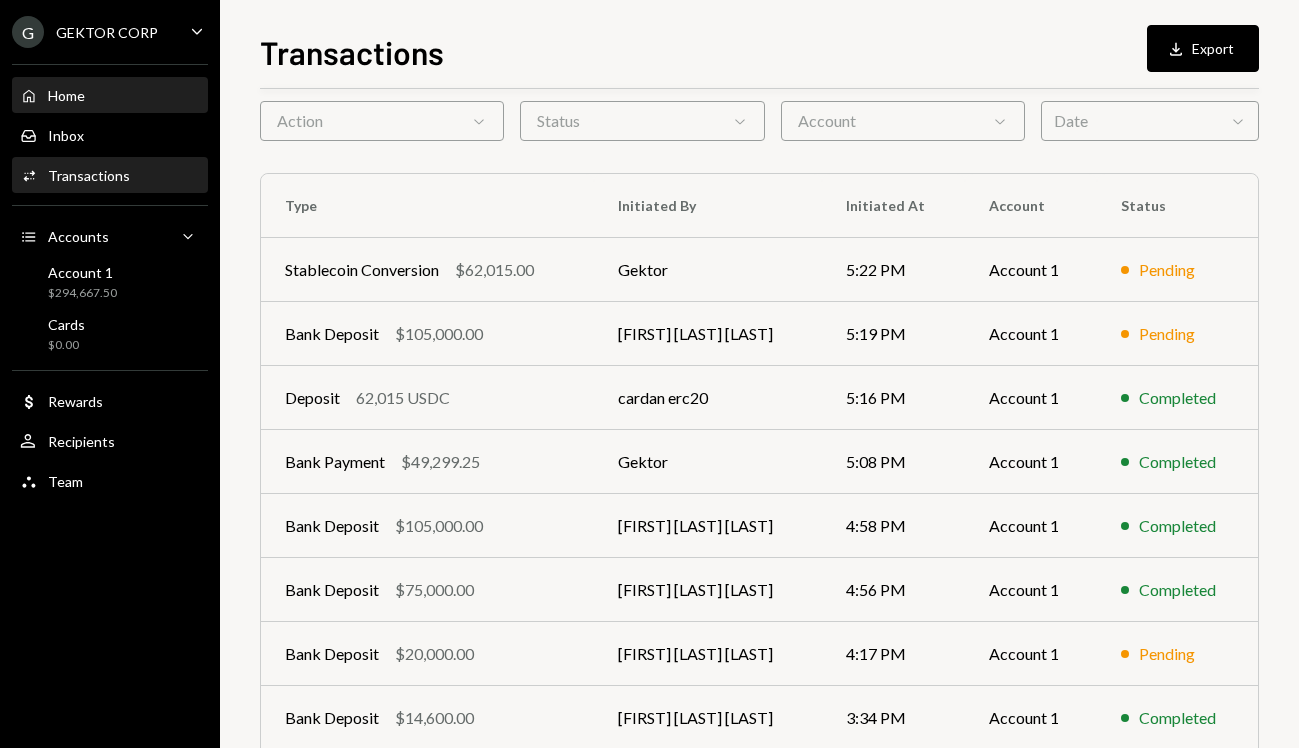 click on "Home Home" at bounding box center (110, 96) 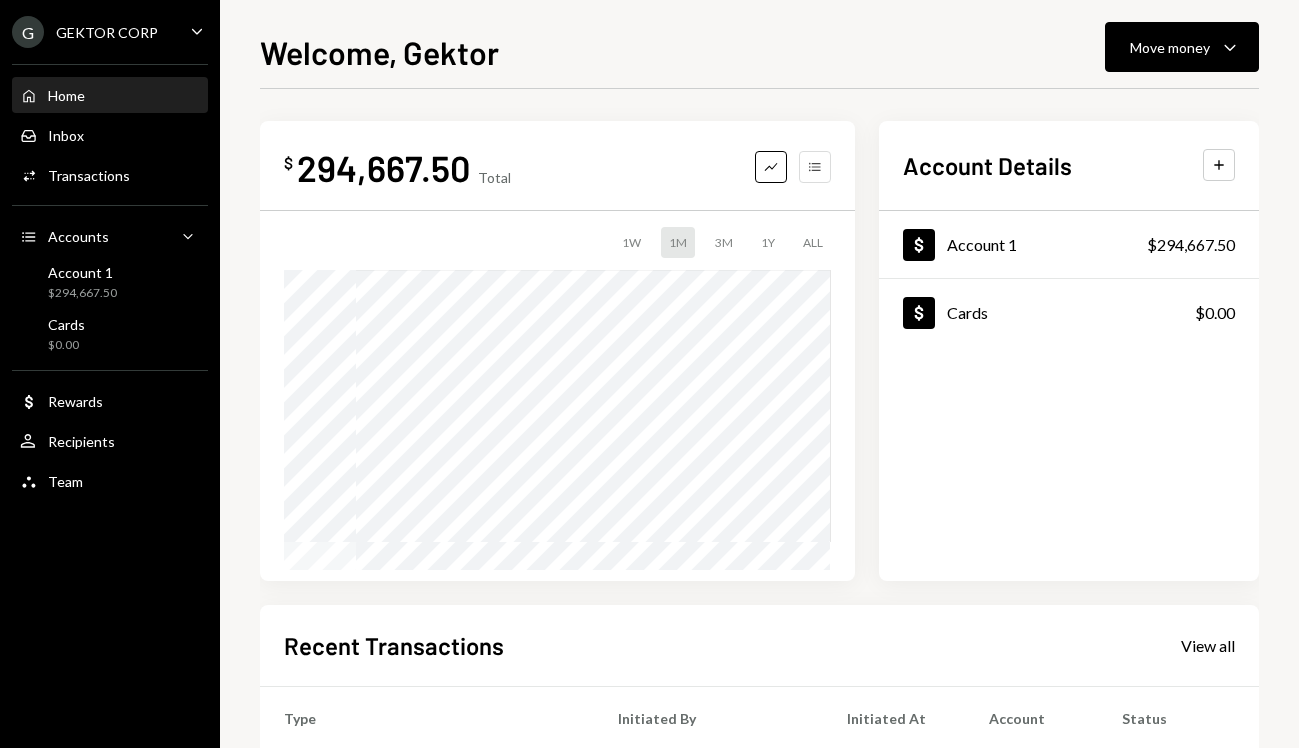 click on "Accounts" at bounding box center [815, 167] 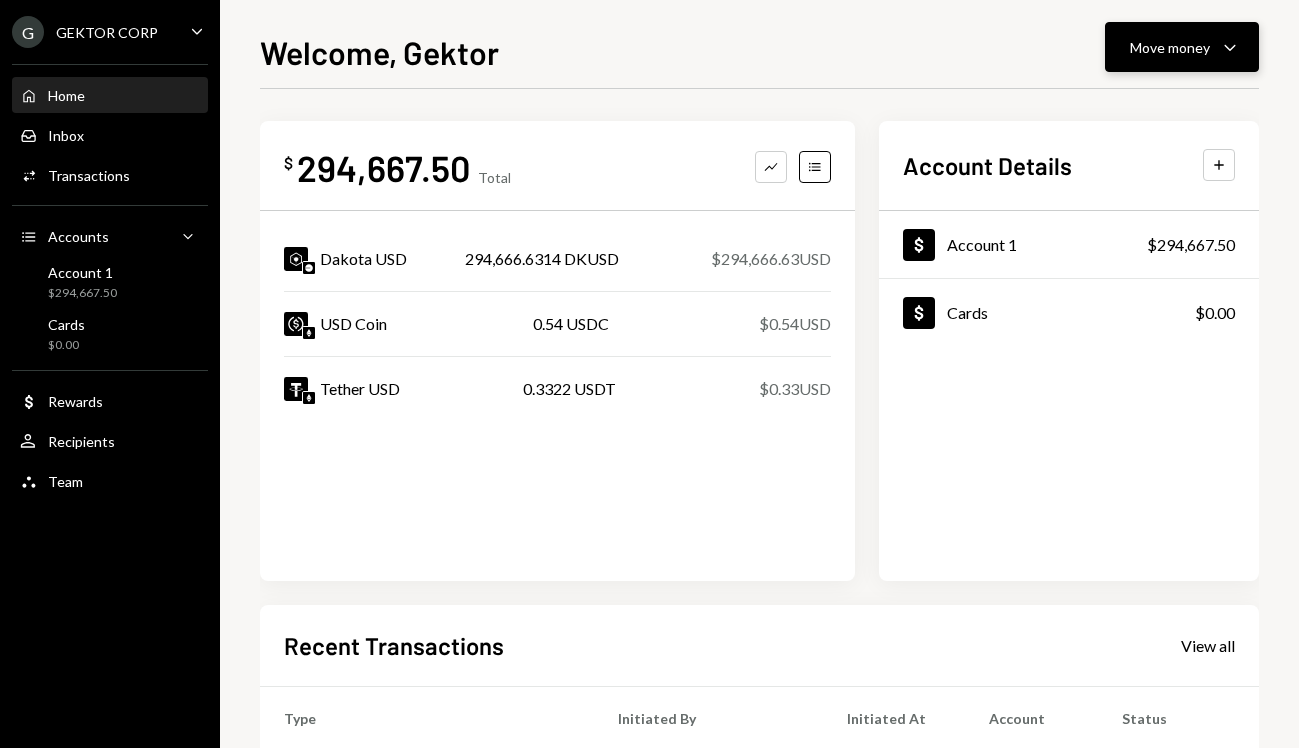 click on "Move money Caret Down" at bounding box center [1182, 47] 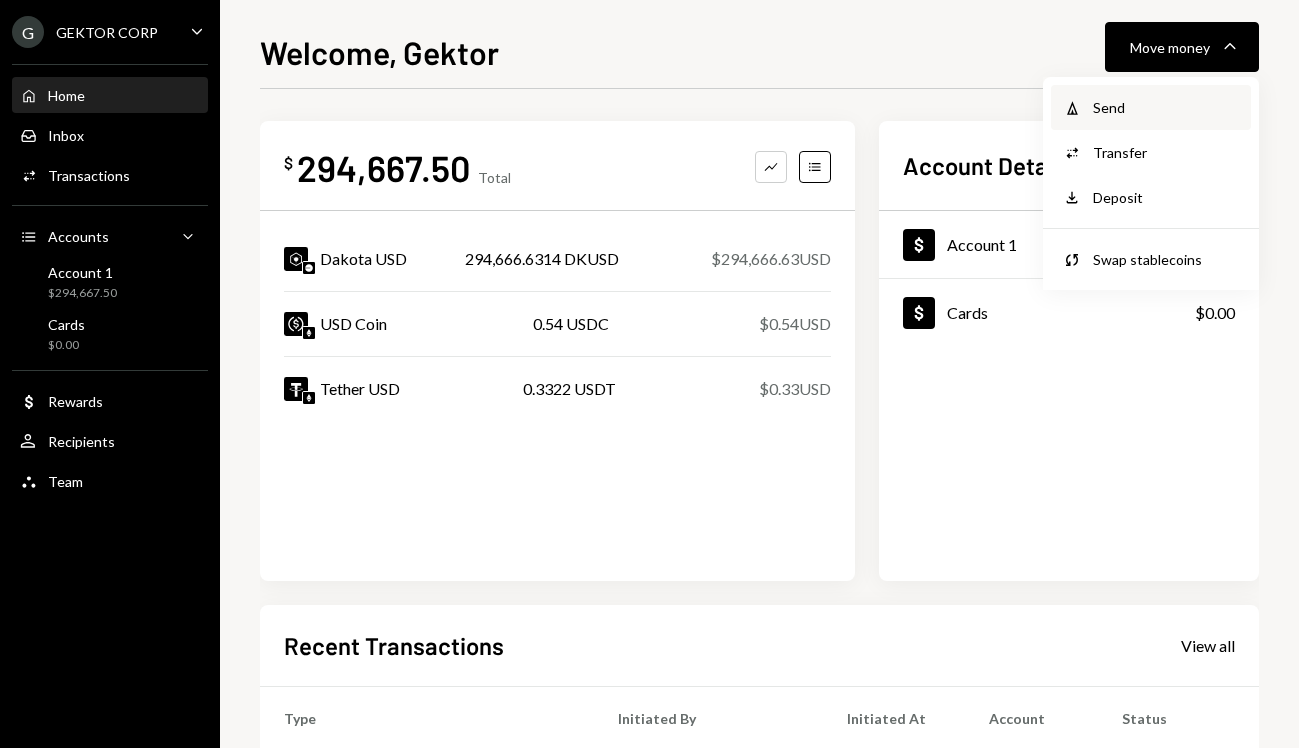 click on "Withdraw Send" at bounding box center [1151, 107] 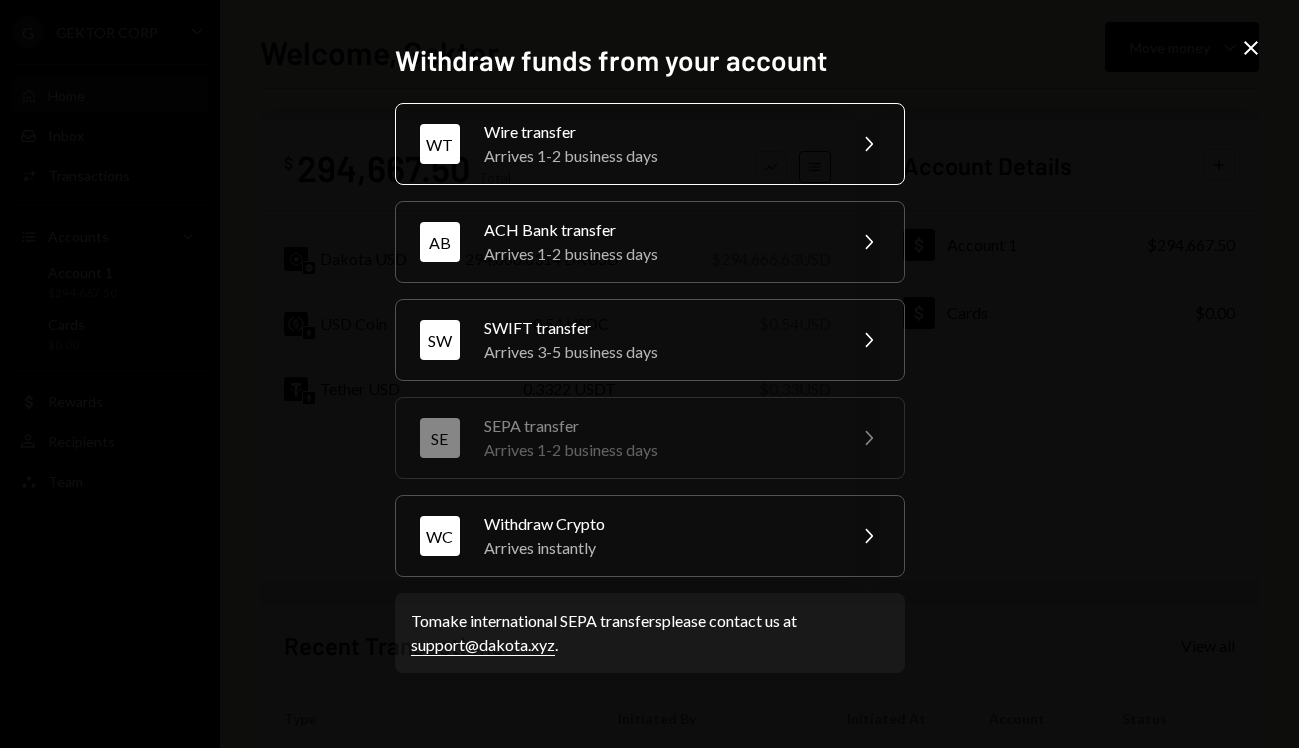 click on "WT Wire transfer Arrives 1-2 business days Chevron Right" at bounding box center [650, 144] 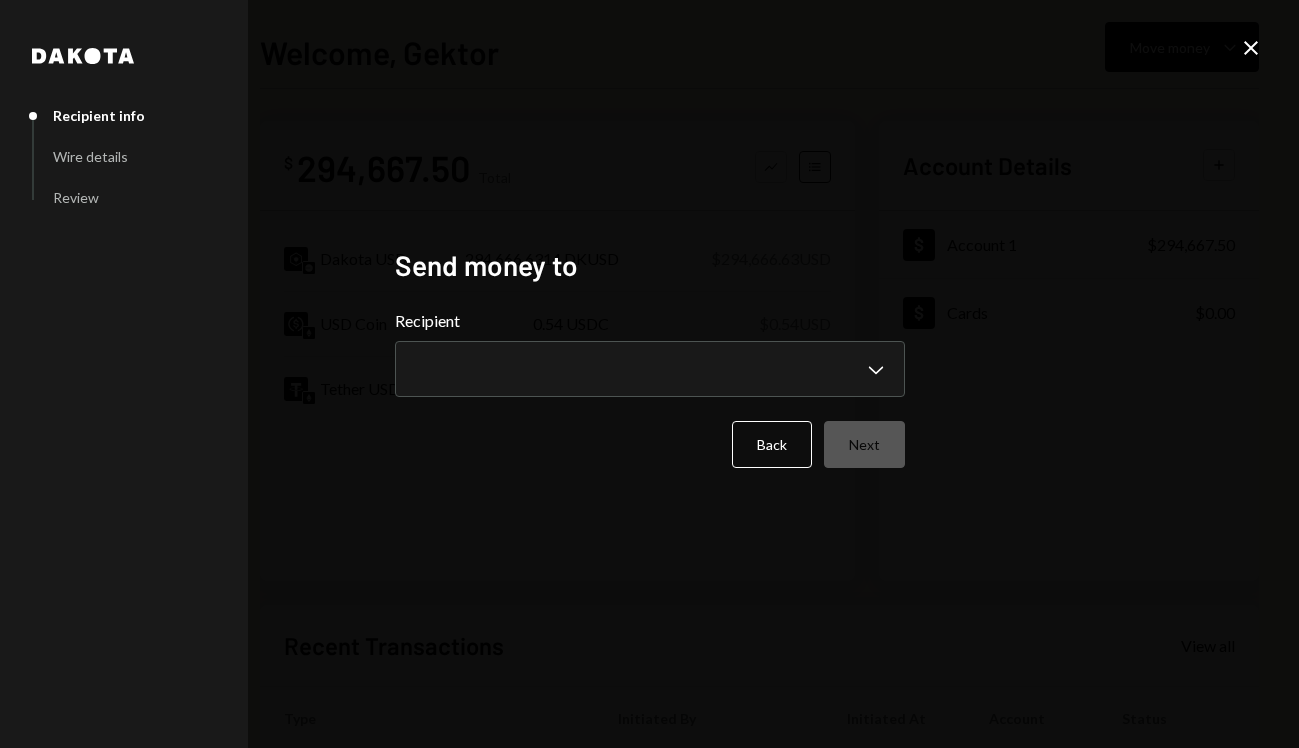 click on "**********" at bounding box center [650, 353] 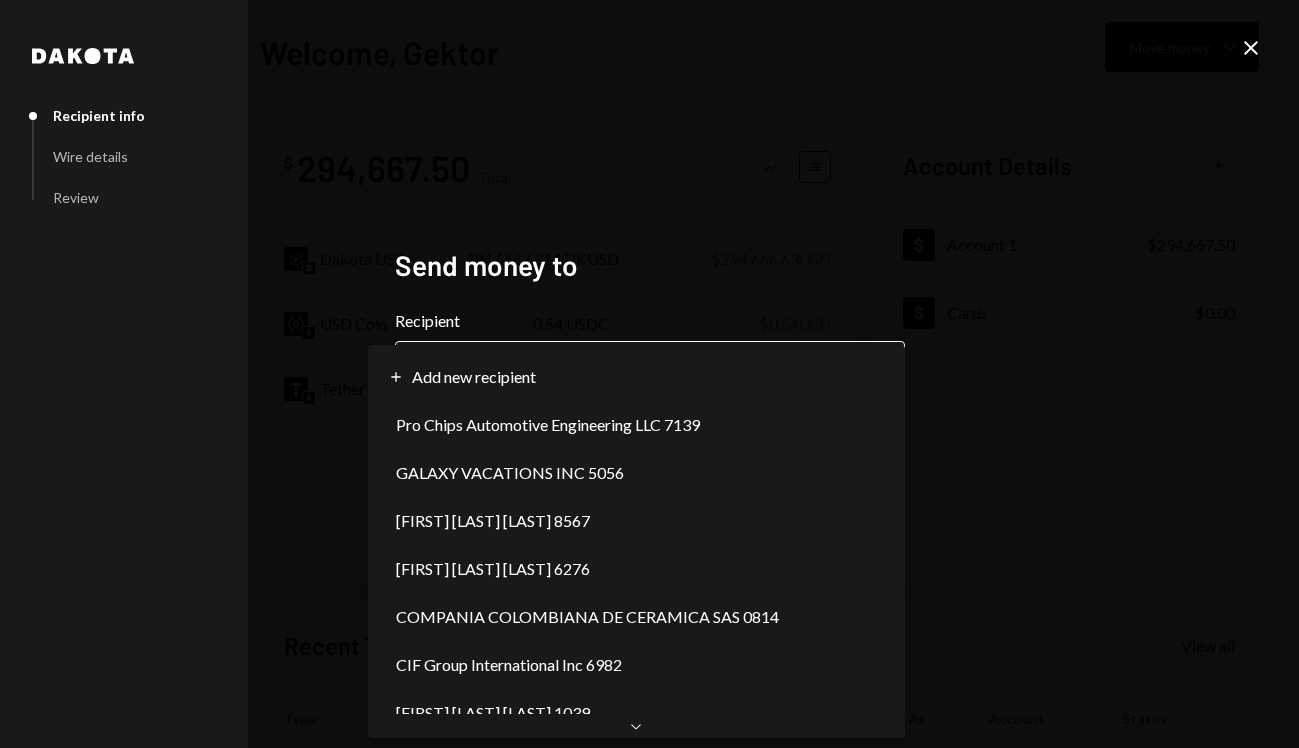 click on "**********" at bounding box center (649, 374) 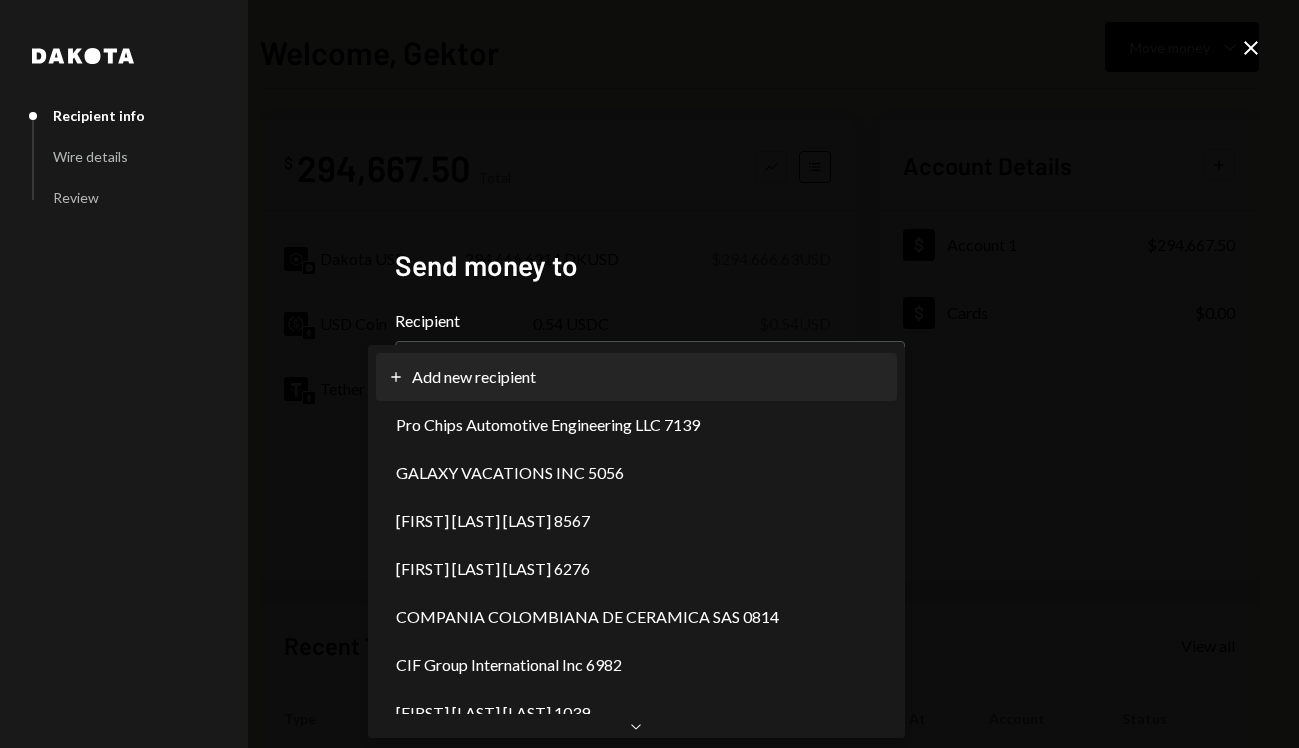select on "**********" 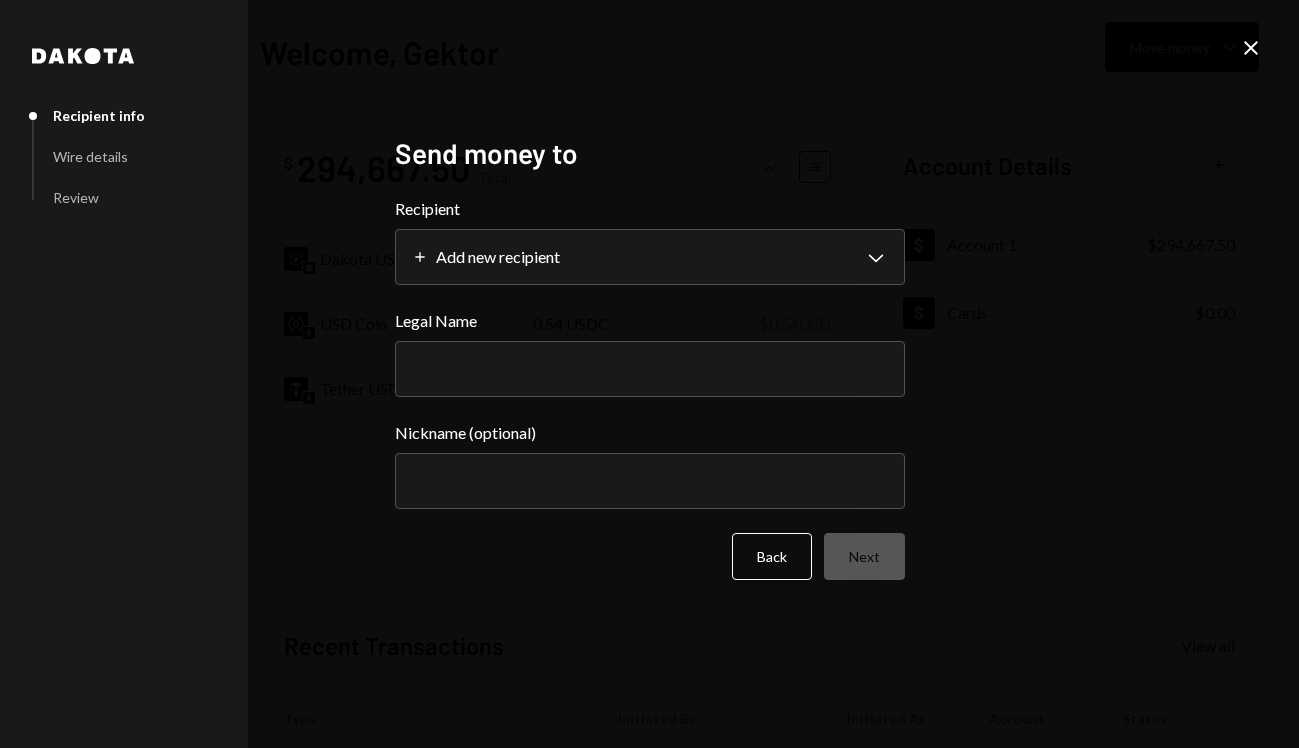 click on "Legal Name" at bounding box center (650, 369) 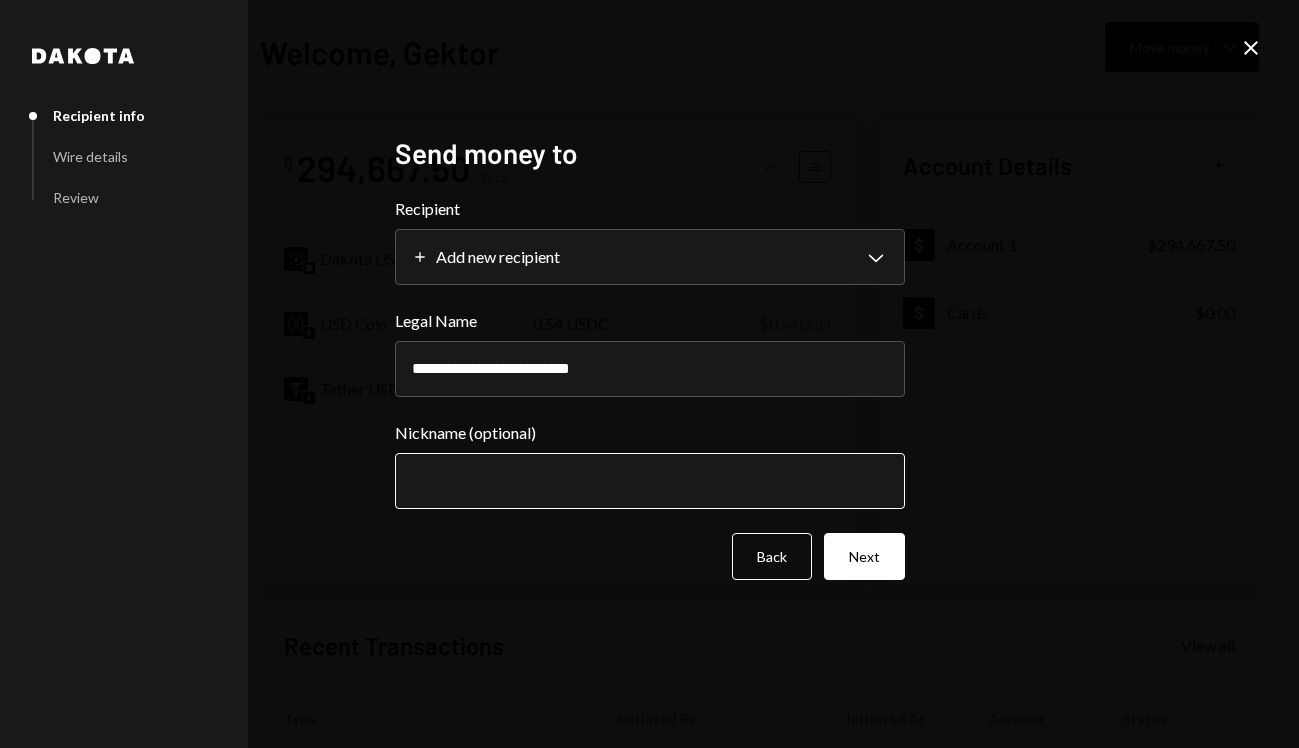 type on "**********" 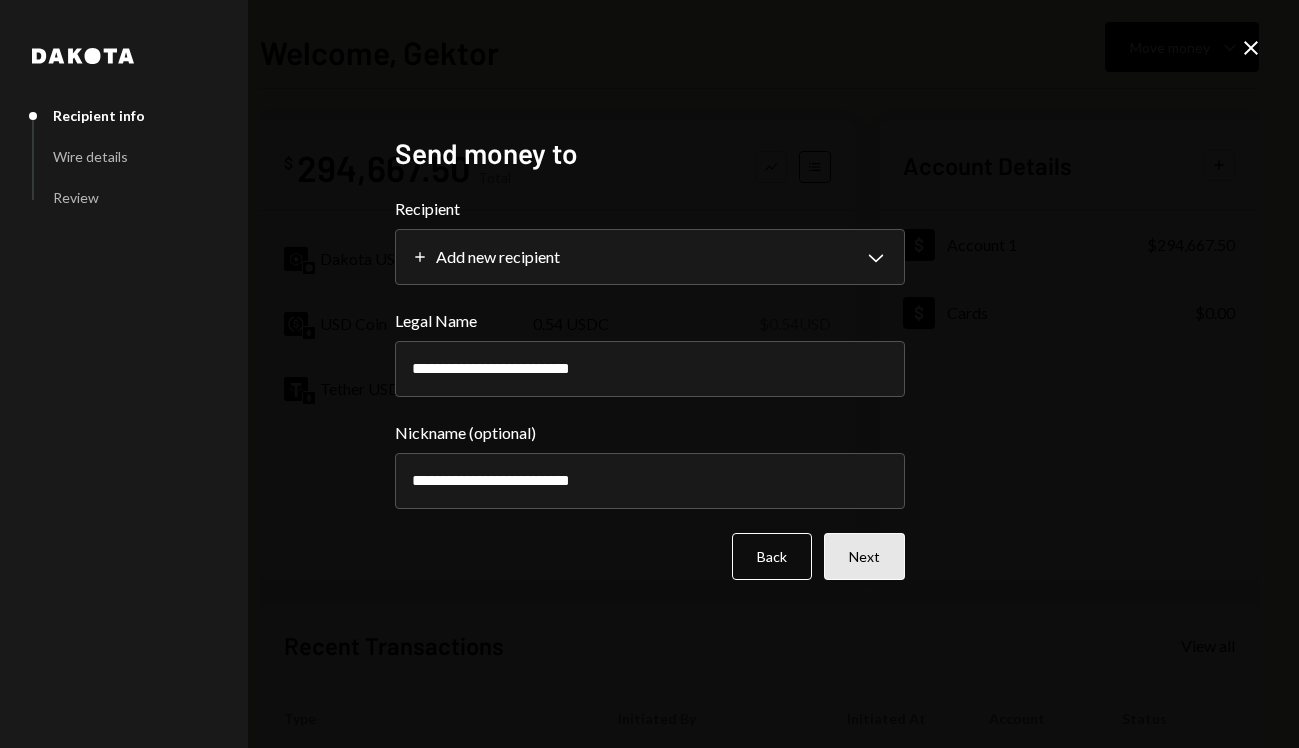 type on "**********" 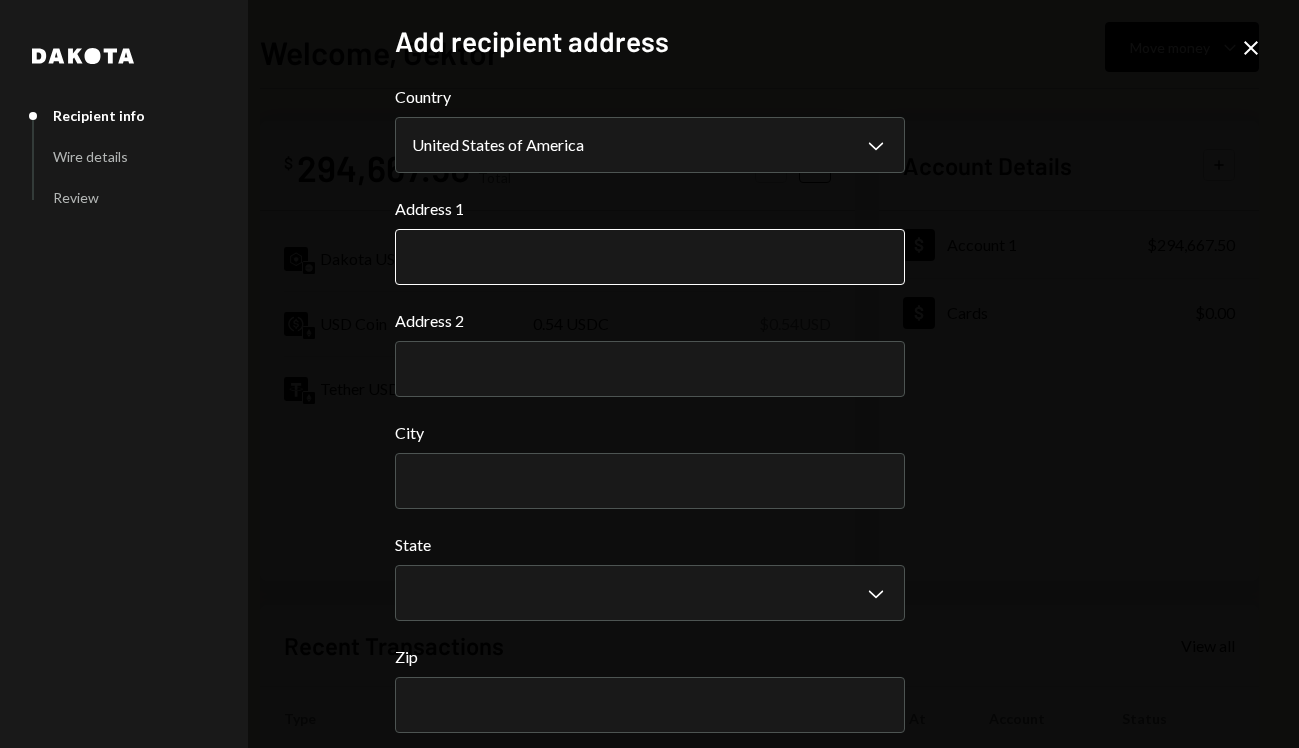 click on "Address 1" at bounding box center (650, 257) 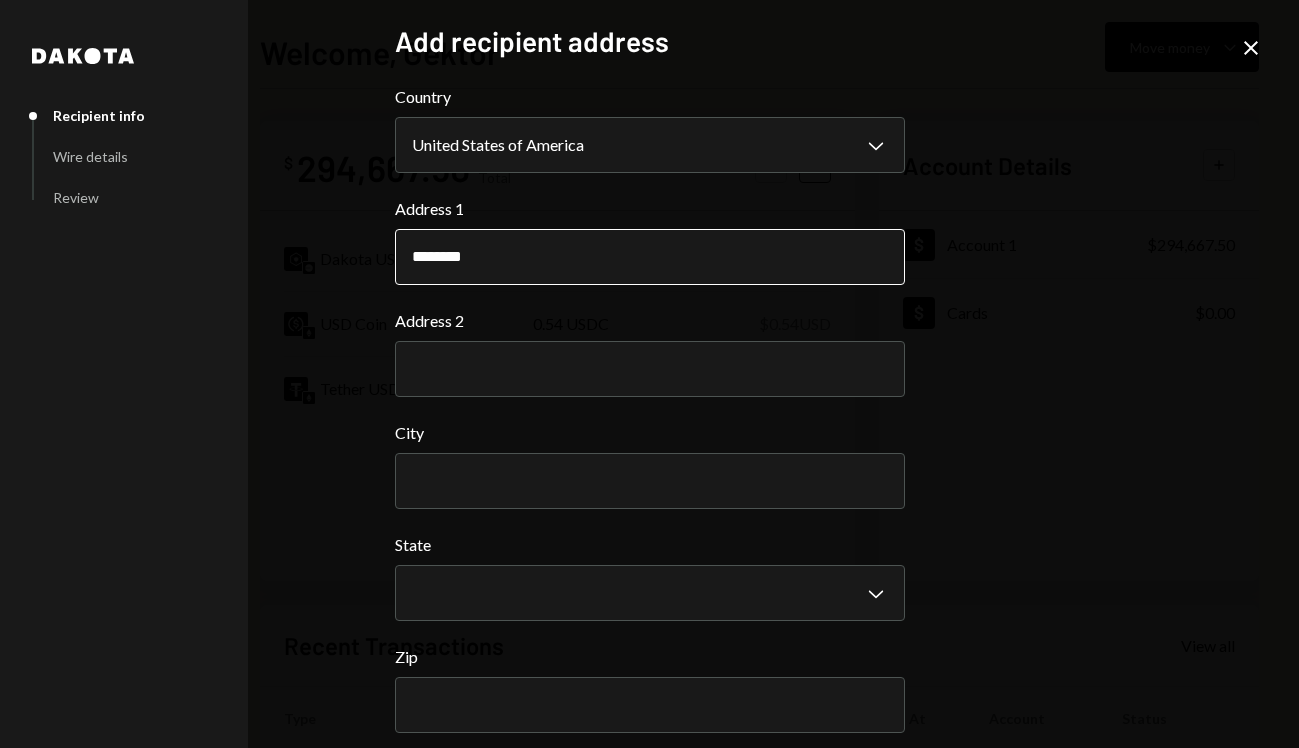 type on "********" 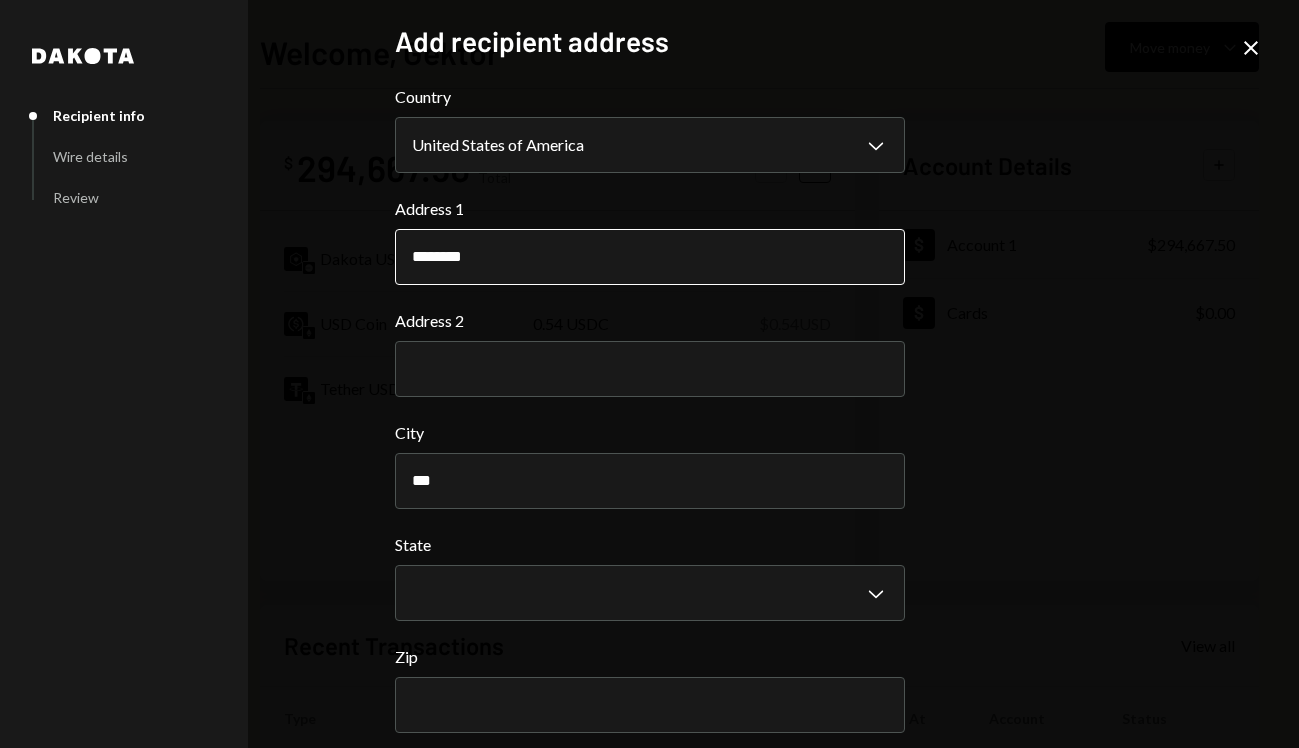 type on "***" 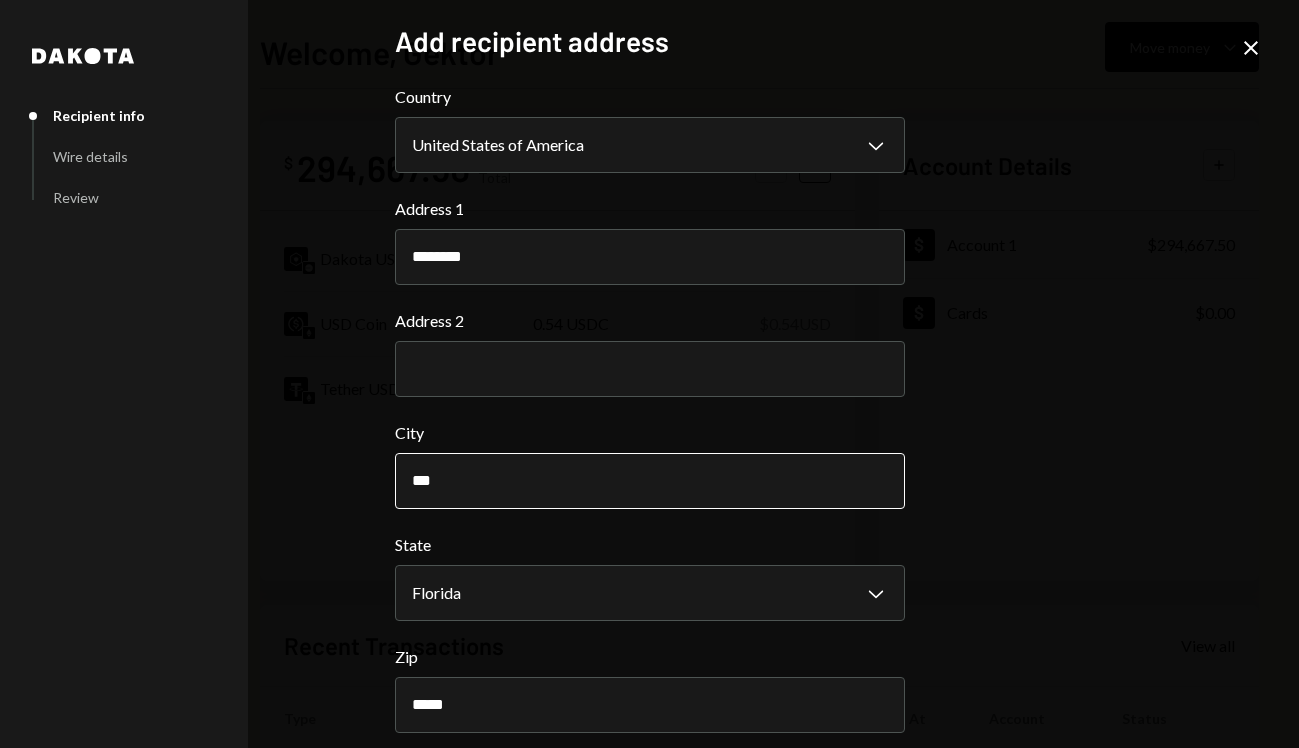 type on "*****" 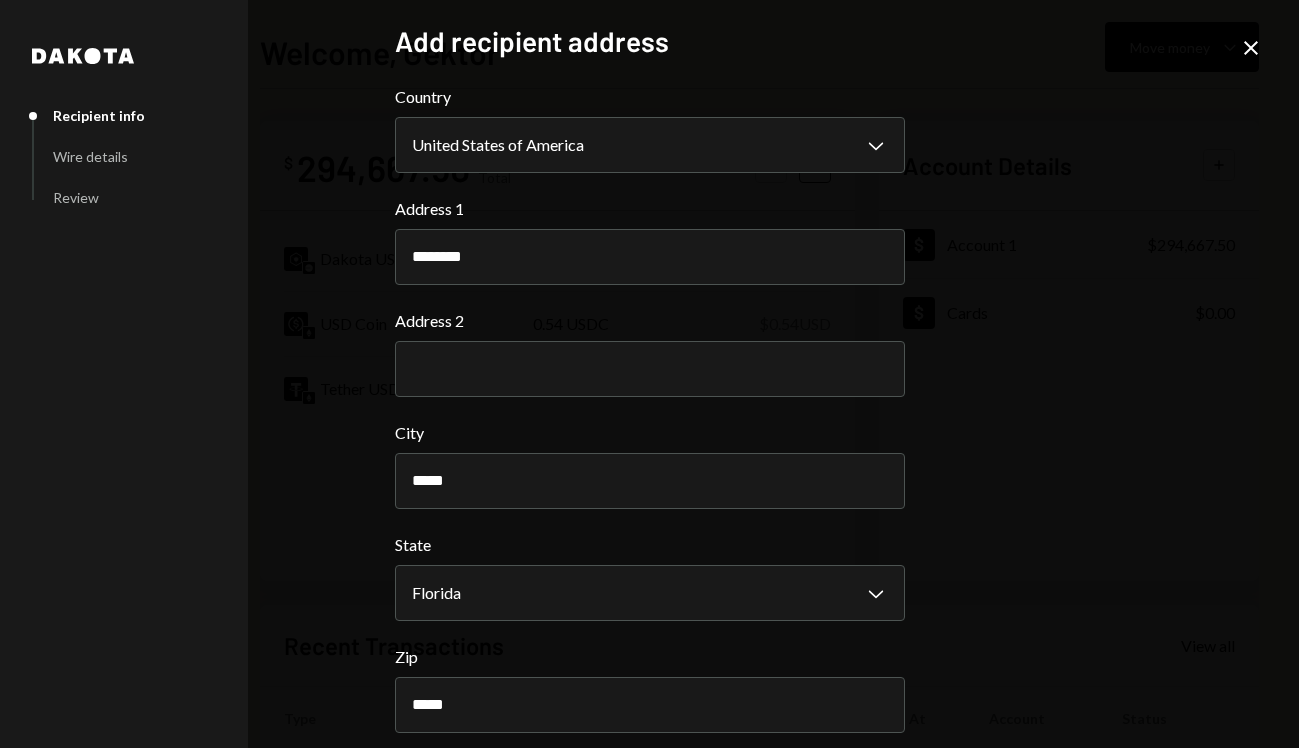 scroll, scrollTop: 87, scrollLeft: 0, axis: vertical 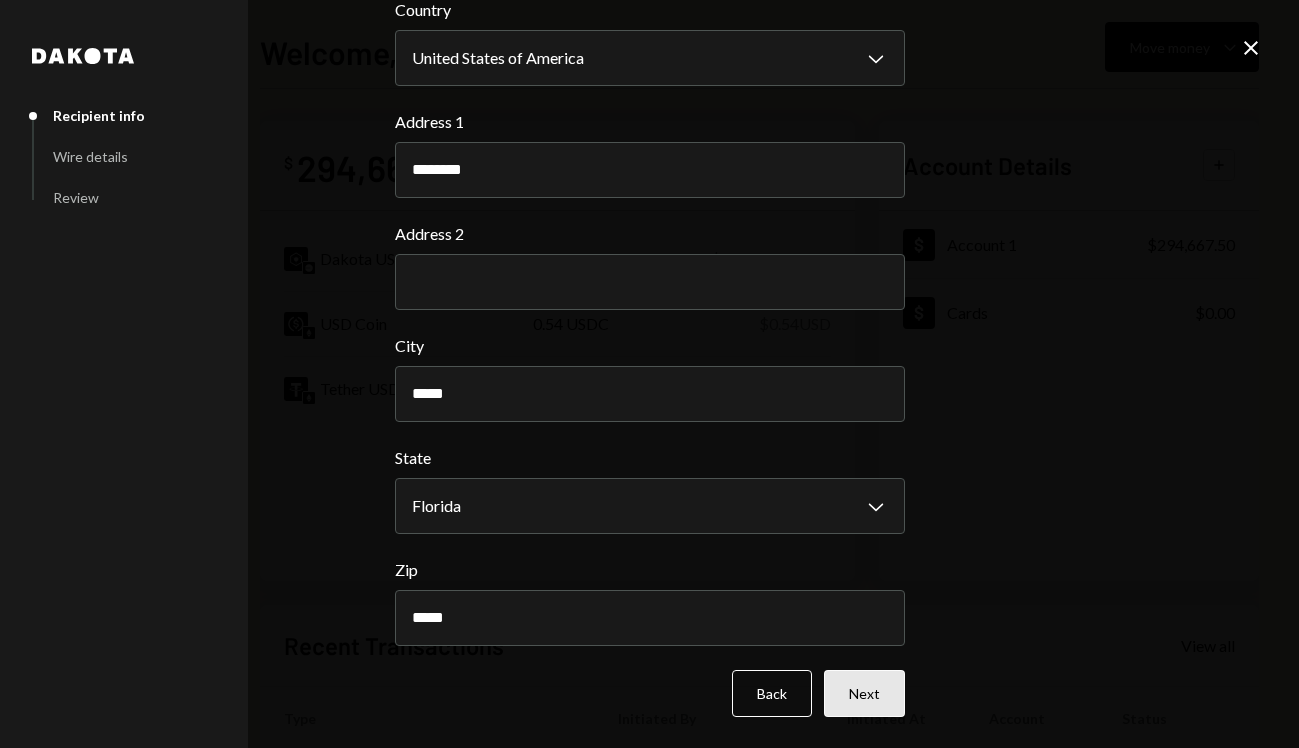 click on "Next" at bounding box center [864, 693] 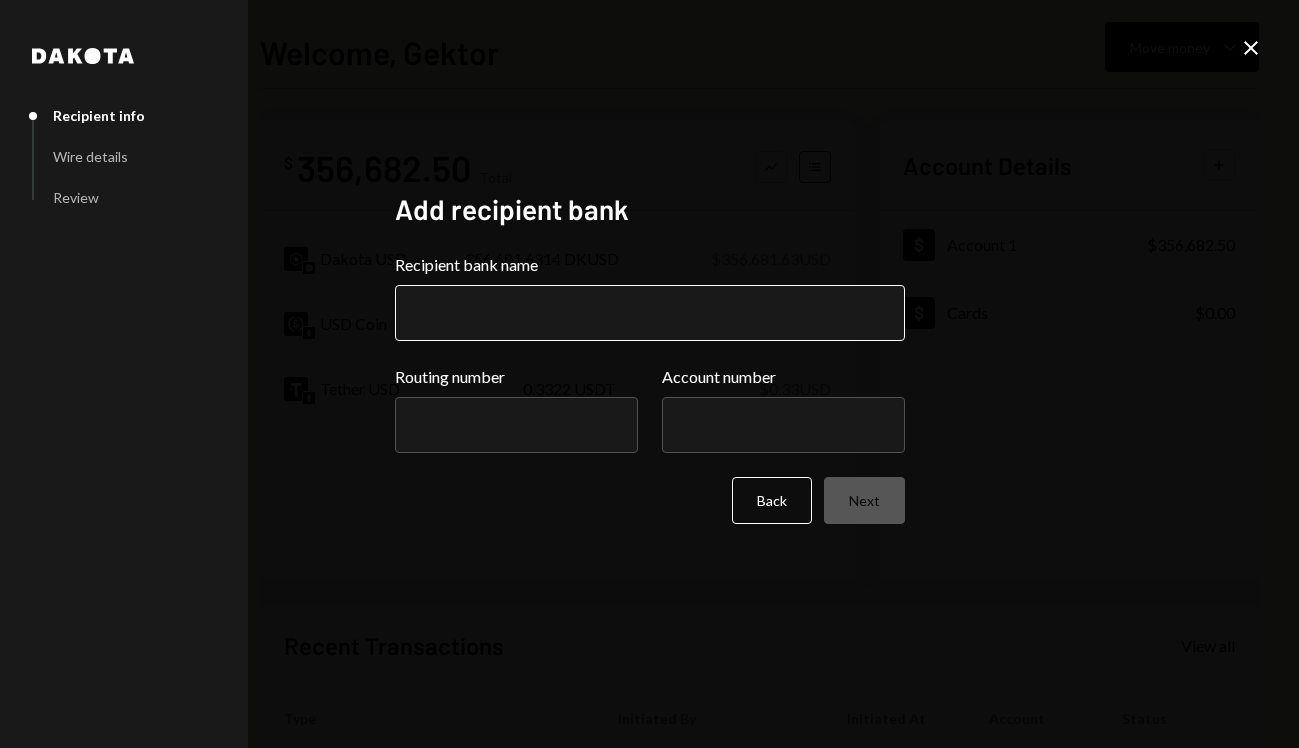 click on "Recipient bank name" at bounding box center [650, 313] 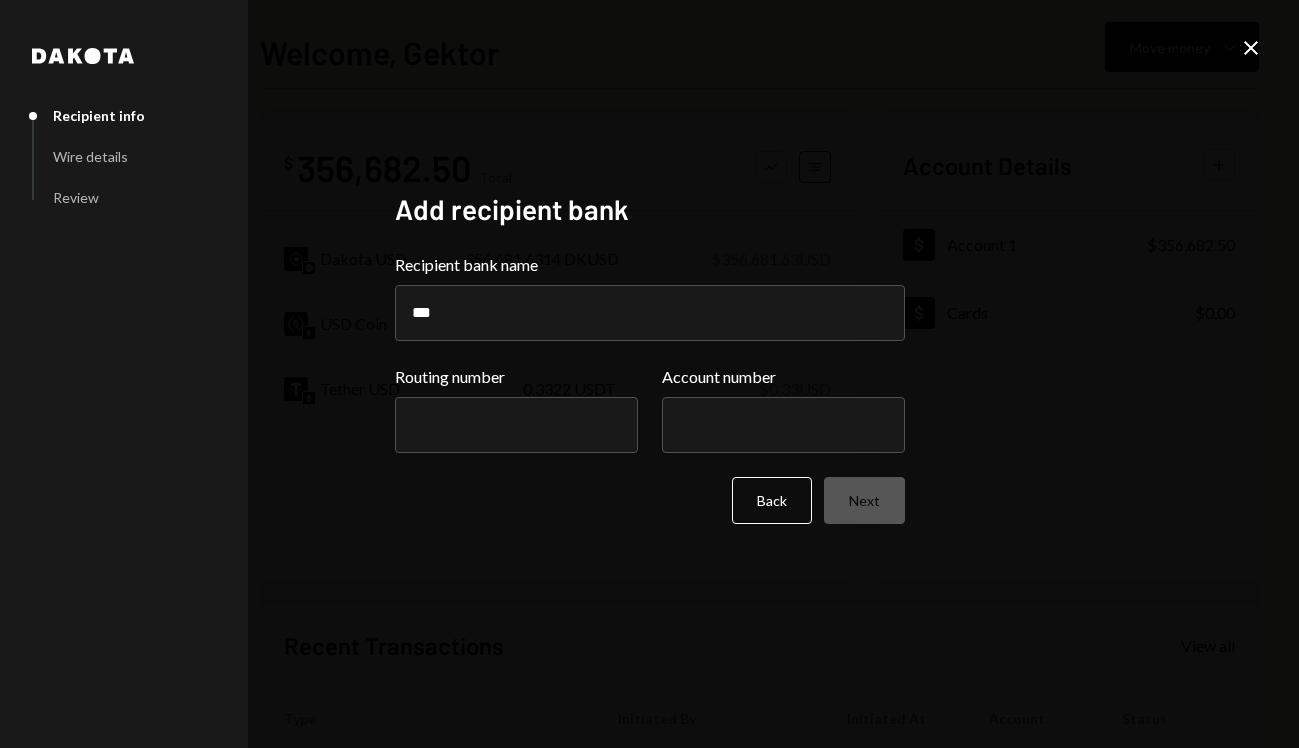 type on "********" 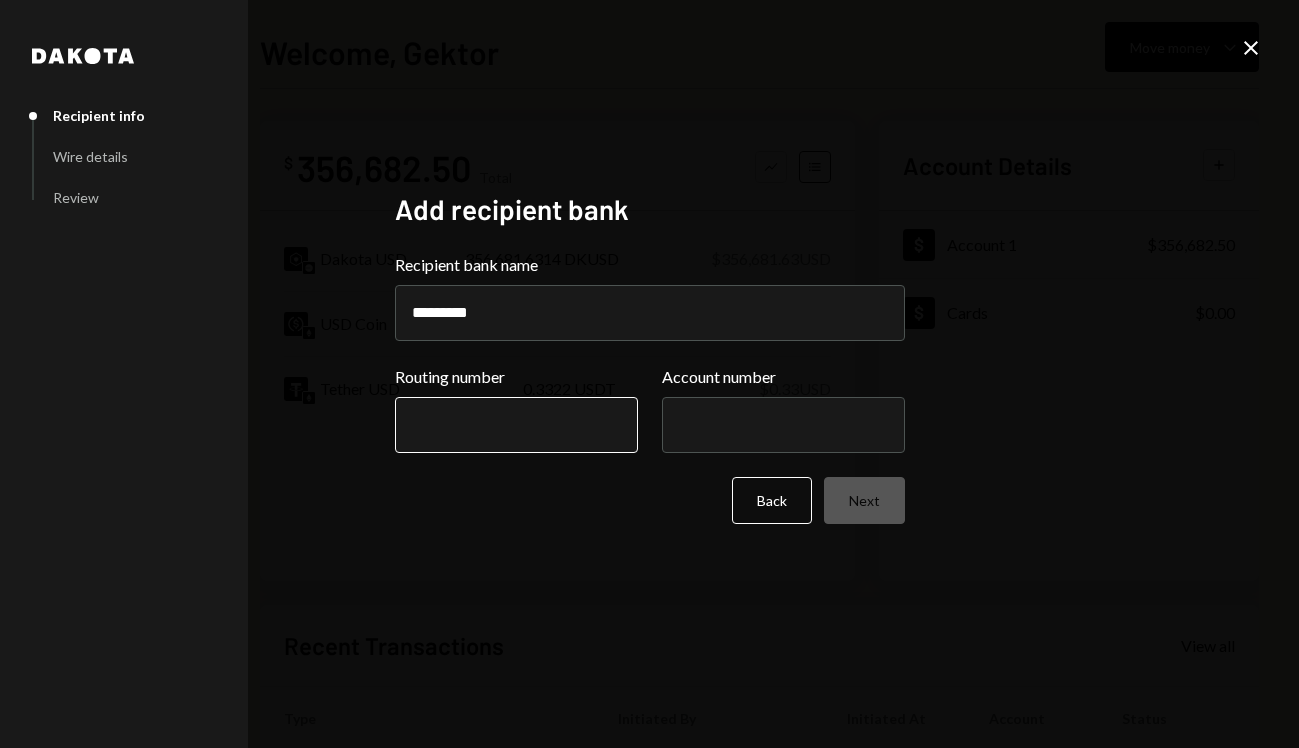 click on "Routing number" at bounding box center [516, 425] 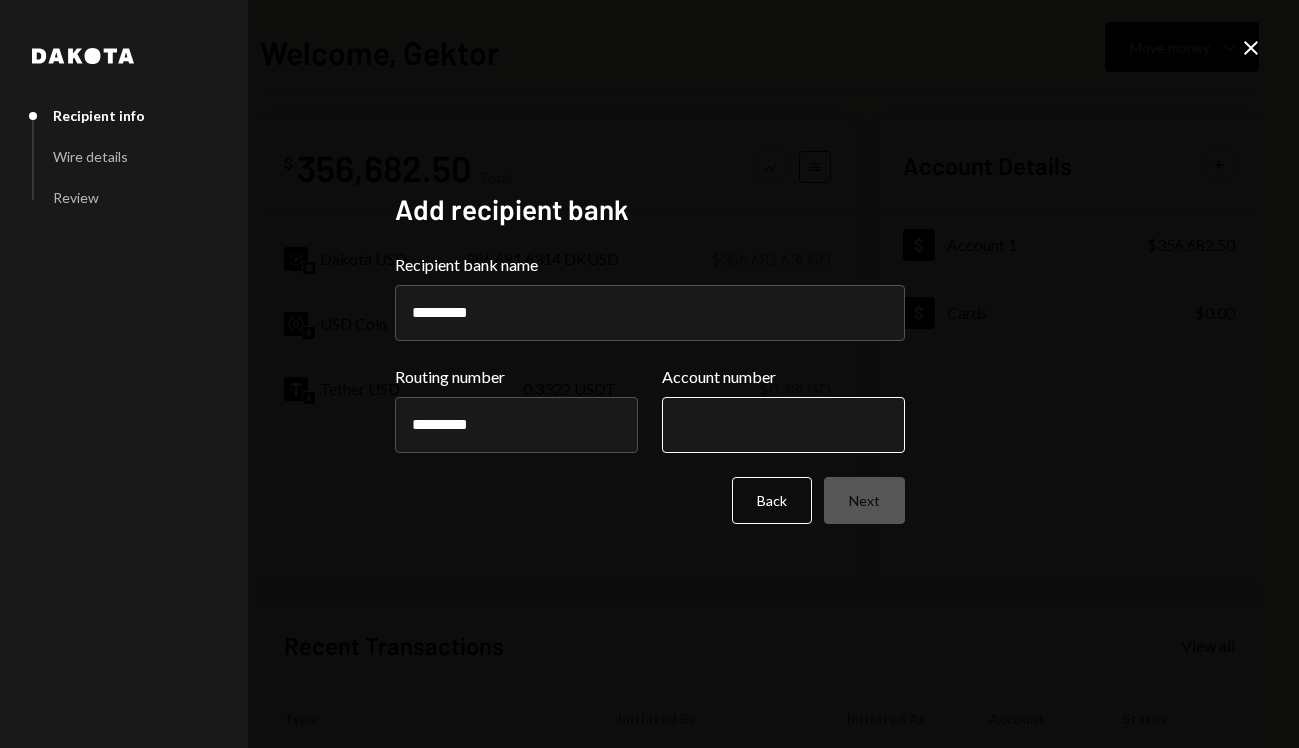 type on "*********" 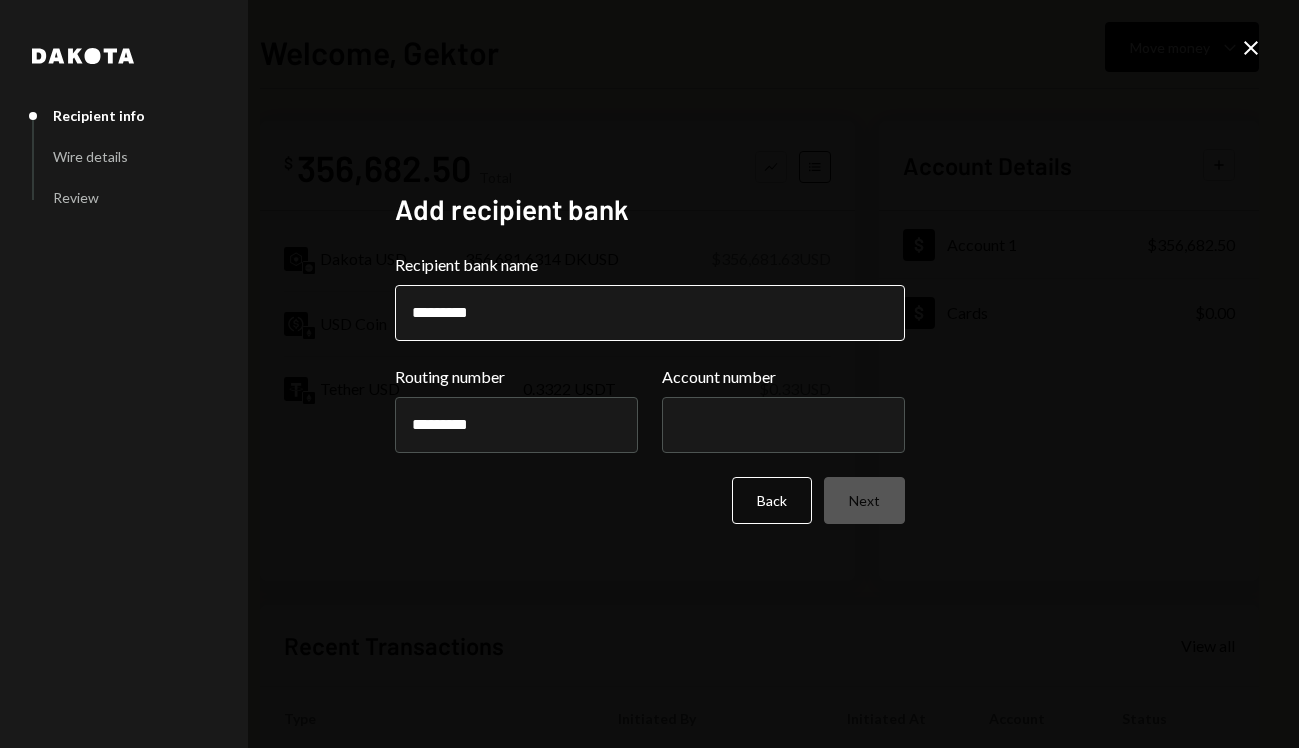 click on "********" at bounding box center [650, 313] 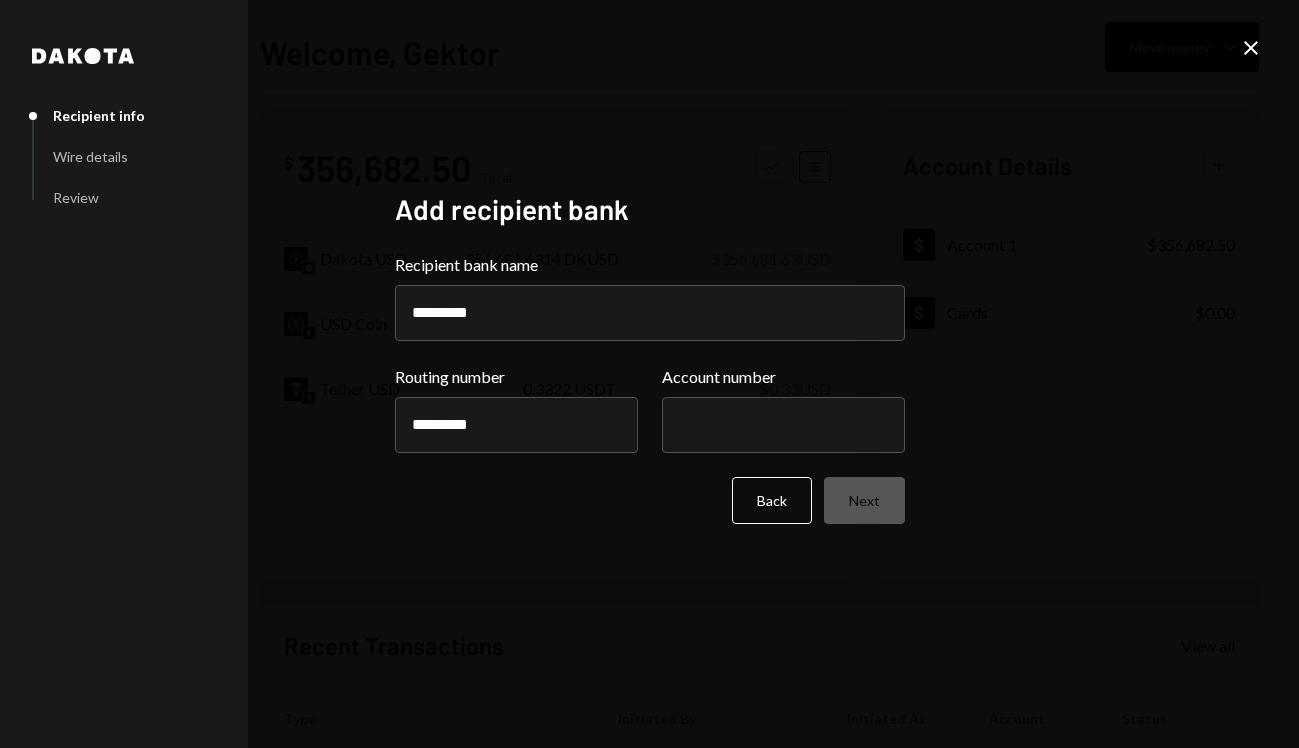 click on "Recipient bank name ******** Routing number ********* Account number Back Next" at bounding box center [650, 388] 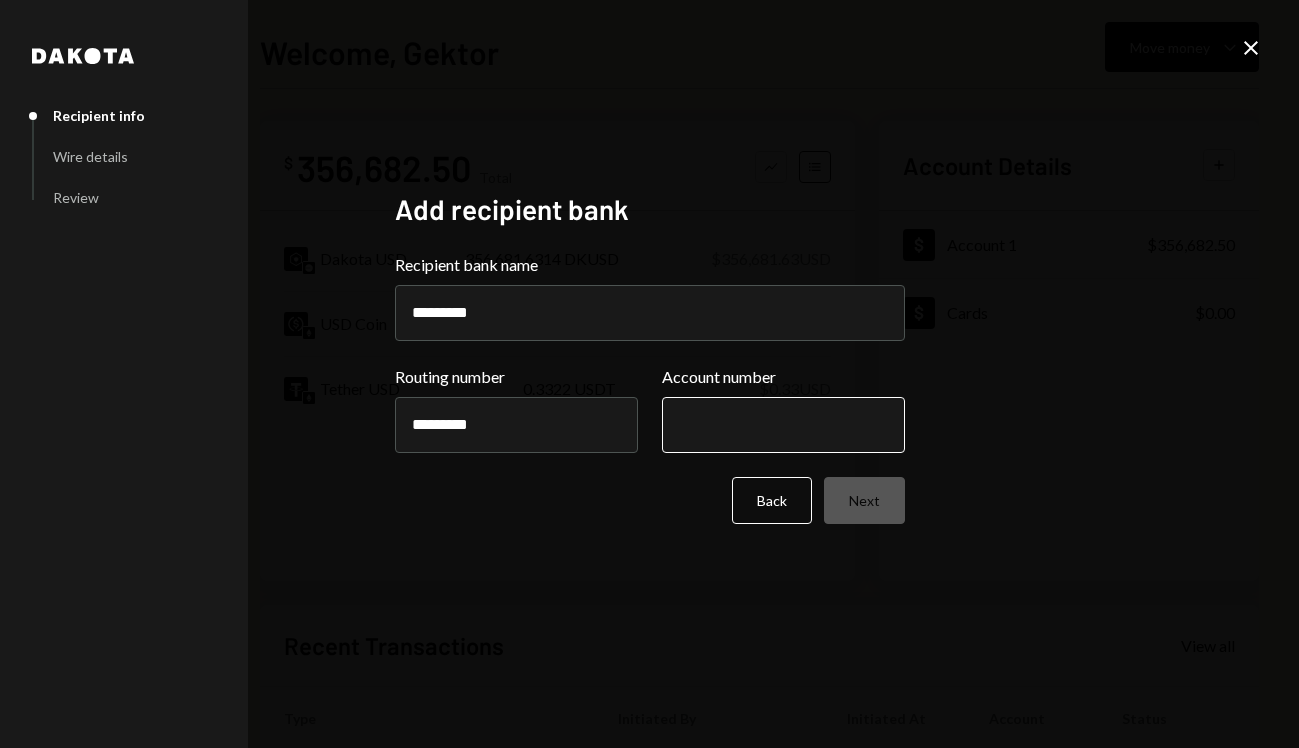 click on "Account number" at bounding box center [783, 425] 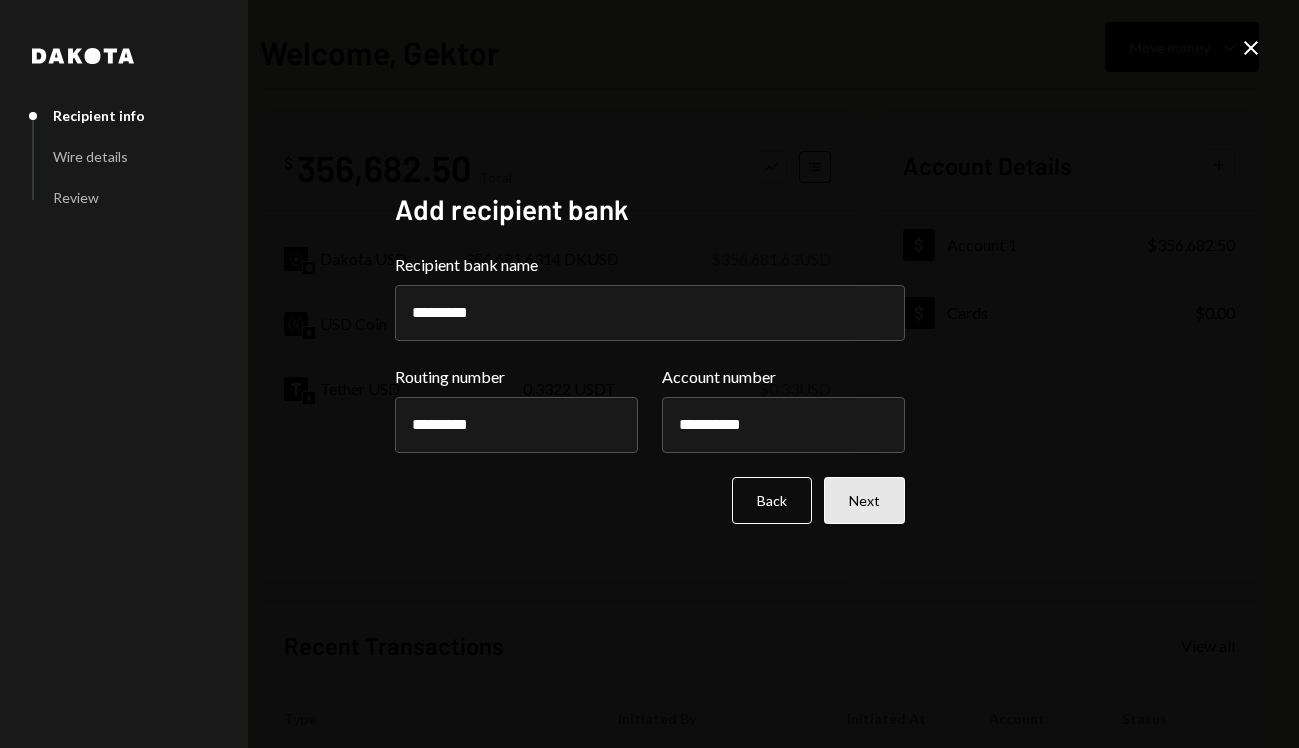 type on "**********" 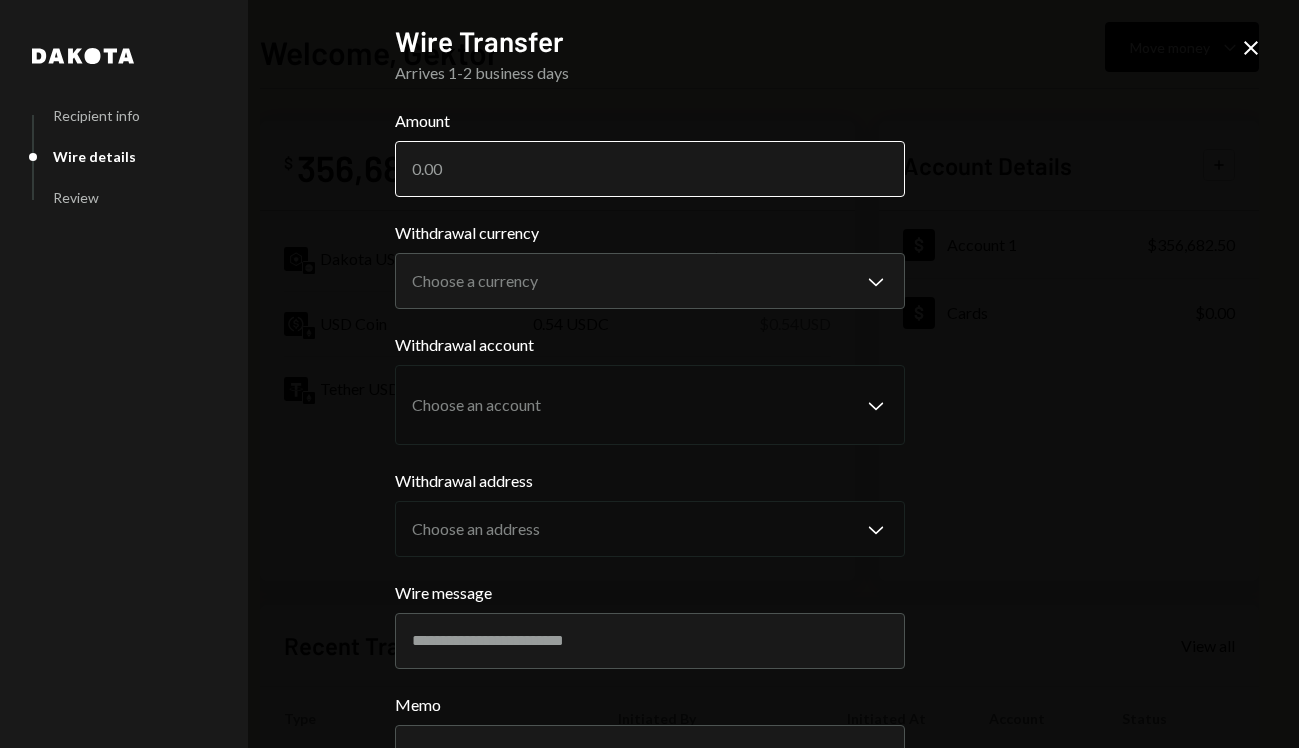 click on "Amount" at bounding box center [650, 169] 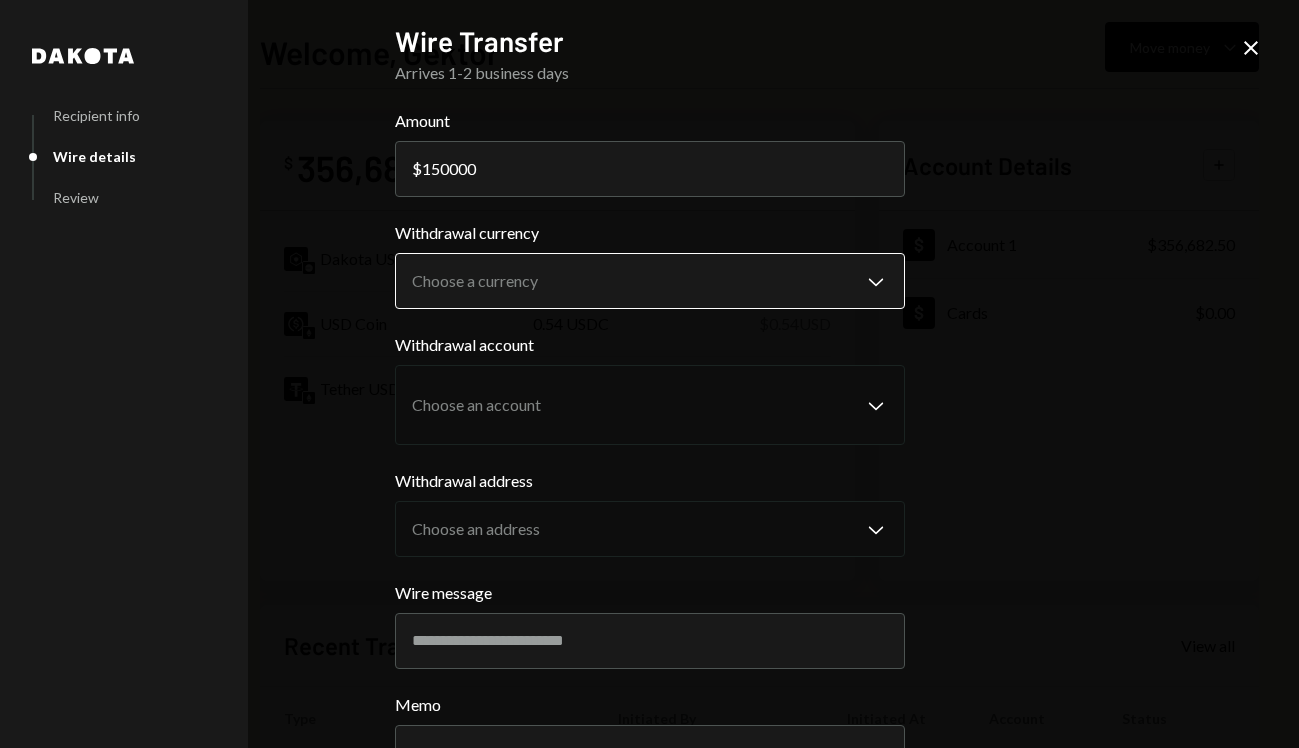 type on "150000" 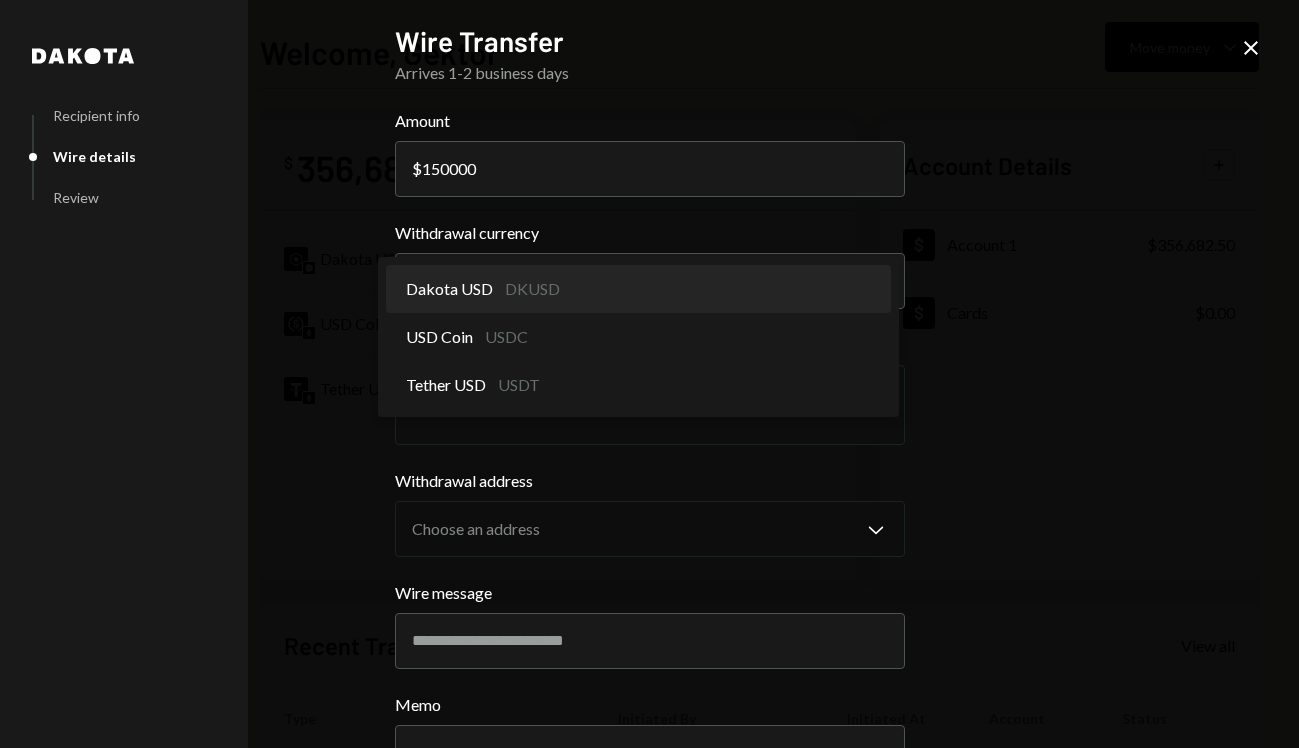 select on "*****" 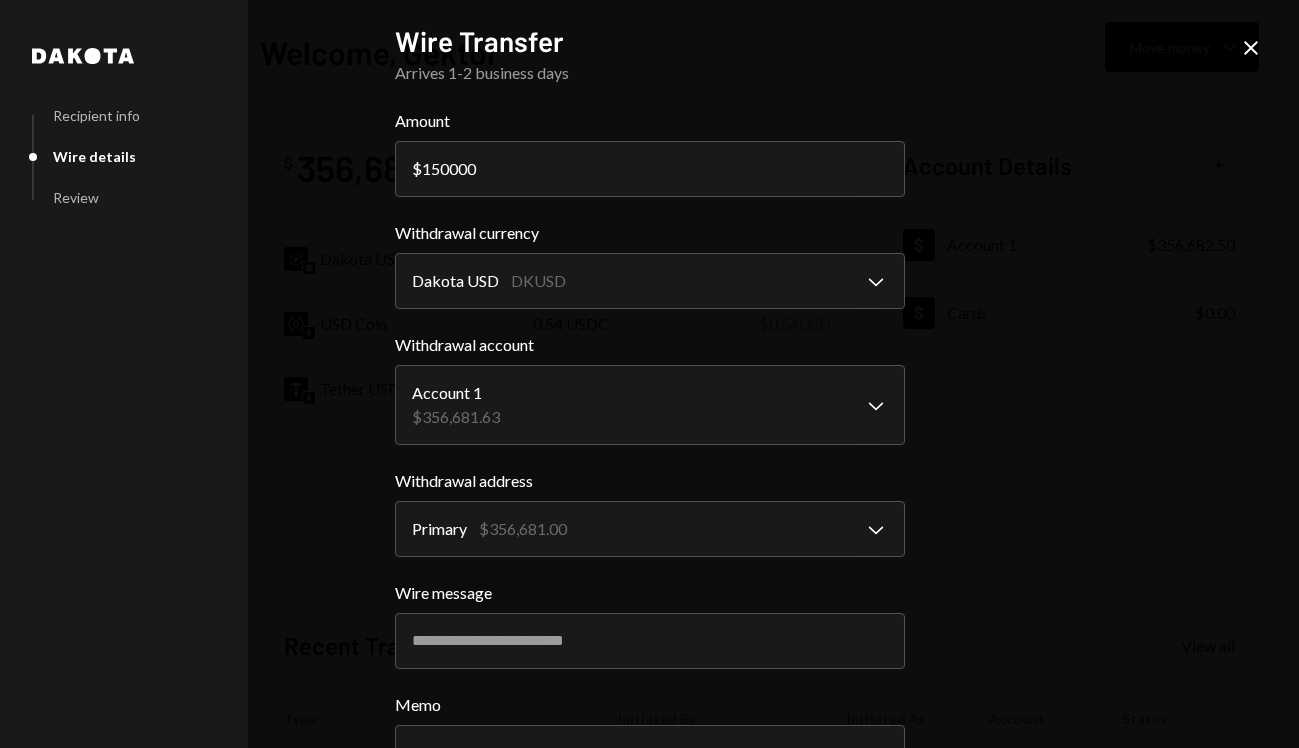 scroll, scrollTop: 159, scrollLeft: 0, axis: vertical 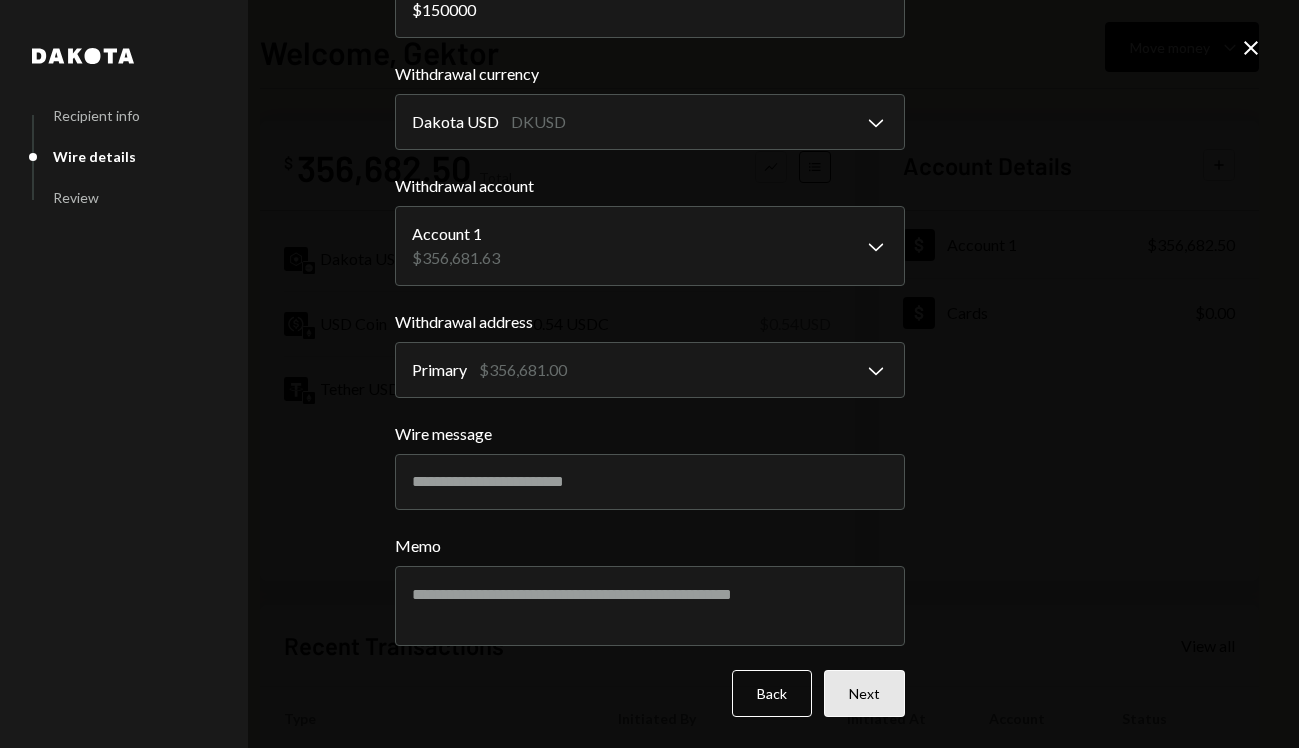 click on "Next" at bounding box center (864, 693) 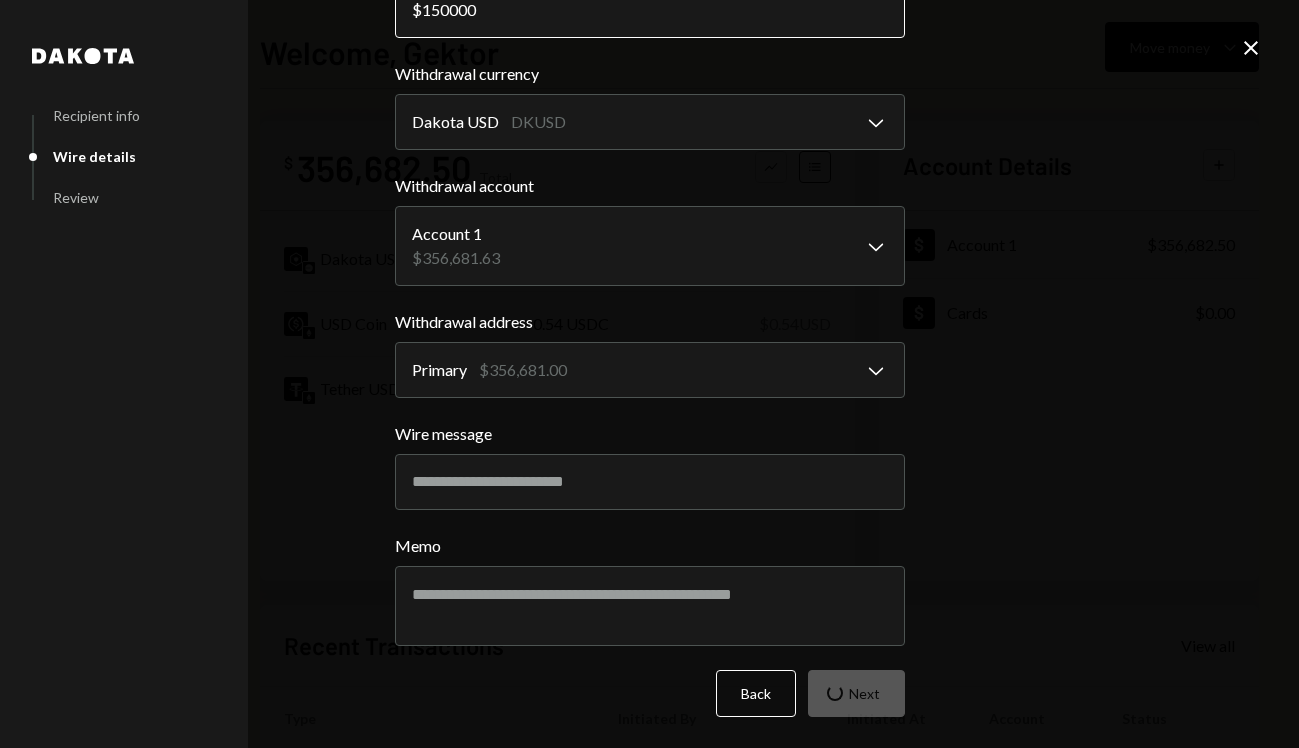 scroll, scrollTop: 0, scrollLeft: 0, axis: both 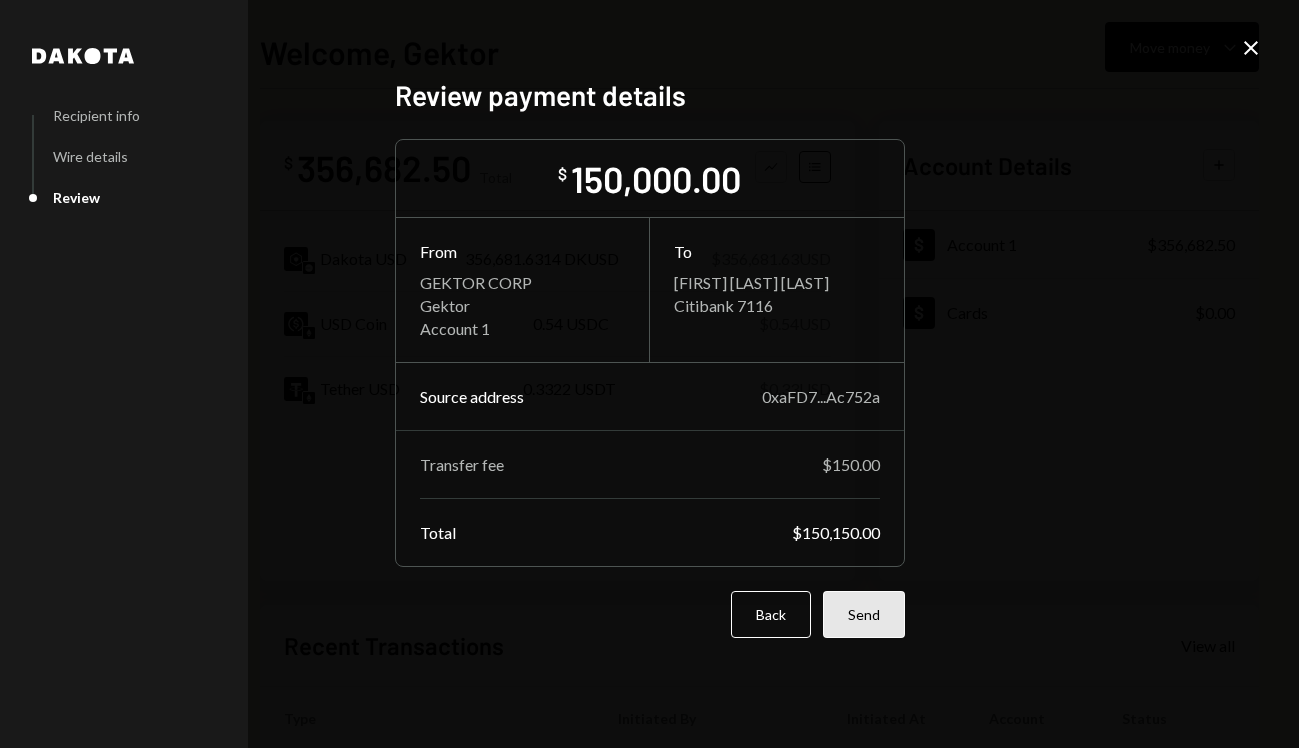 click on "Send" at bounding box center (864, 614) 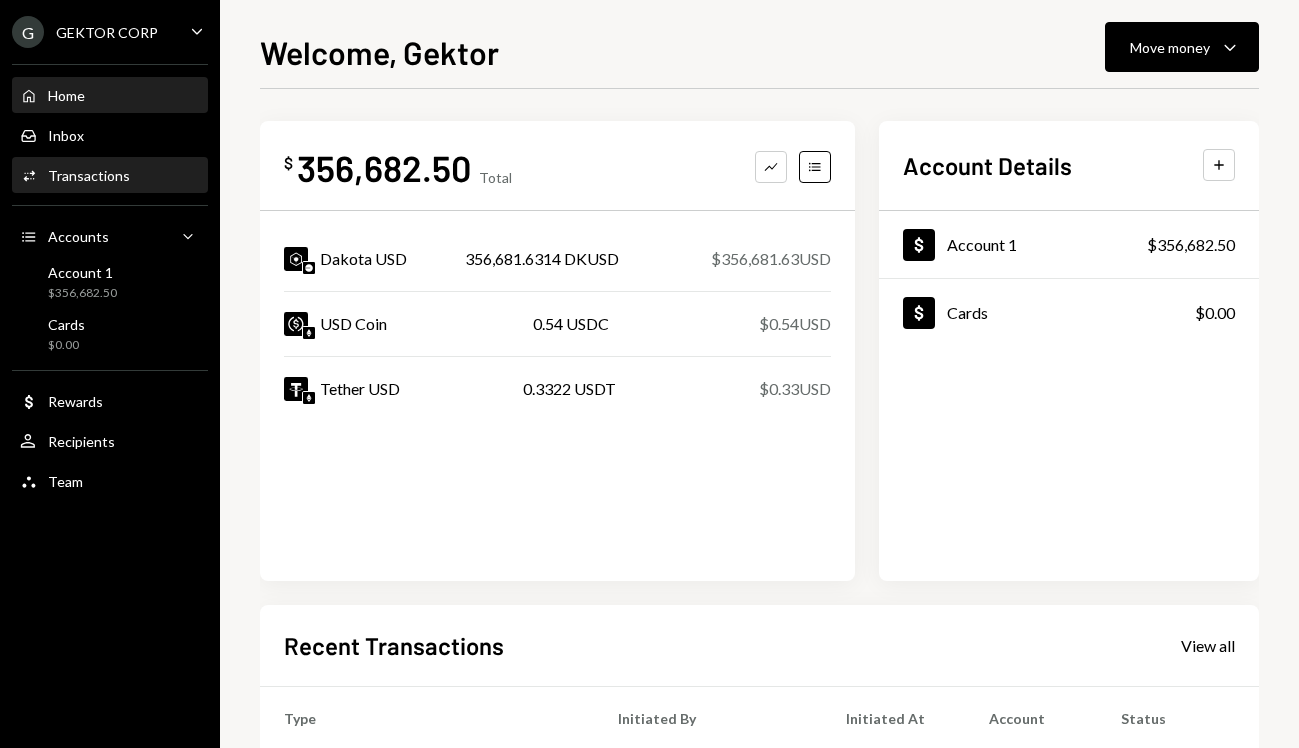 click on "Transactions" at bounding box center [89, 175] 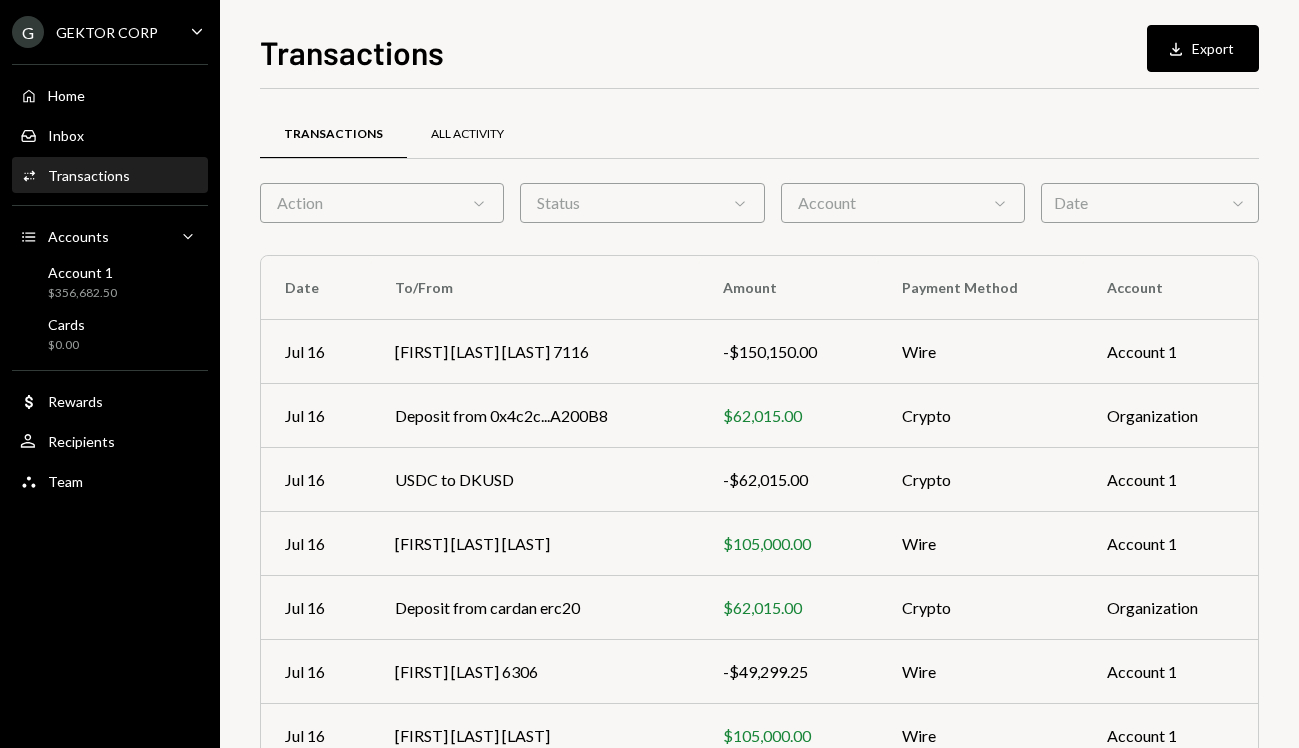 click on "All Activity" at bounding box center (467, 135) 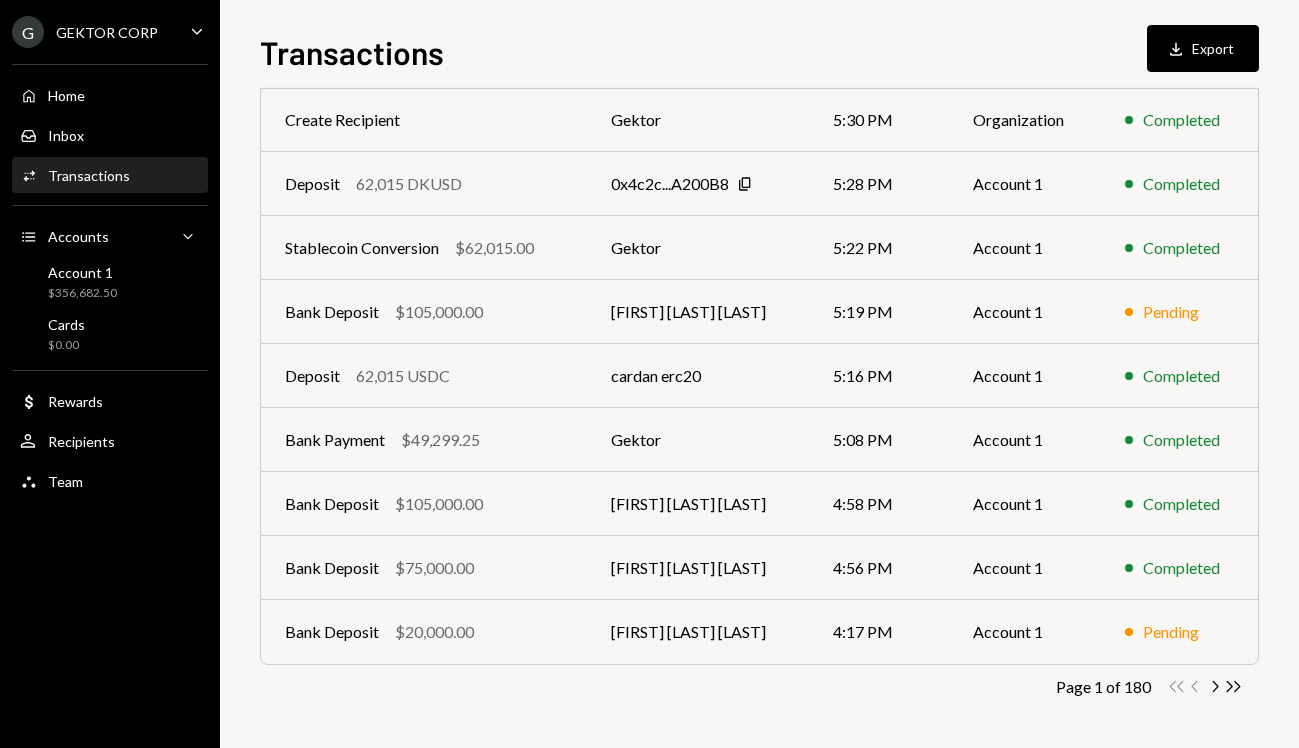 scroll, scrollTop: 280, scrollLeft: 0, axis: vertical 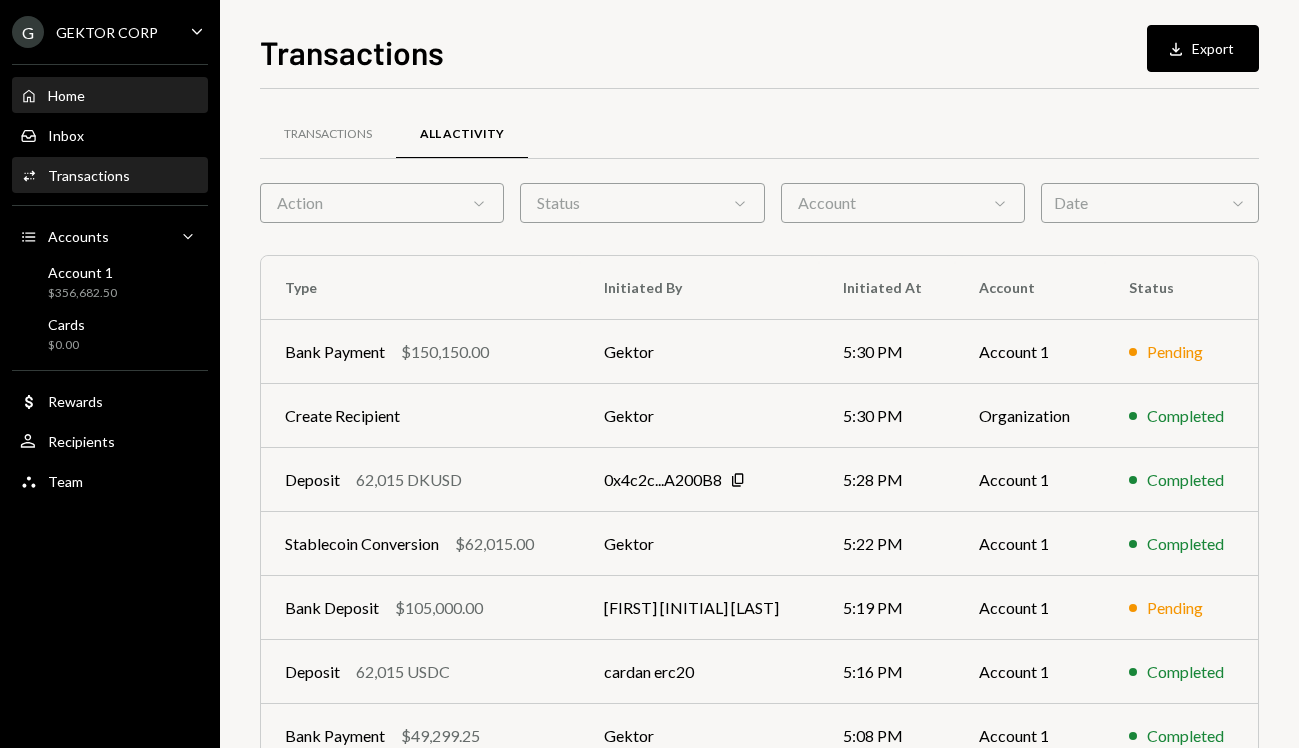 click on "Home Home" at bounding box center [110, 96] 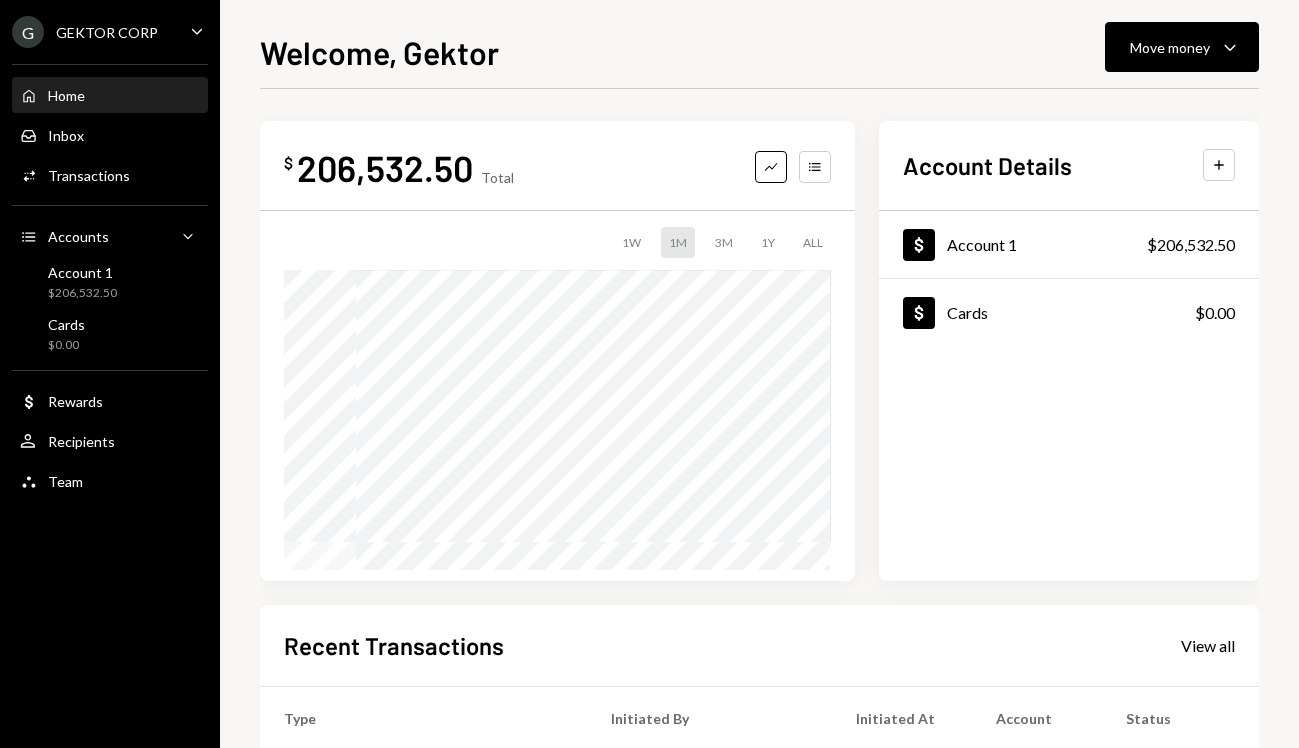 click on "Caret Down" 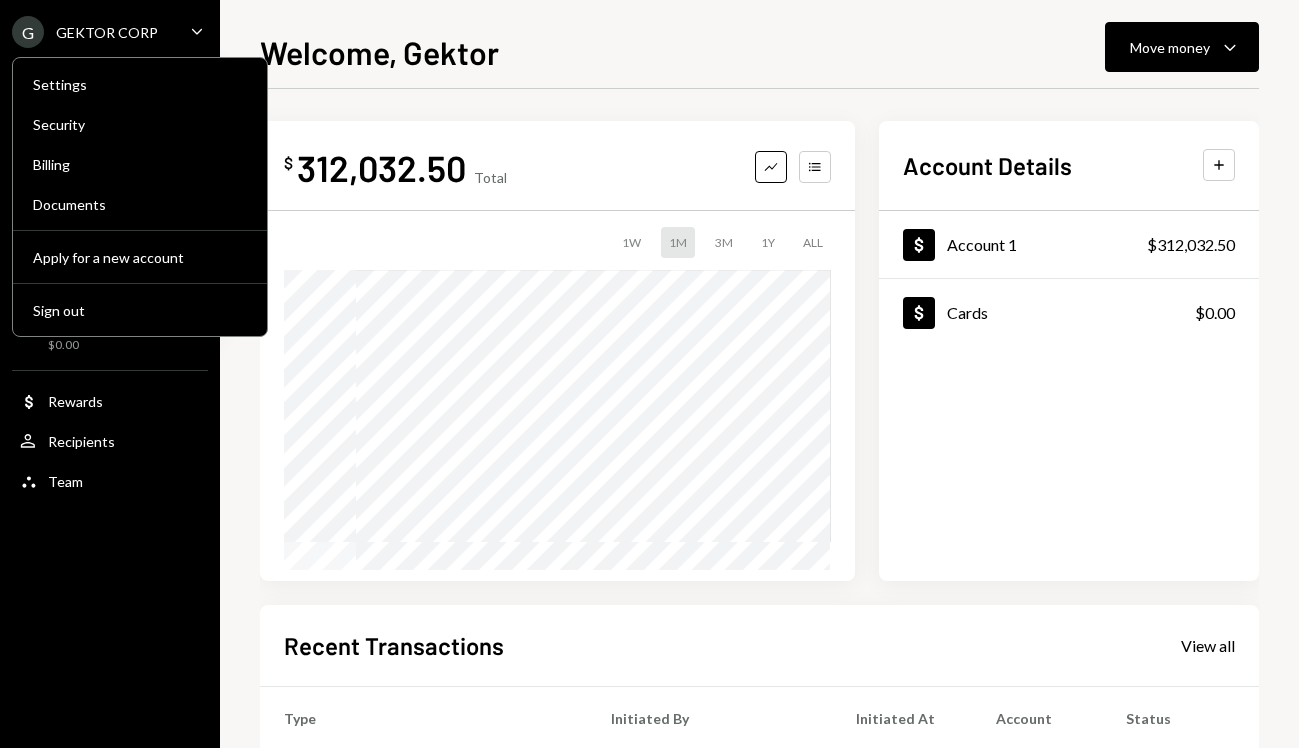 click on "G GEKTOR CORP Caret Down Home Home Inbox Inbox Activities Transactions Accounts Accounts Caret Down Account 1 $[NUMBER],$[NUMBER] Cards $[NUMBER] Dollar Rewards User Recipients Team Team" at bounding box center (110, 374) 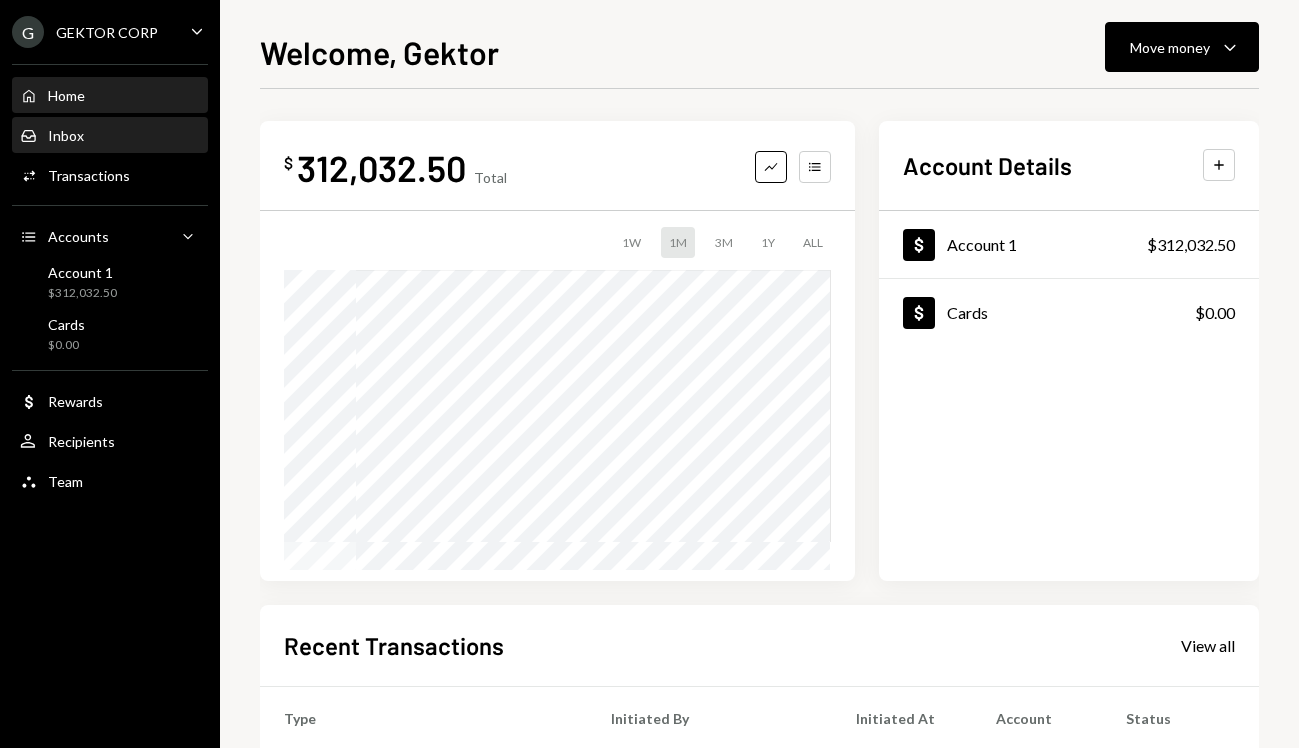click on "Inbox Inbox" at bounding box center [110, 136] 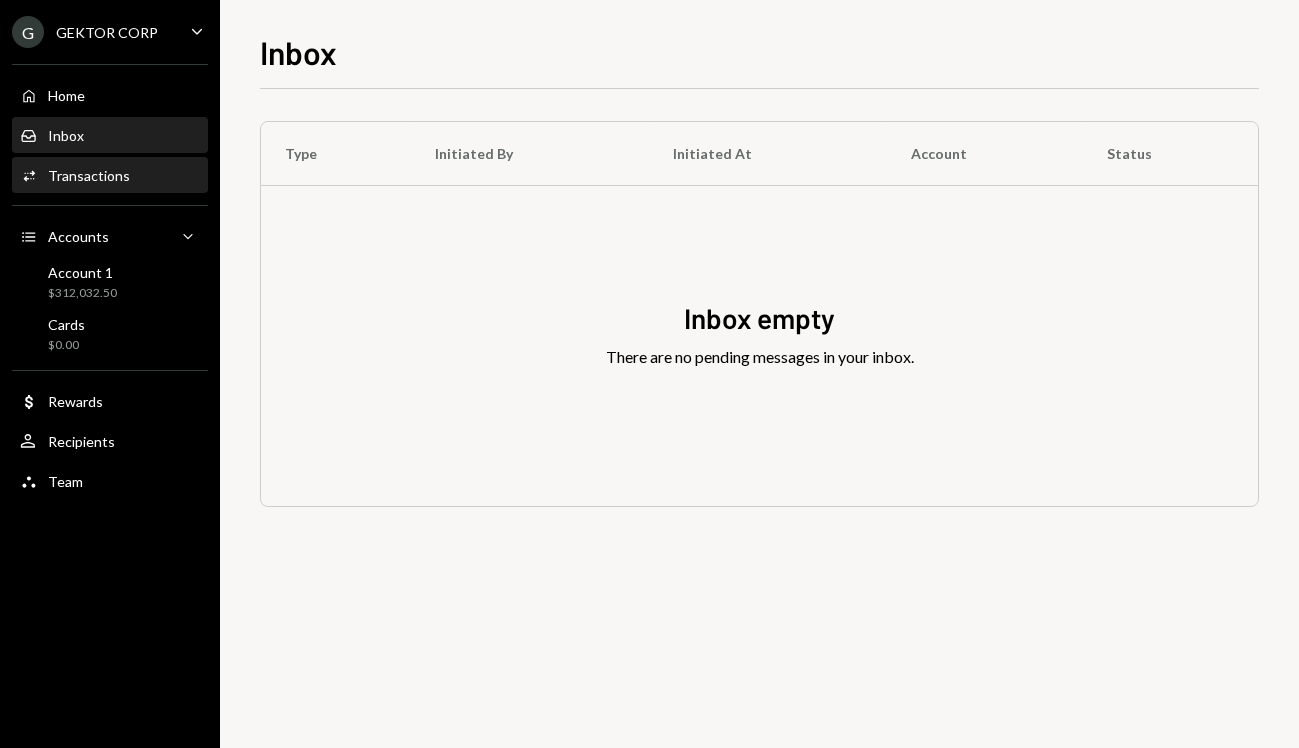 click on "Activities Transactions" at bounding box center [110, 176] 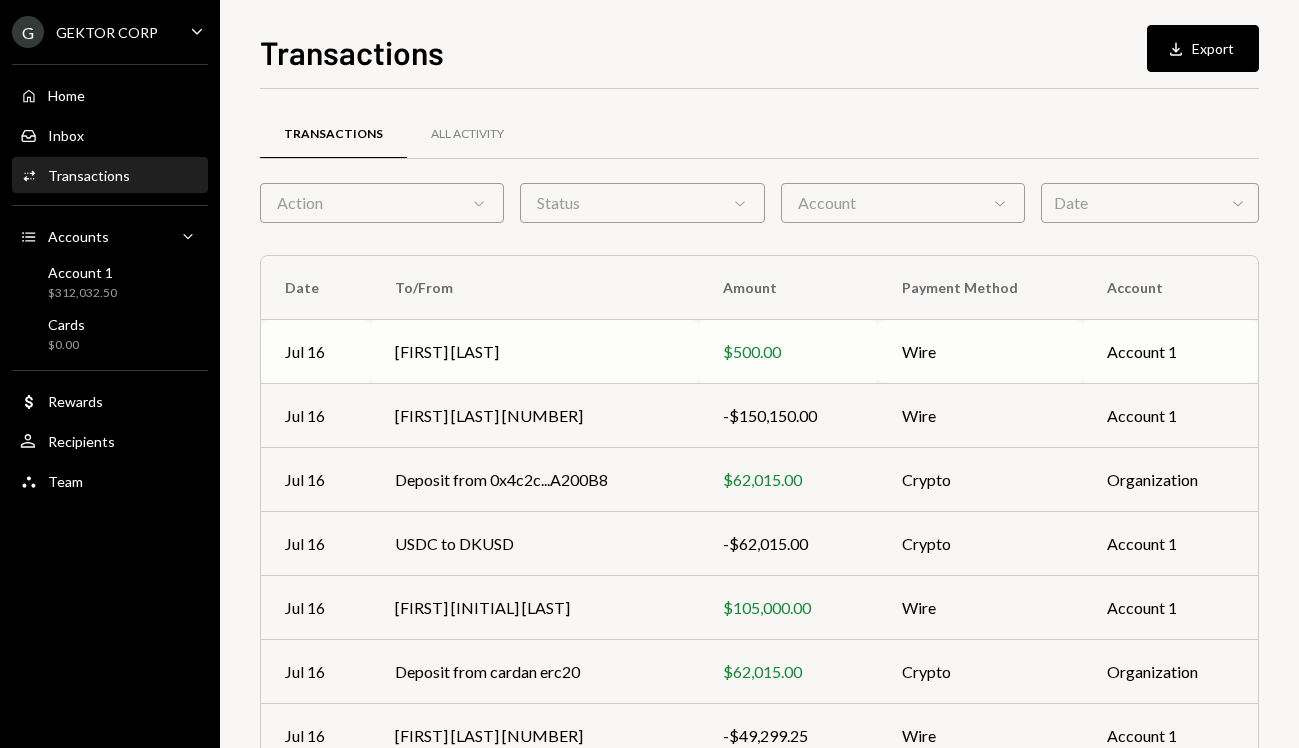 click on "MARIA ELENA AVILA" at bounding box center (535, 352) 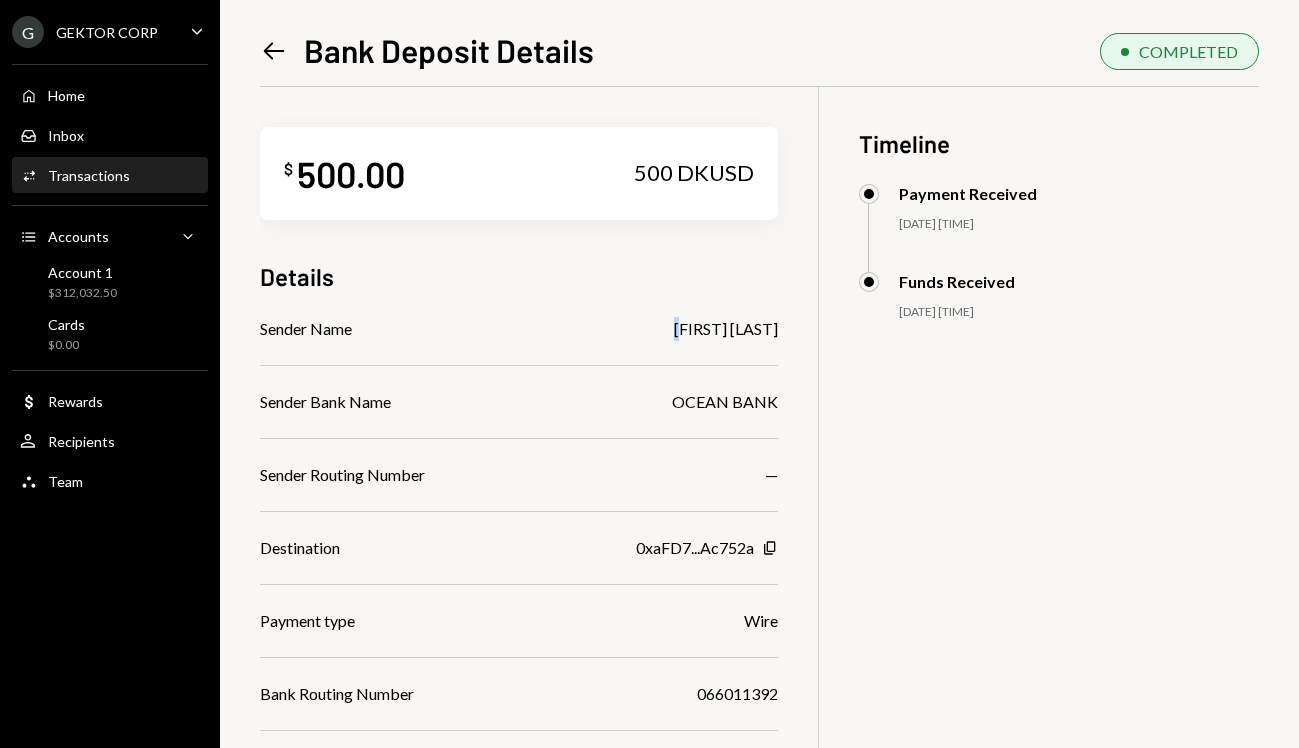 drag, startPoint x: 634, startPoint y: 333, endPoint x: 647, endPoint y: 333, distance: 13 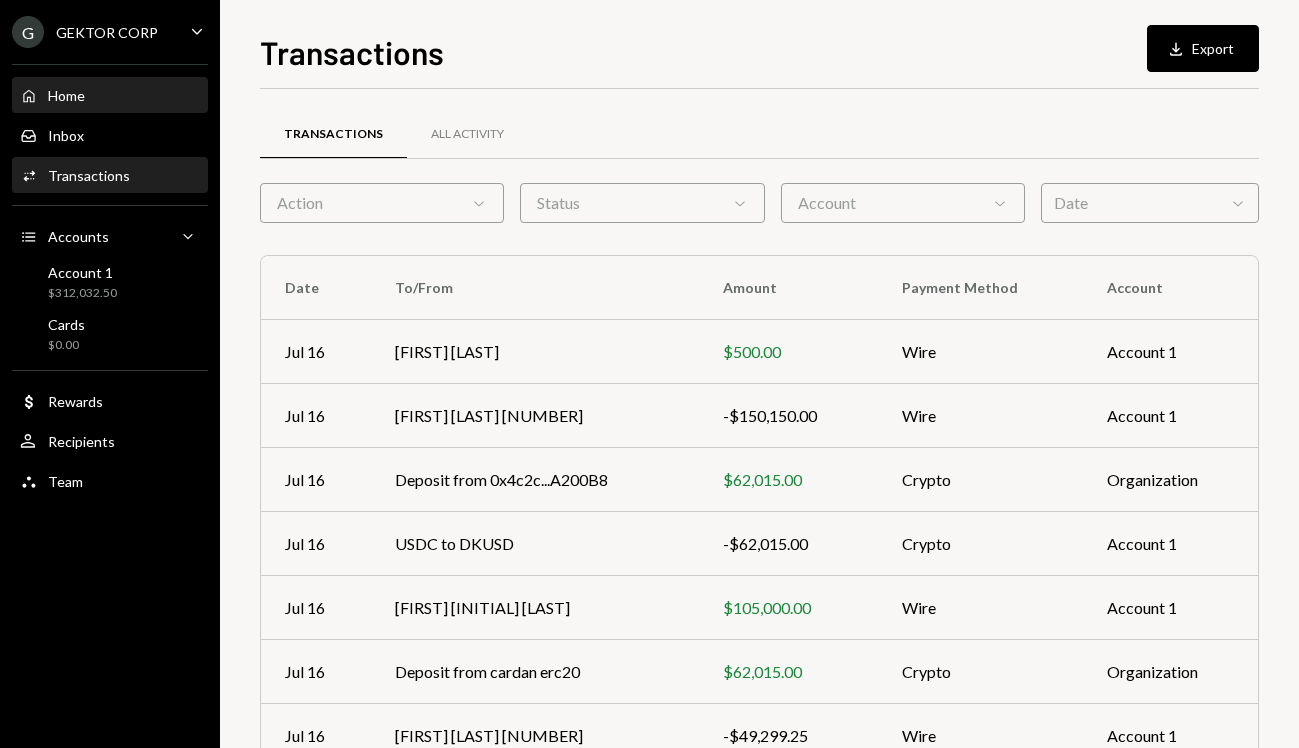 click on "Home" at bounding box center [66, 95] 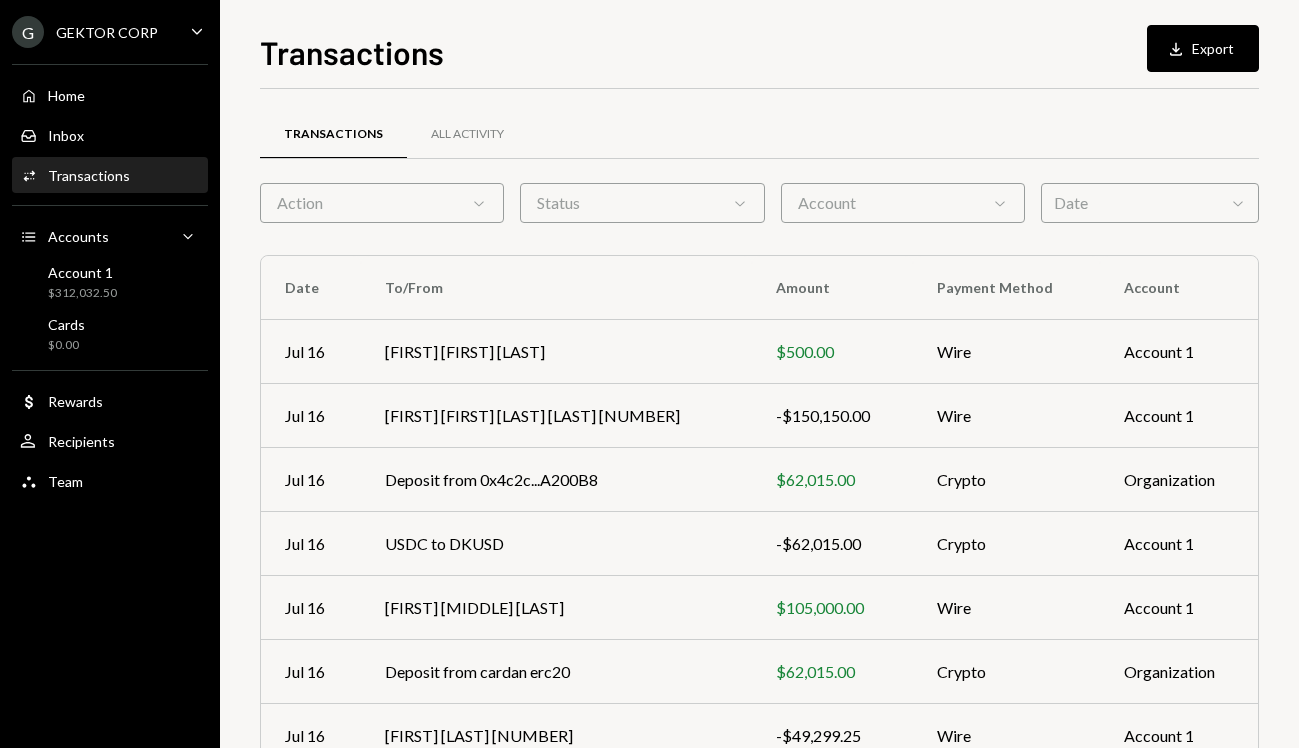 scroll, scrollTop: 0, scrollLeft: 0, axis: both 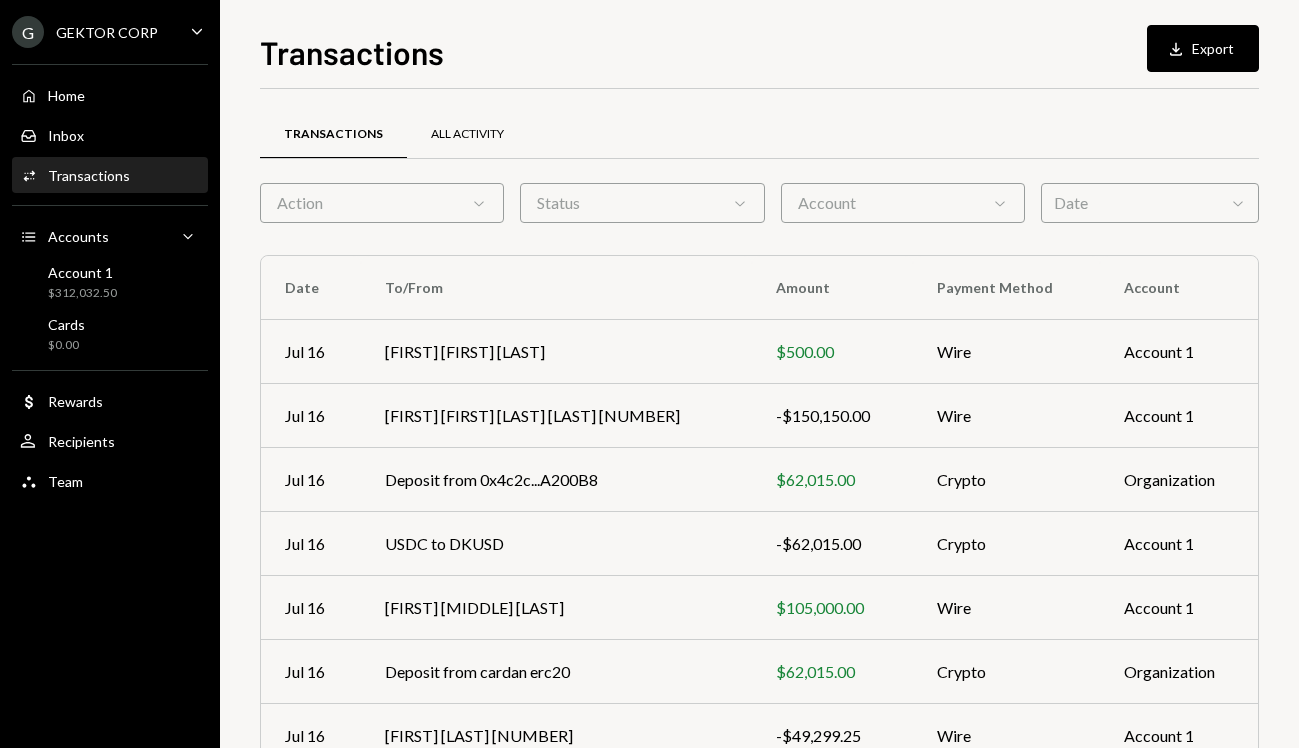 click on "All Activity" at bounding box center [467, 134] 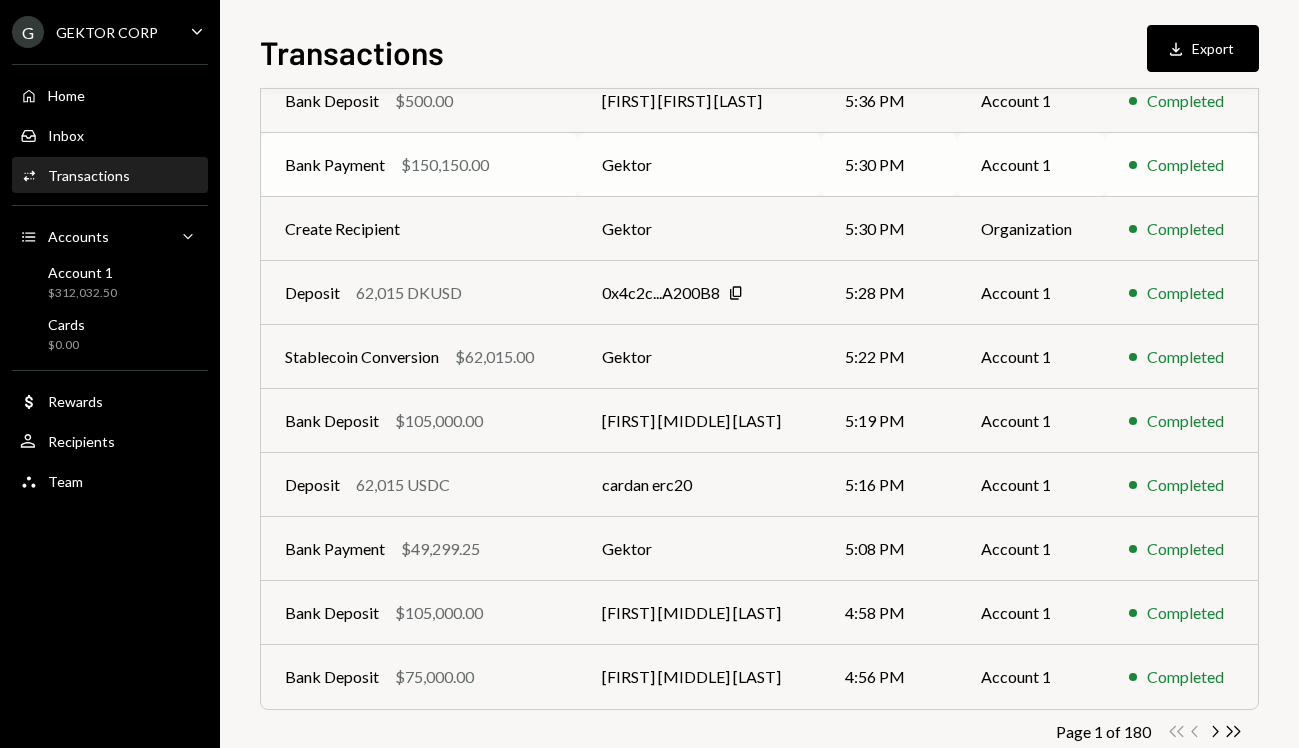 scroll, scrollTop: 296, scrollLeft: 0, axis: vertical 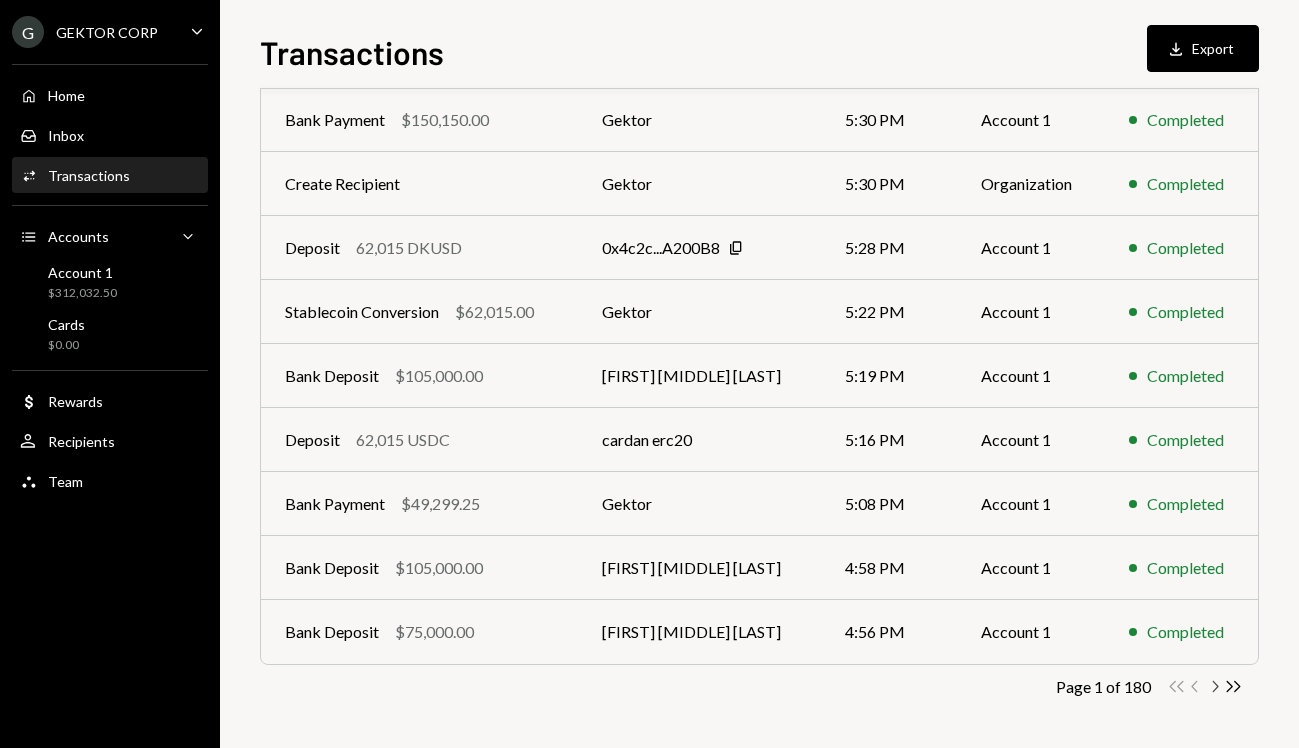 click on "Chevron Right" 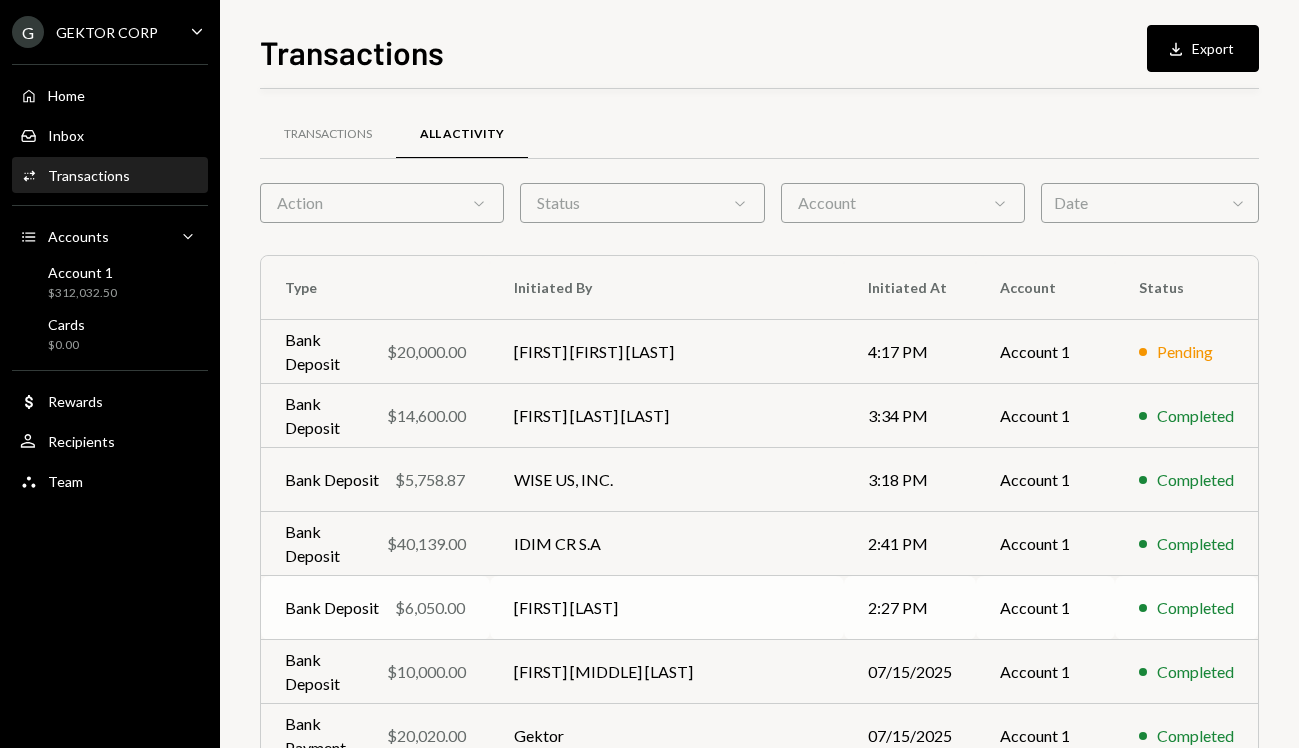 scroll, scrollTop: 296, scrollLeft: 0, axis: vertical 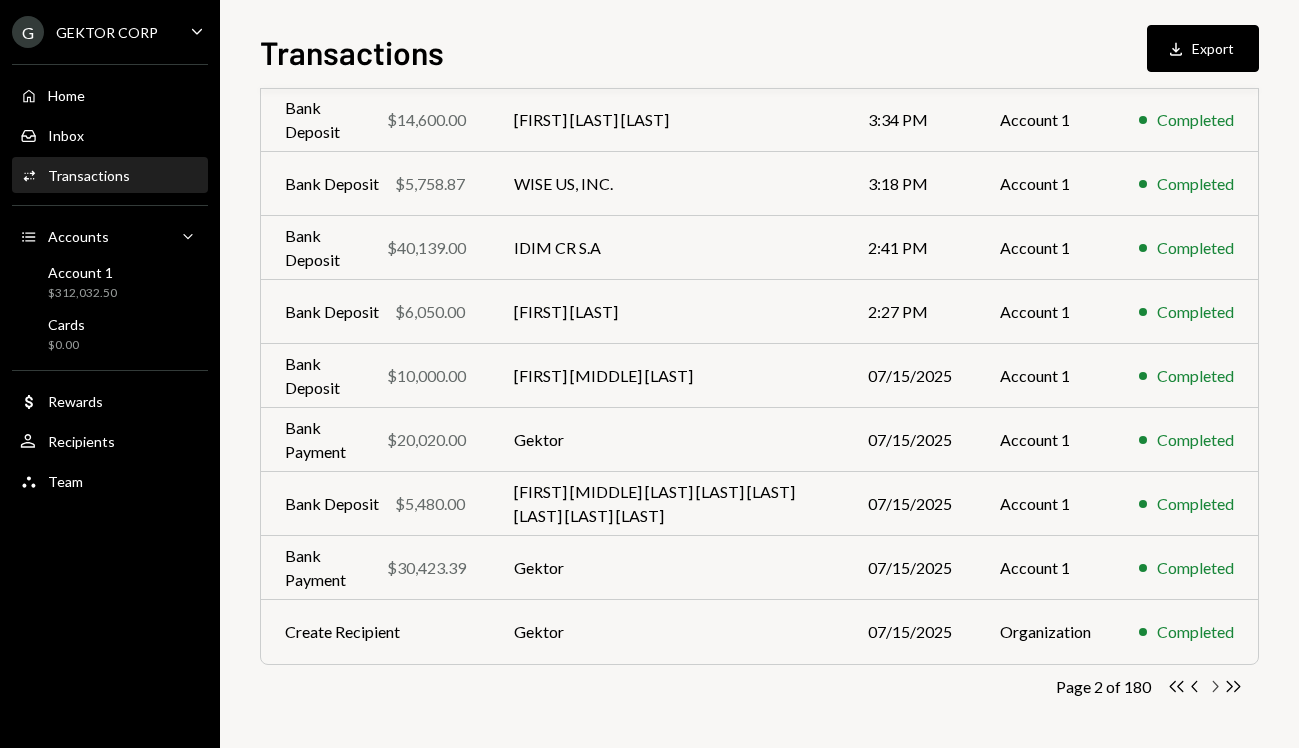 click on "Chevron Right" 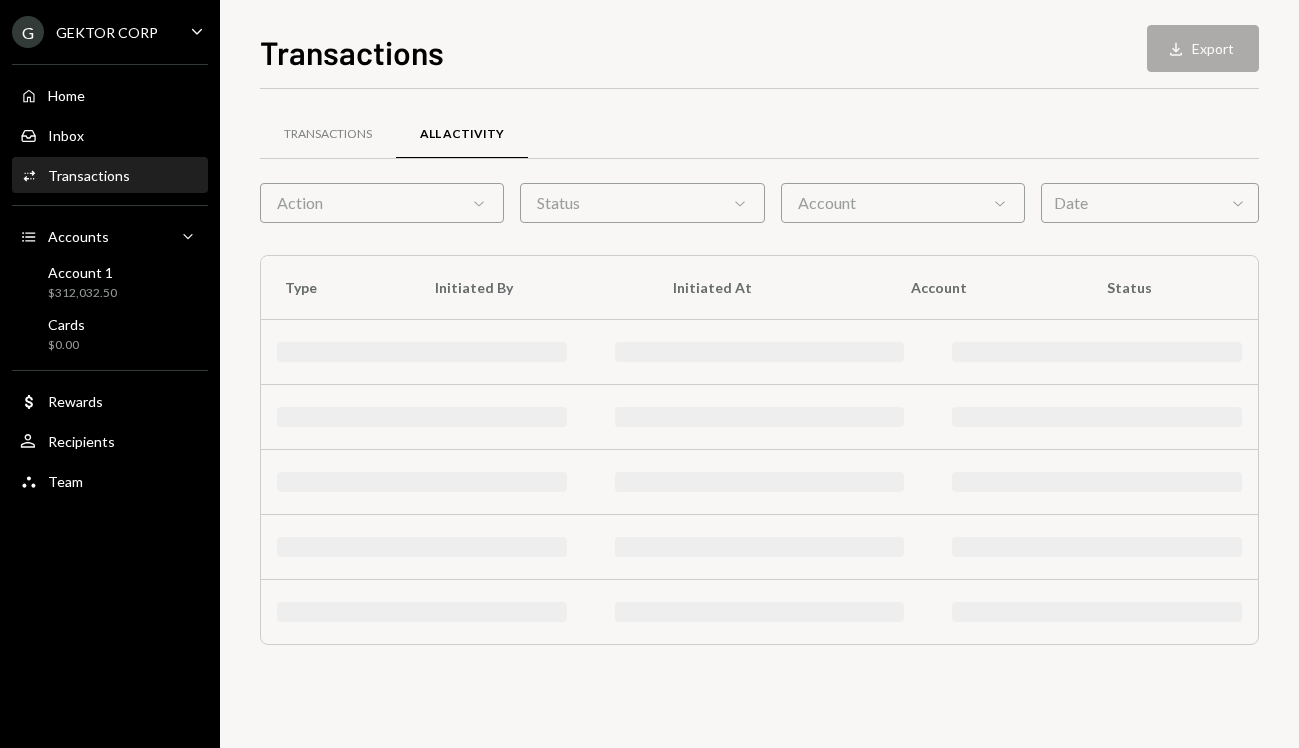 scroll, scrollTop: 0, scrollLeft: 0, axis: both 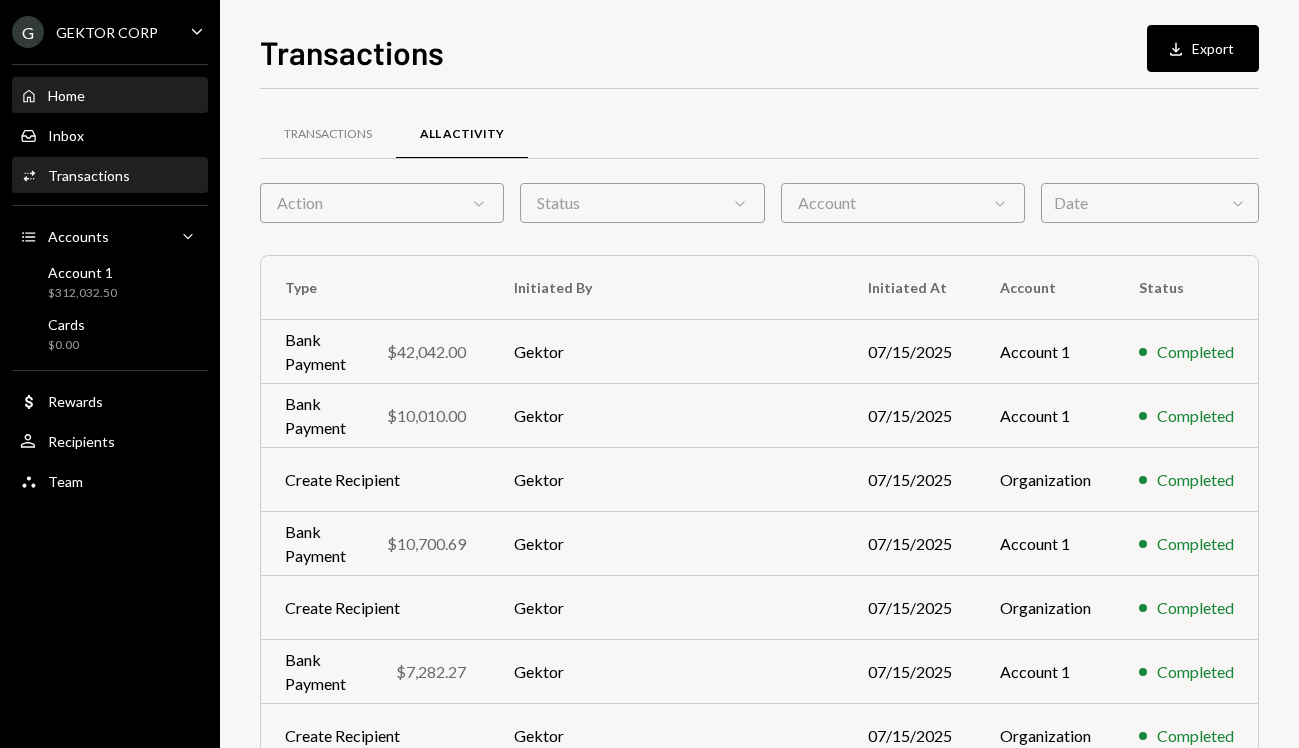 click on "Home Home" at bounding box center [110, 96] 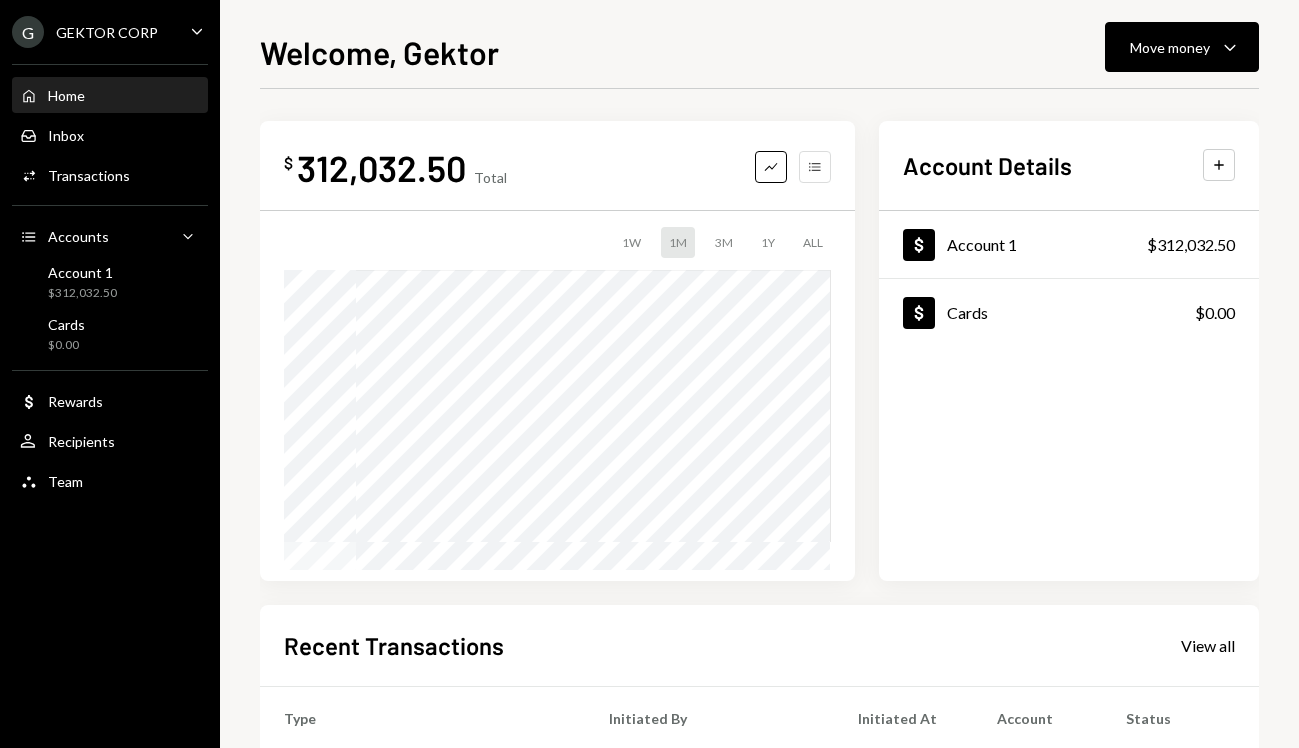 click on "Accounts" at bounding box center [815, 167] 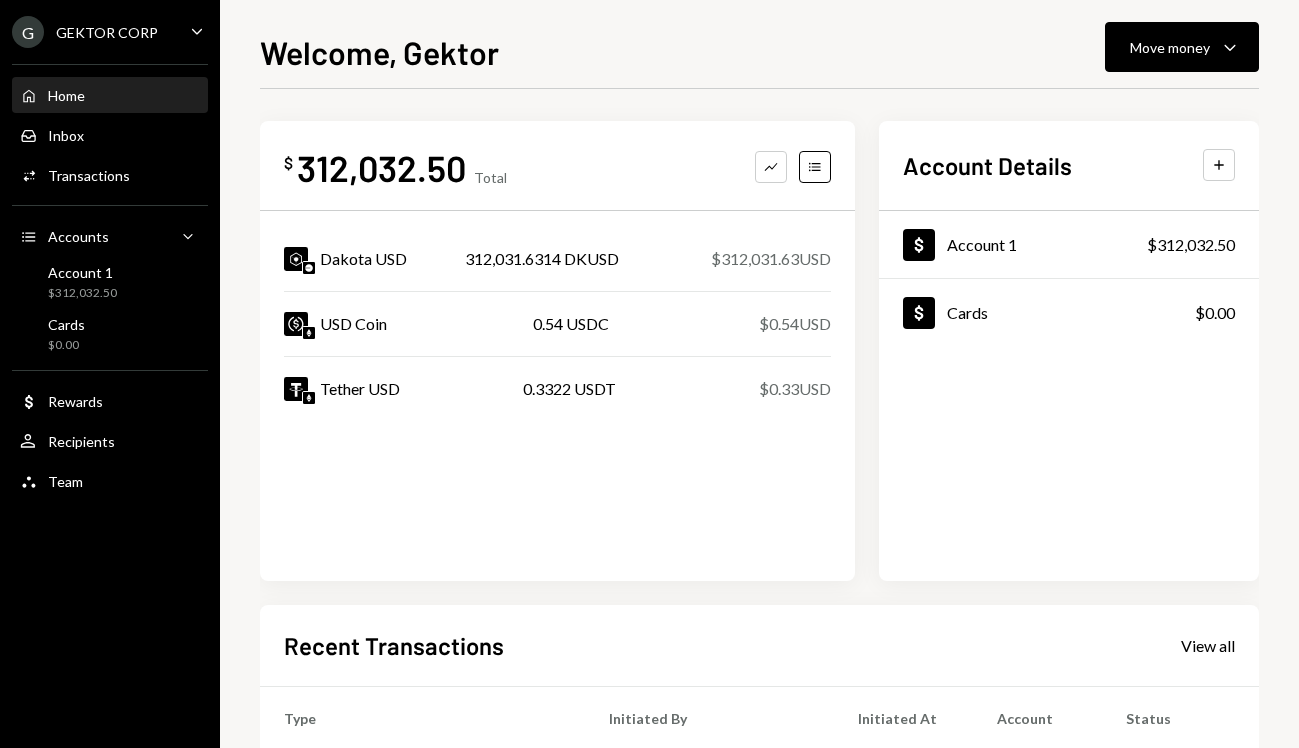 click on "Home Home" at bounding box center (110, 96) 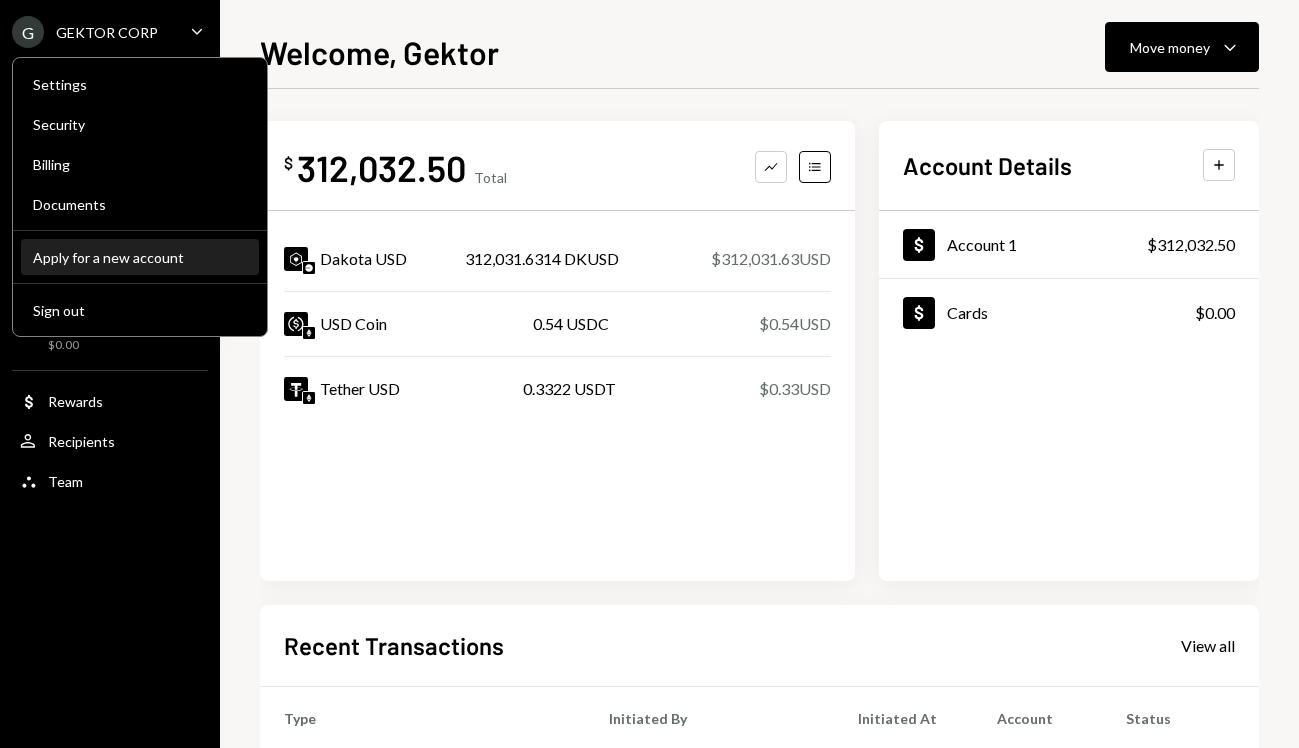 click on "Apply for a new account" at bounding box center (140, 257) 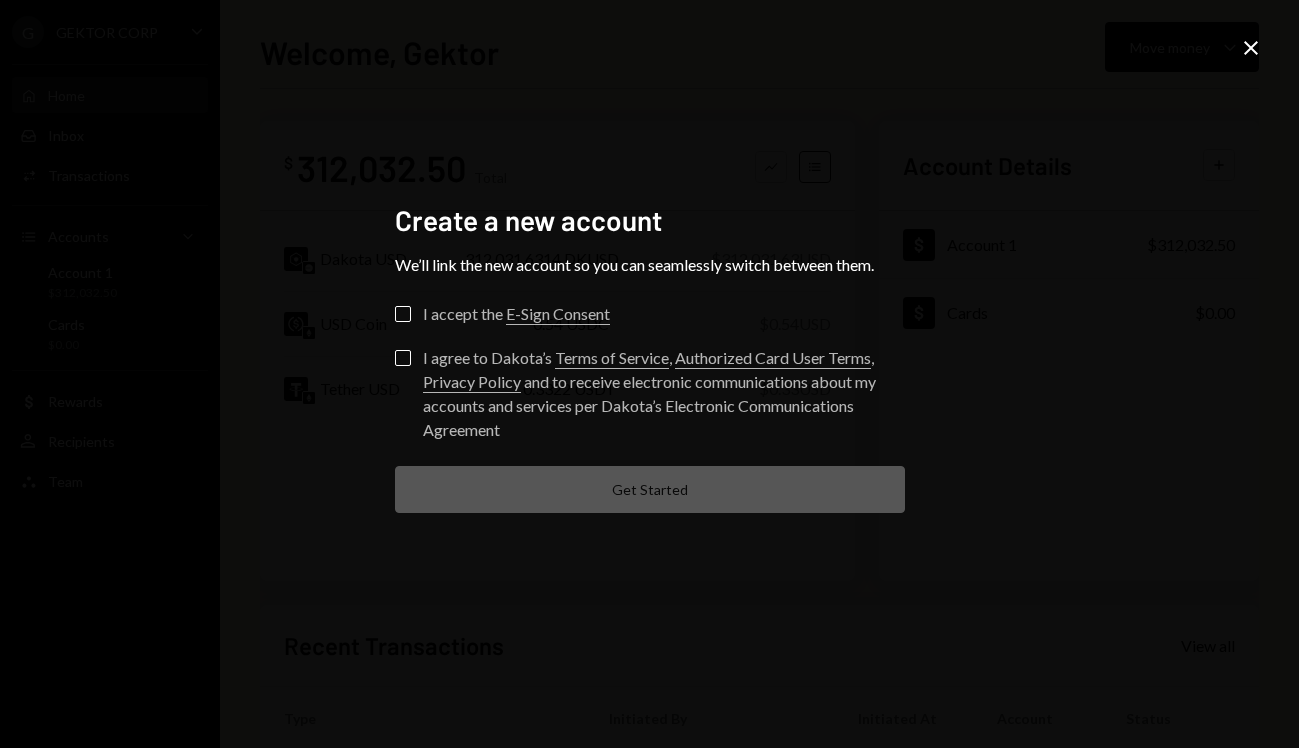 click on "I accept the   E-Sign Consent" at bounding box center (403, 314) 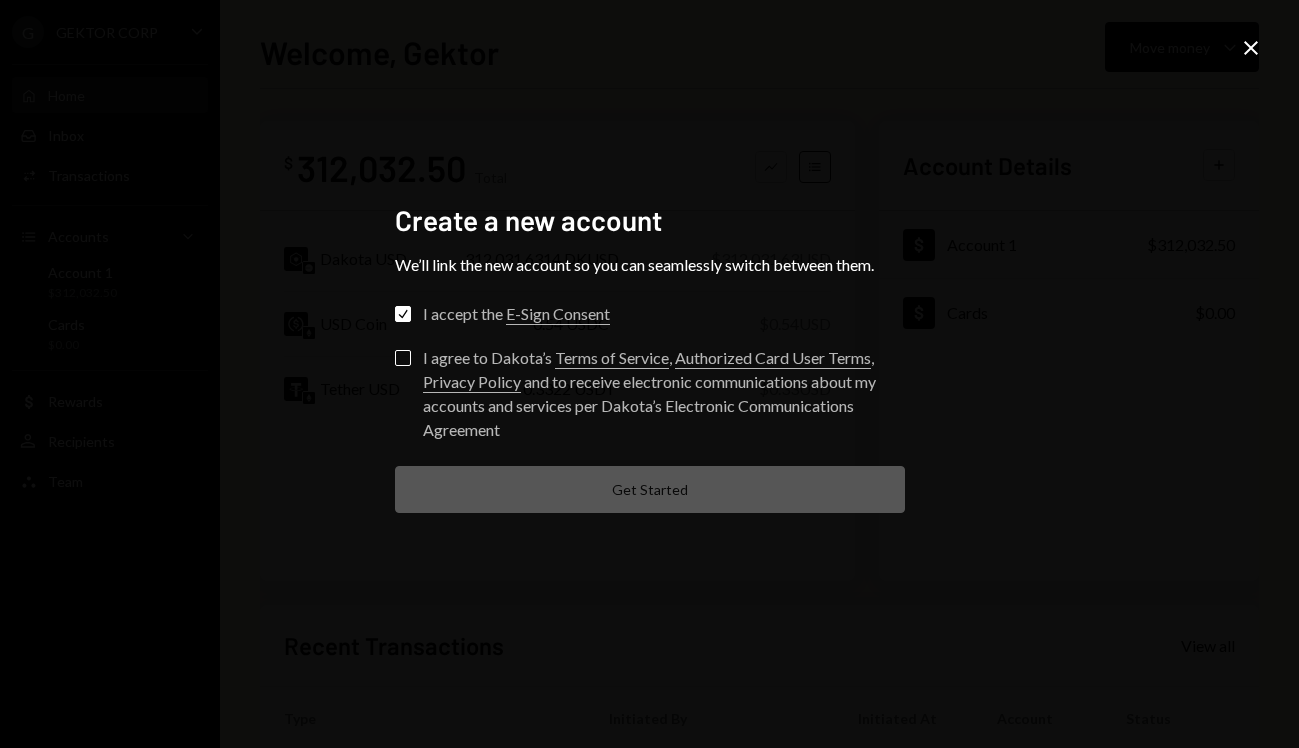 click on "I agree to Dakota’s   Terms of Service ,   Authorized Card User Terms ,   Privacy Policy   and to receive electronic communications about my accounts and services per Dakota’s Electronic Communications Agreement" at bounding box center (403, 358) 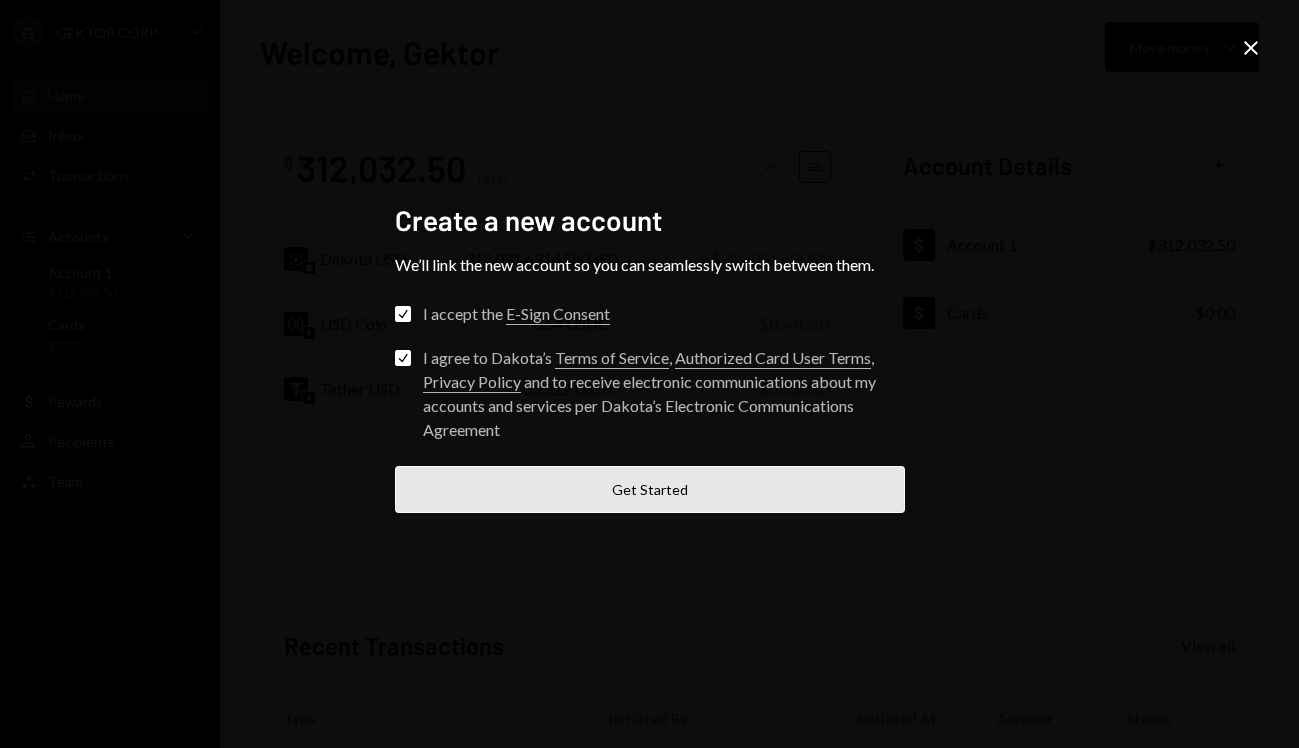 click on "Get Started" at bounding box center (650, 489) 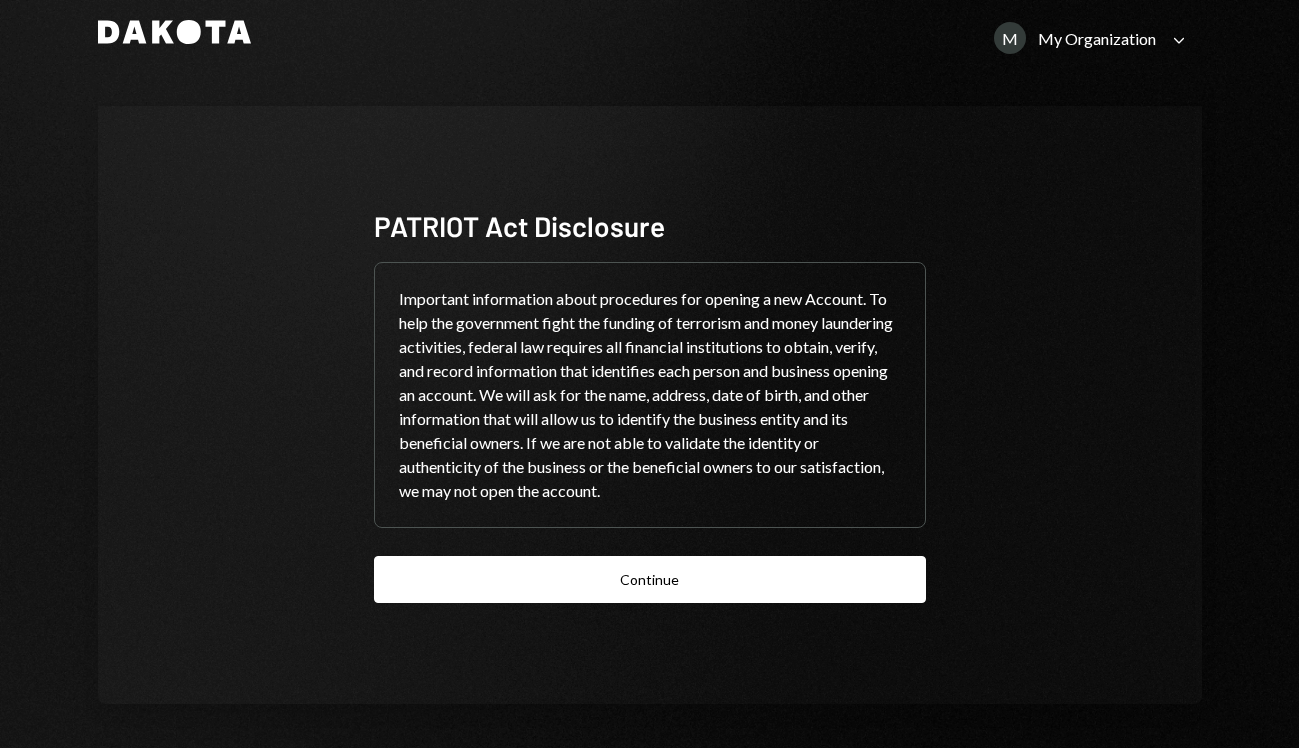 scroll, scrollTop: 46, scrollLeft: 0, axis: vertical 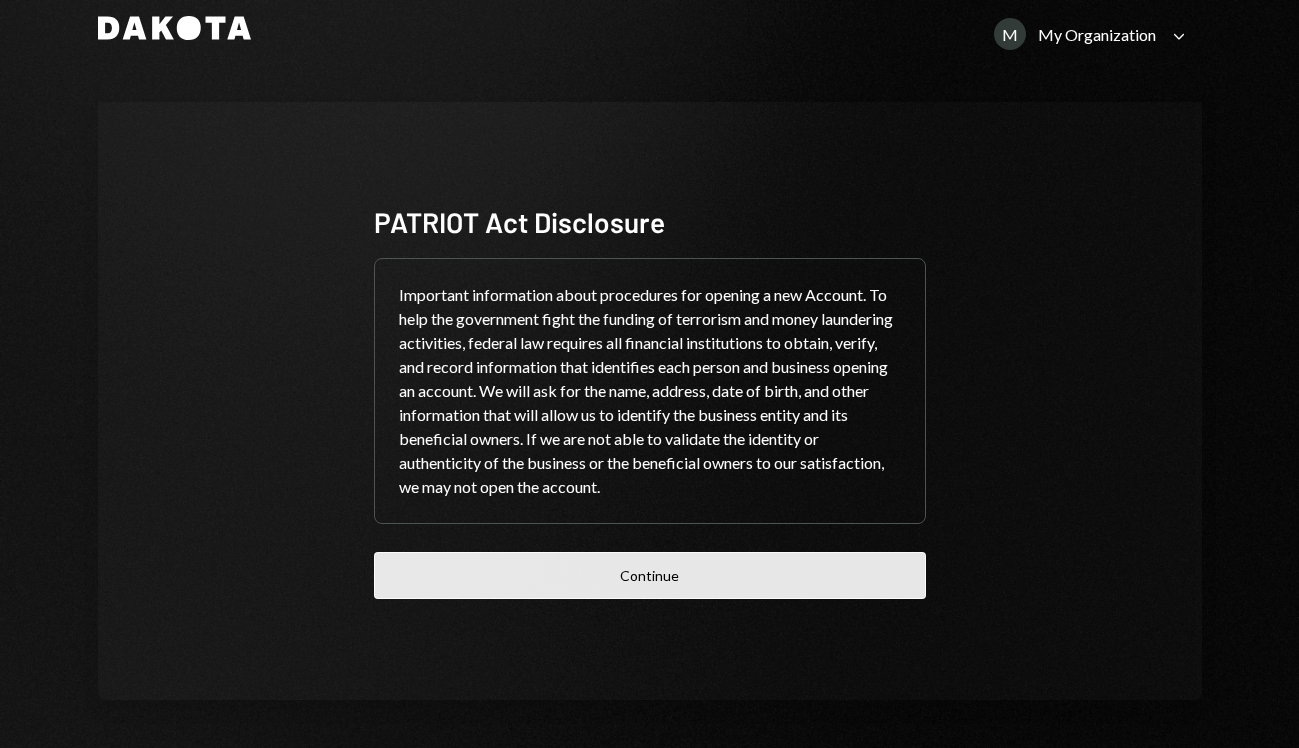 click on "Continue" at bounding box center (650, 575) 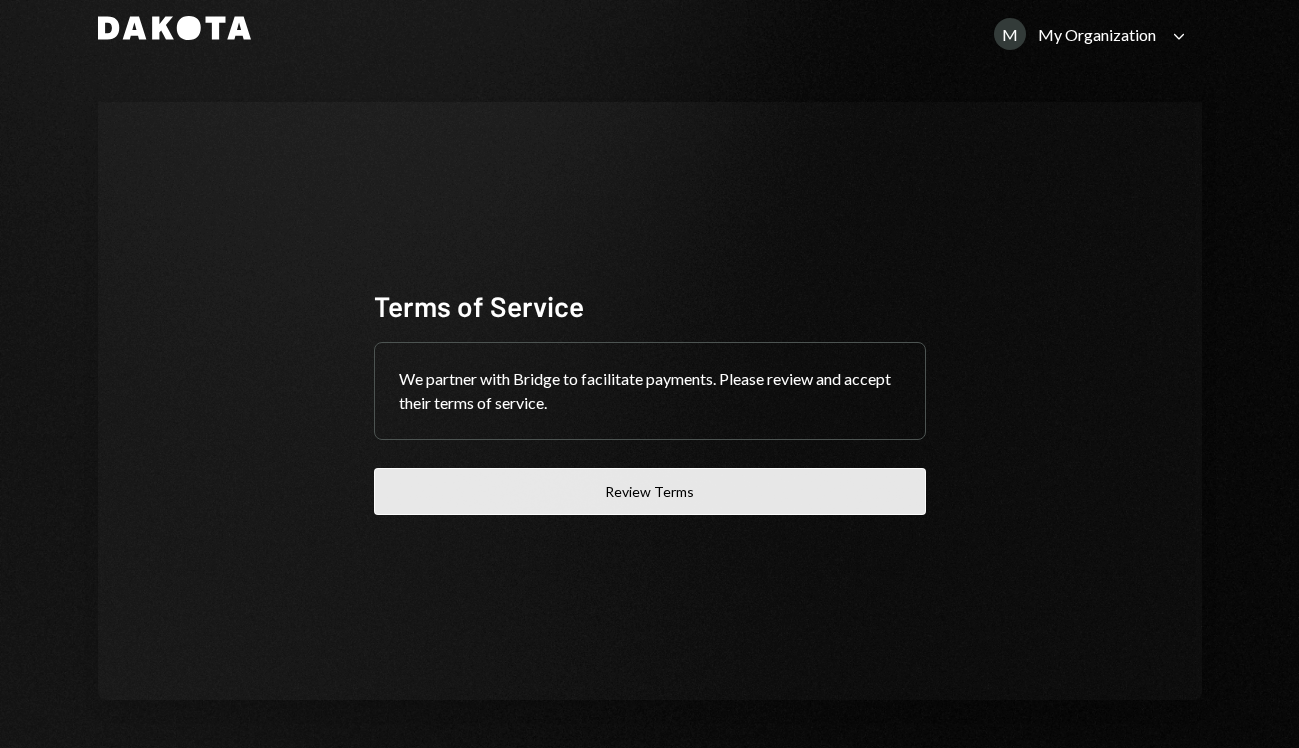 click on "Review Terms" at bounding box center (650, 491) 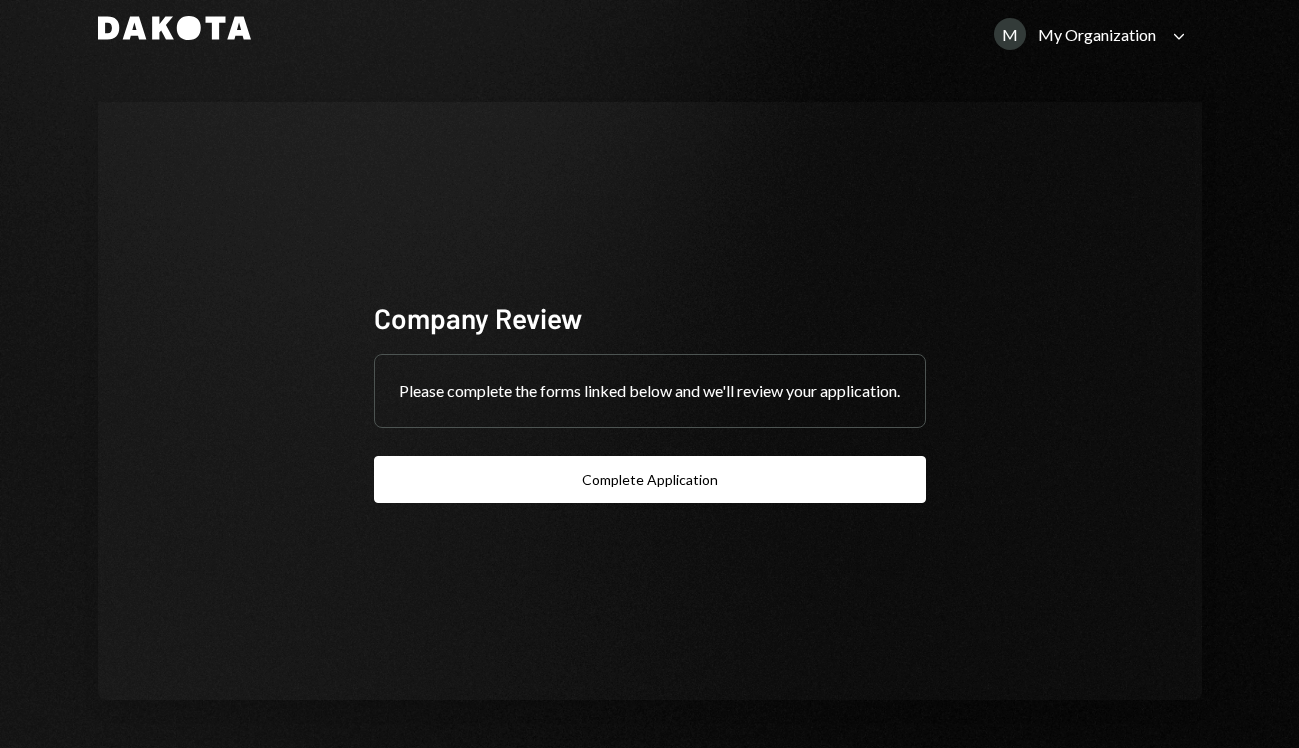 click on "My Organization" at bounding box center (1097, 34) 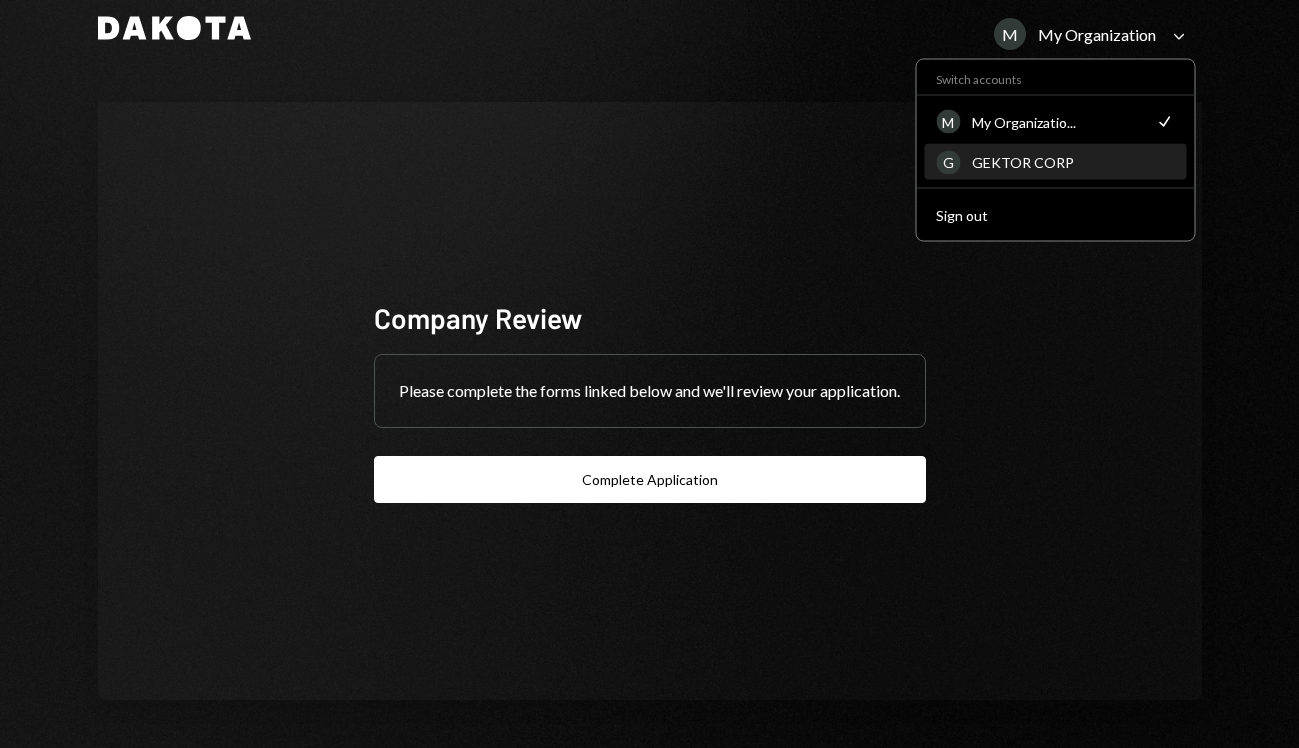 click on "GEKTOR CORP" at bounding box center (1073, 162) 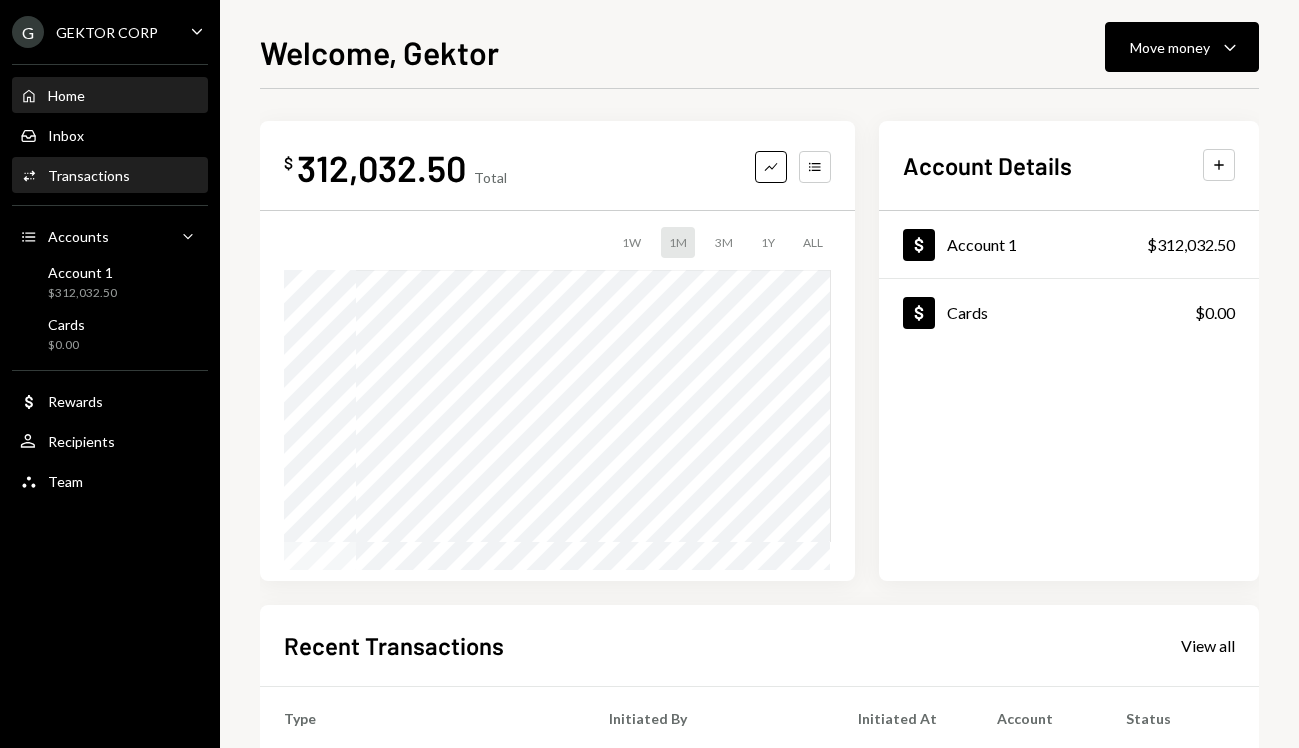 click on "Activities Transactions" at bounding box center (110, 176) 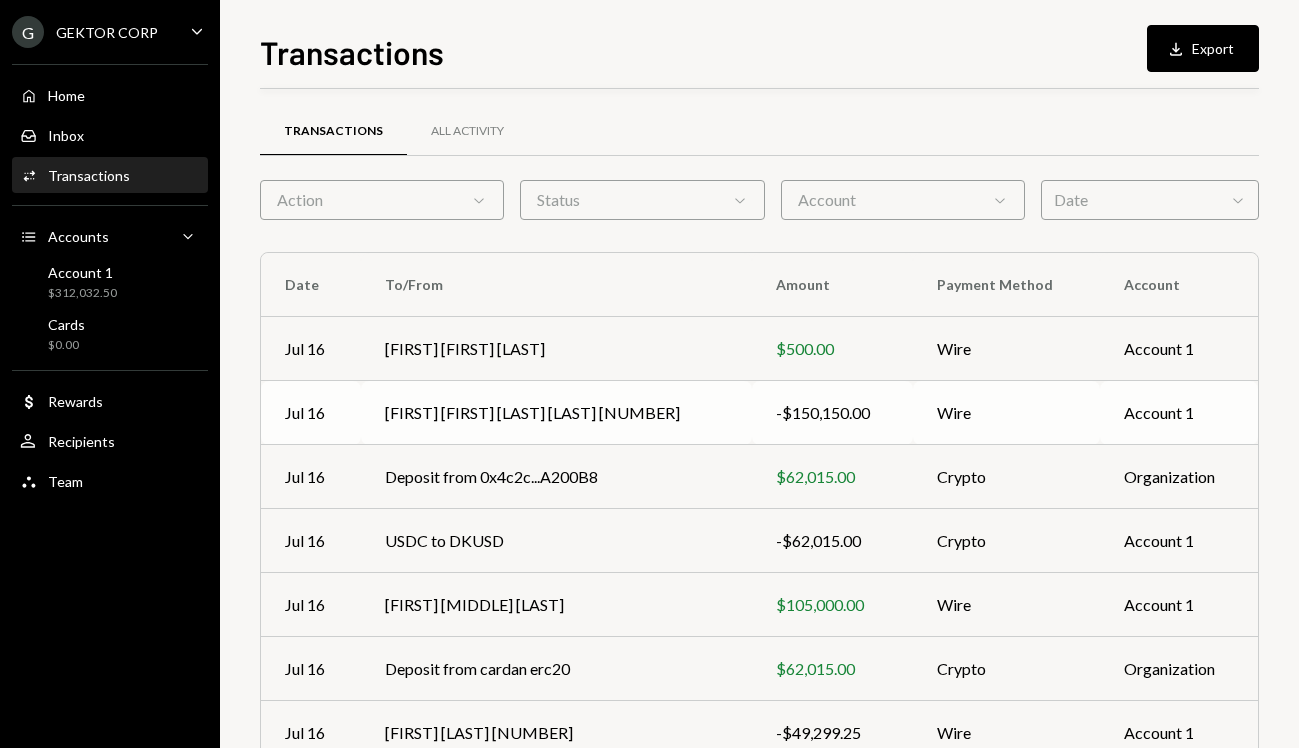 scroll, scrollTop: 1, scrollLeft: 0, axis: vertical 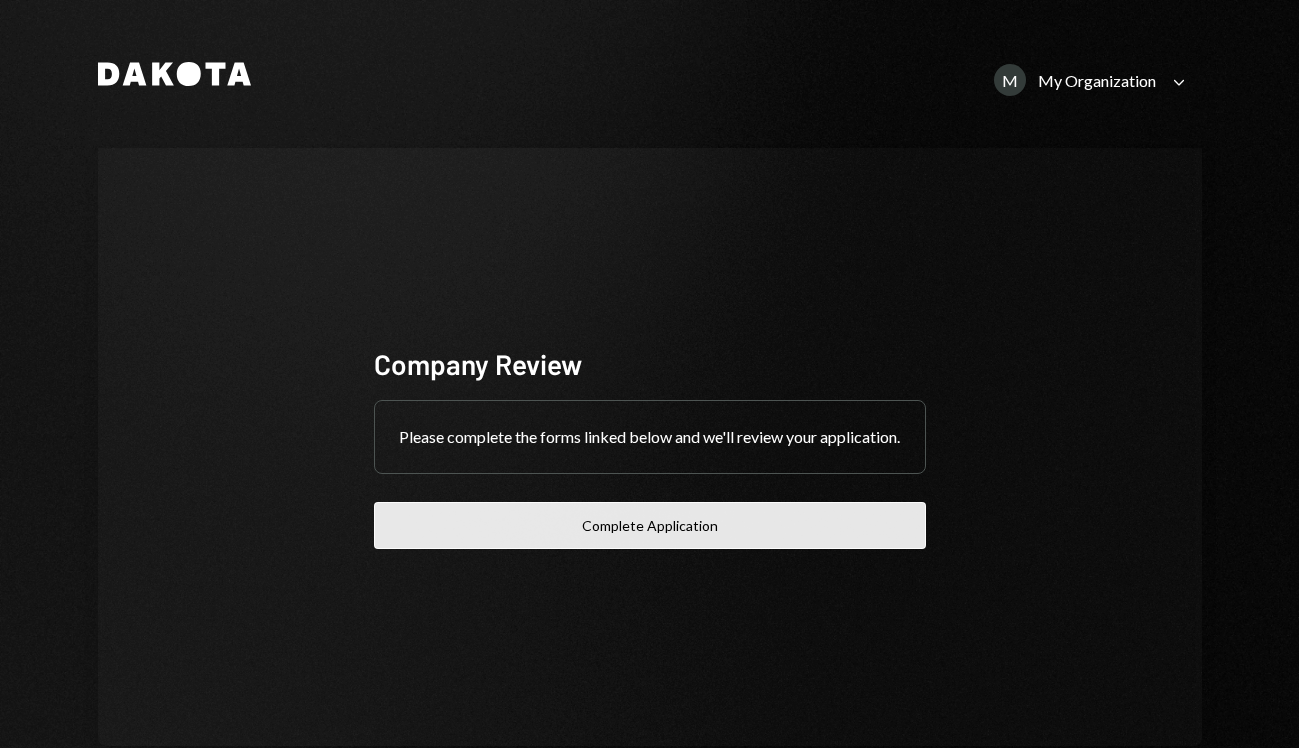 click on "Complete Application" at bounding box center [650, 525] 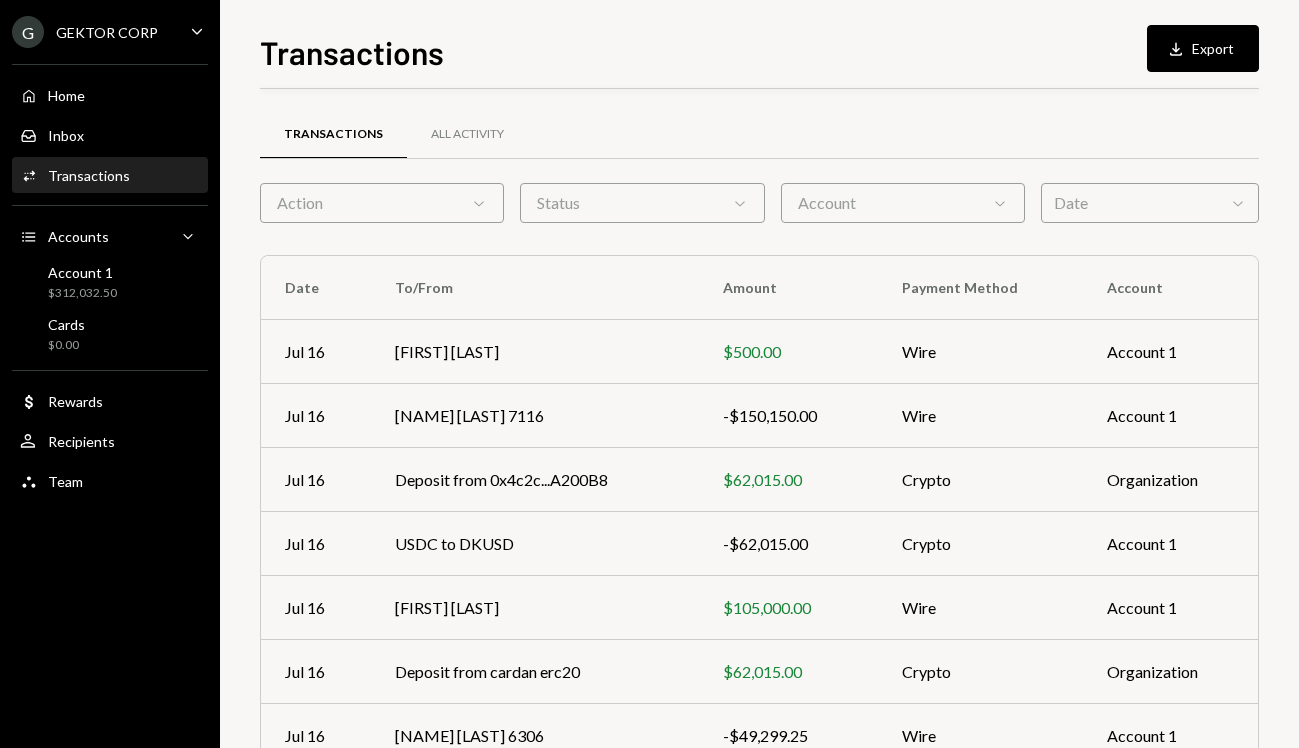 scroll, scrollTop: 0, scrollLeft: 0, axis: both 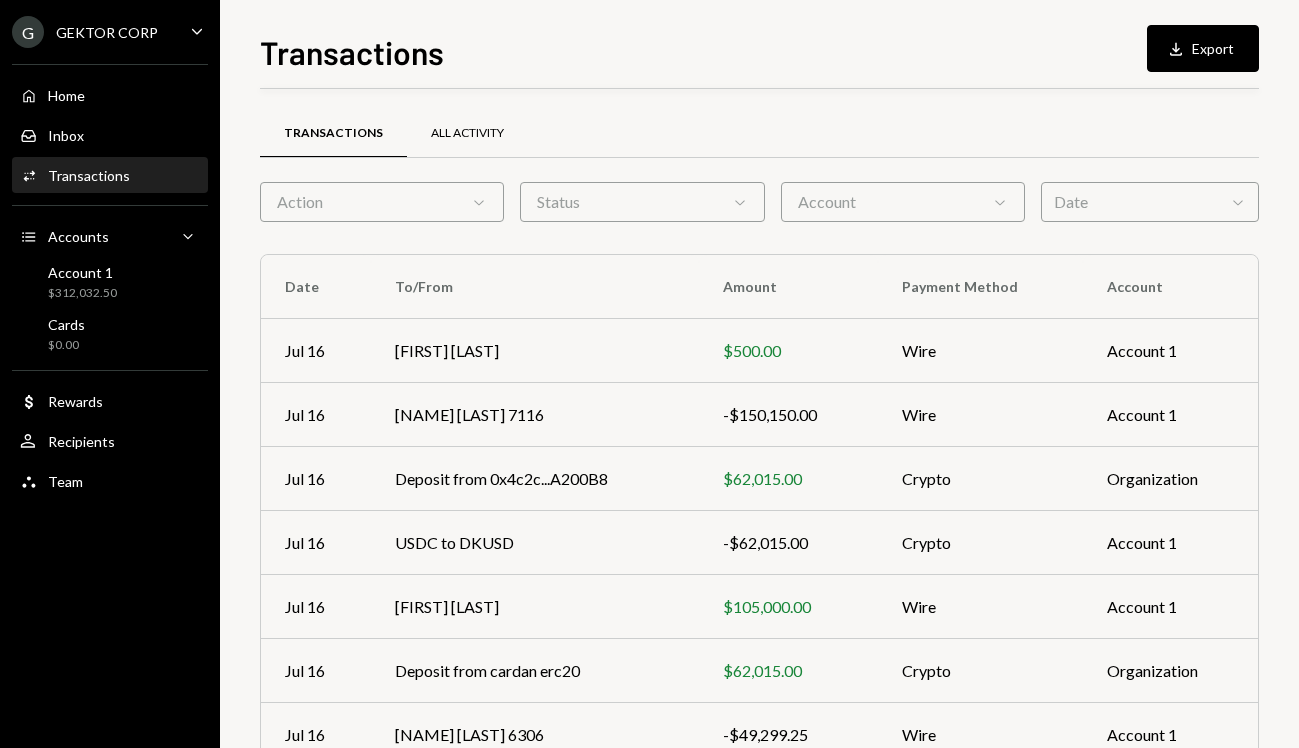 click on "All Activity" at bounding box center [467, 133] 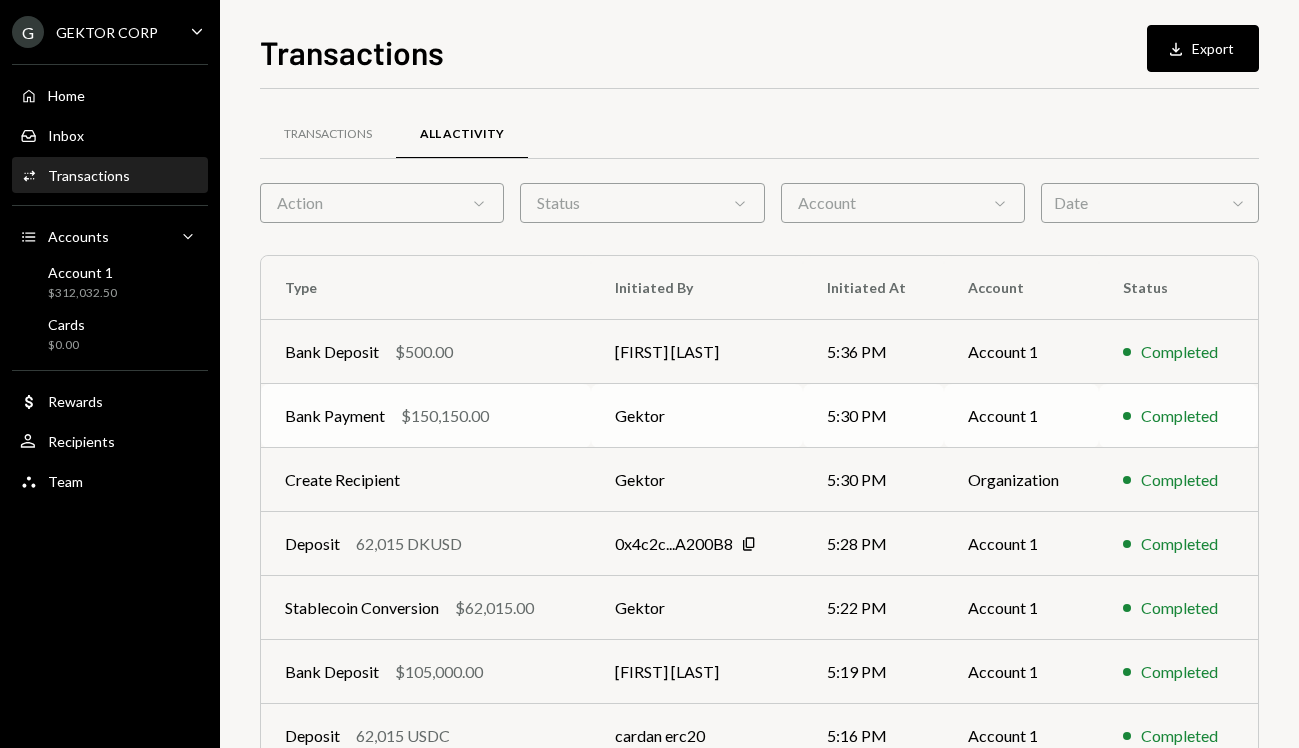click on "Gektor" at bounding box center (696, 416) 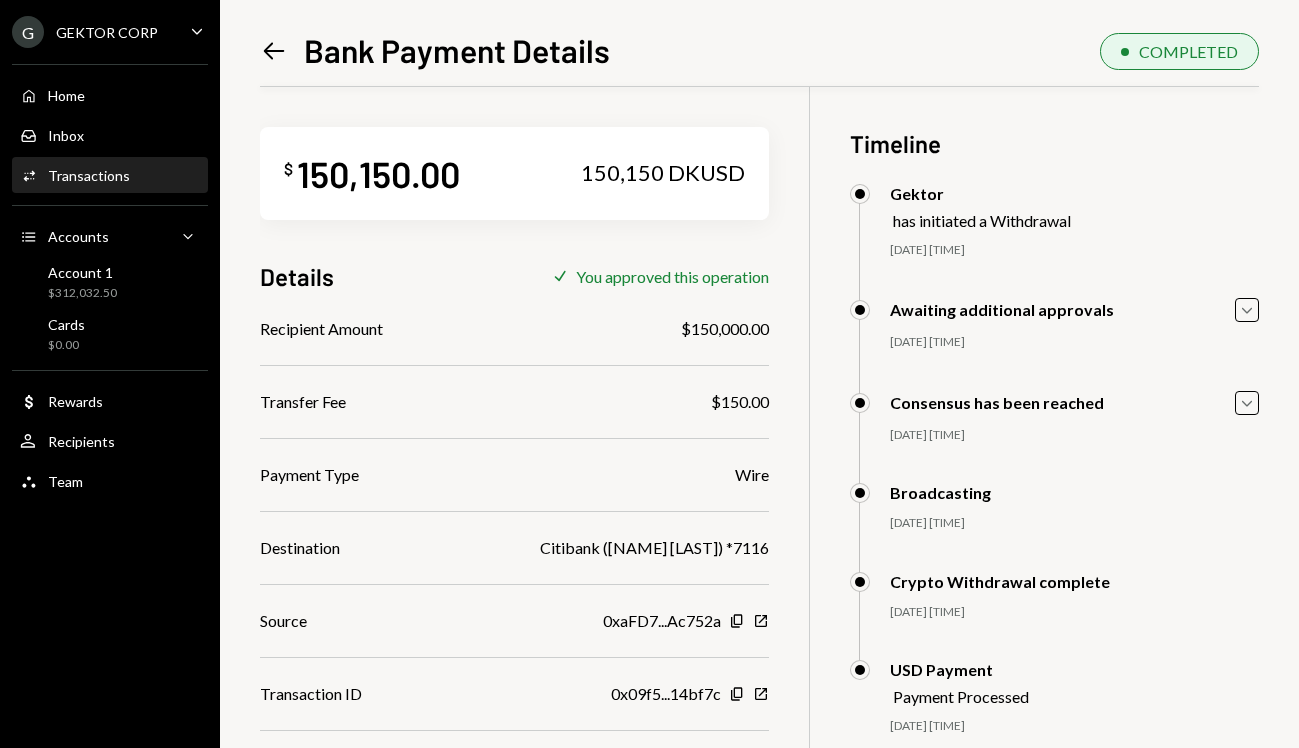 scroll, scrollTop: 103, scrollLeft: 0, axis: vertical 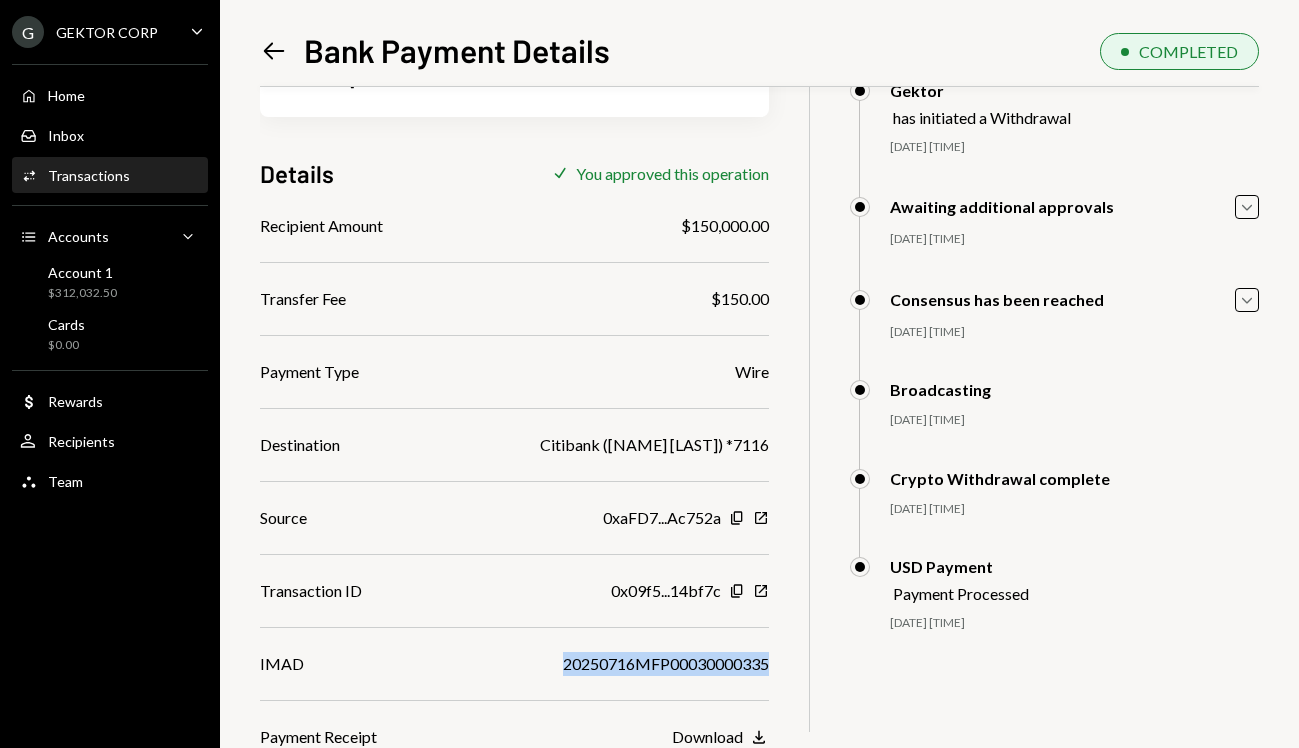 drag, startPoint x: 564, startPoint y: 662, endPoint x: 788, endPoint y: 663, distance: 224.00223 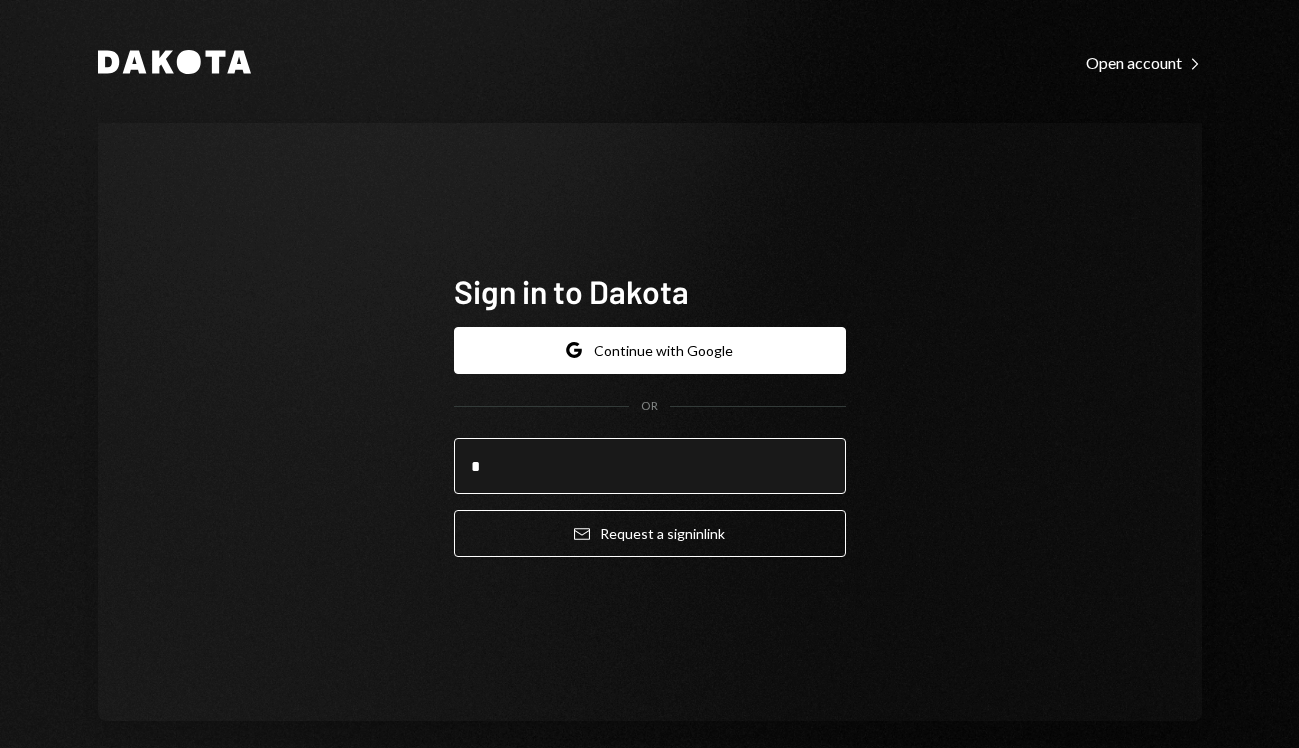 type on "**********" 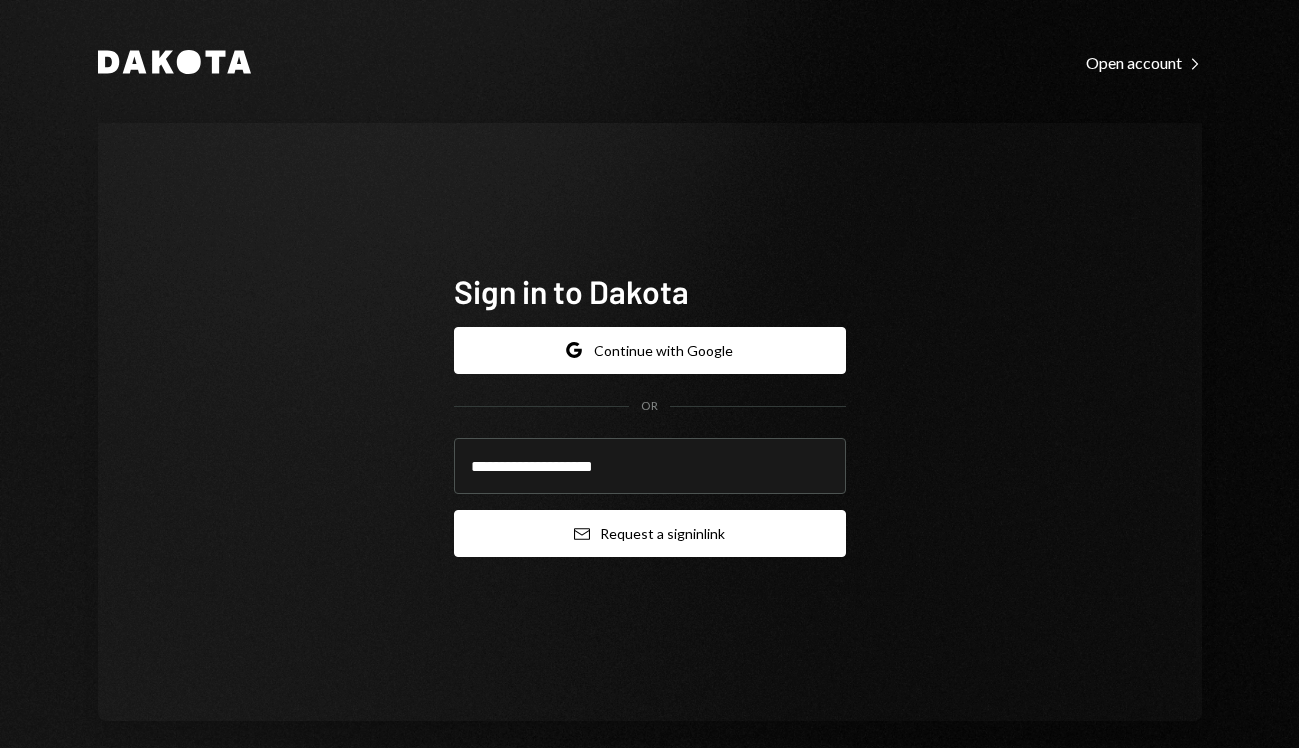 click on "Email Request a sign  in  link" at bounding box center (650, 533) 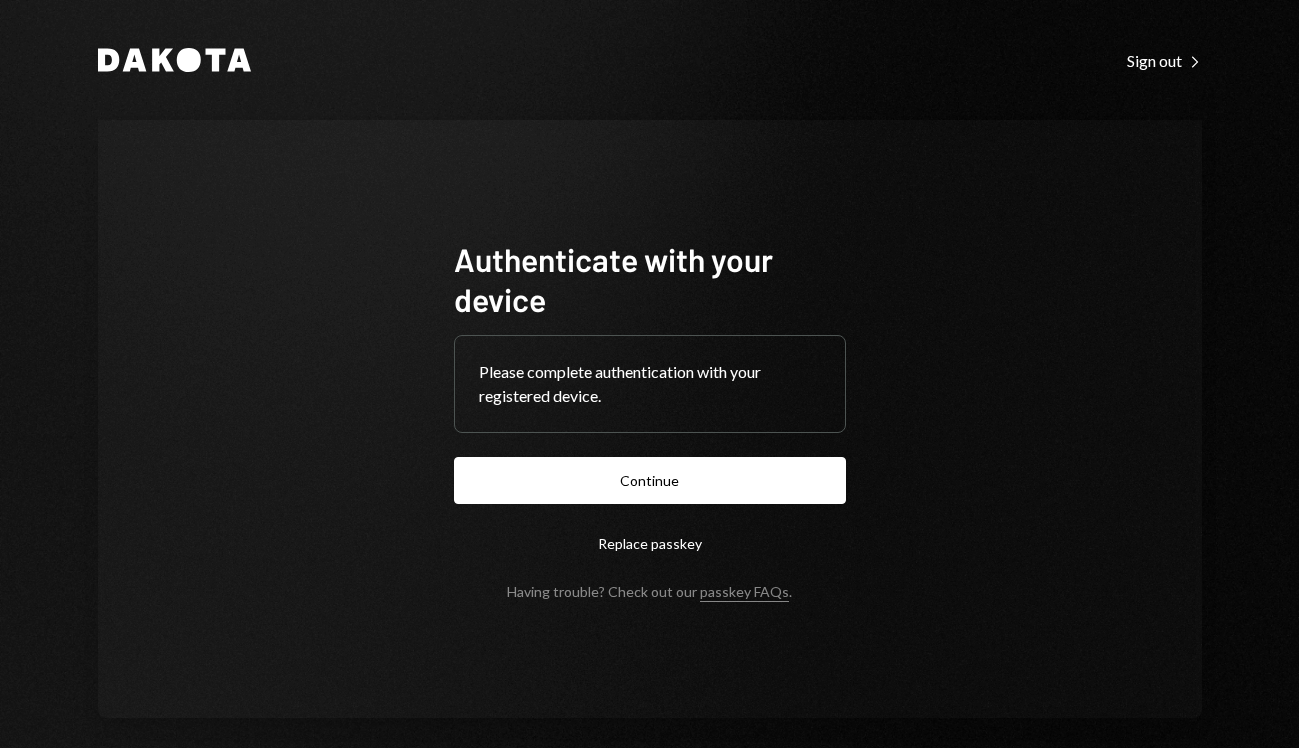 scroll, scrollTop: 0, scrollLeft: 0, axis: both 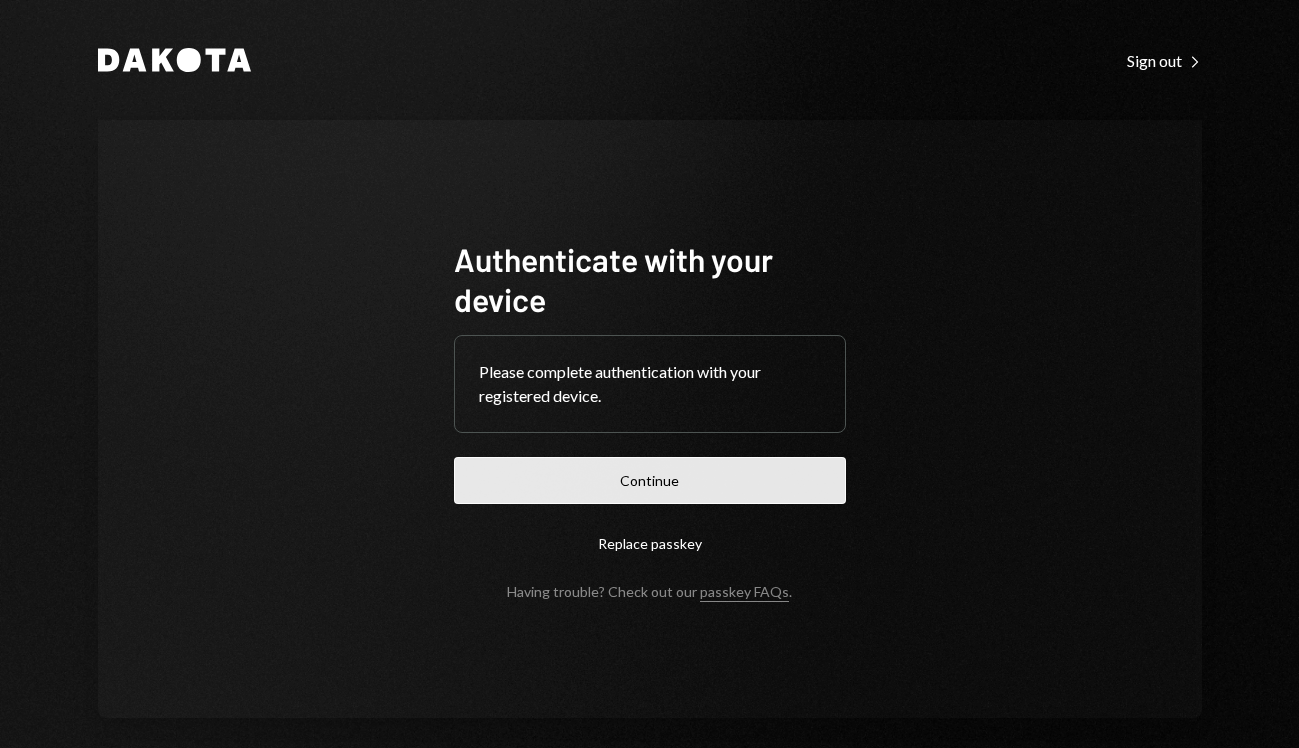 click on "Continue" at bounding box center [650, 480] 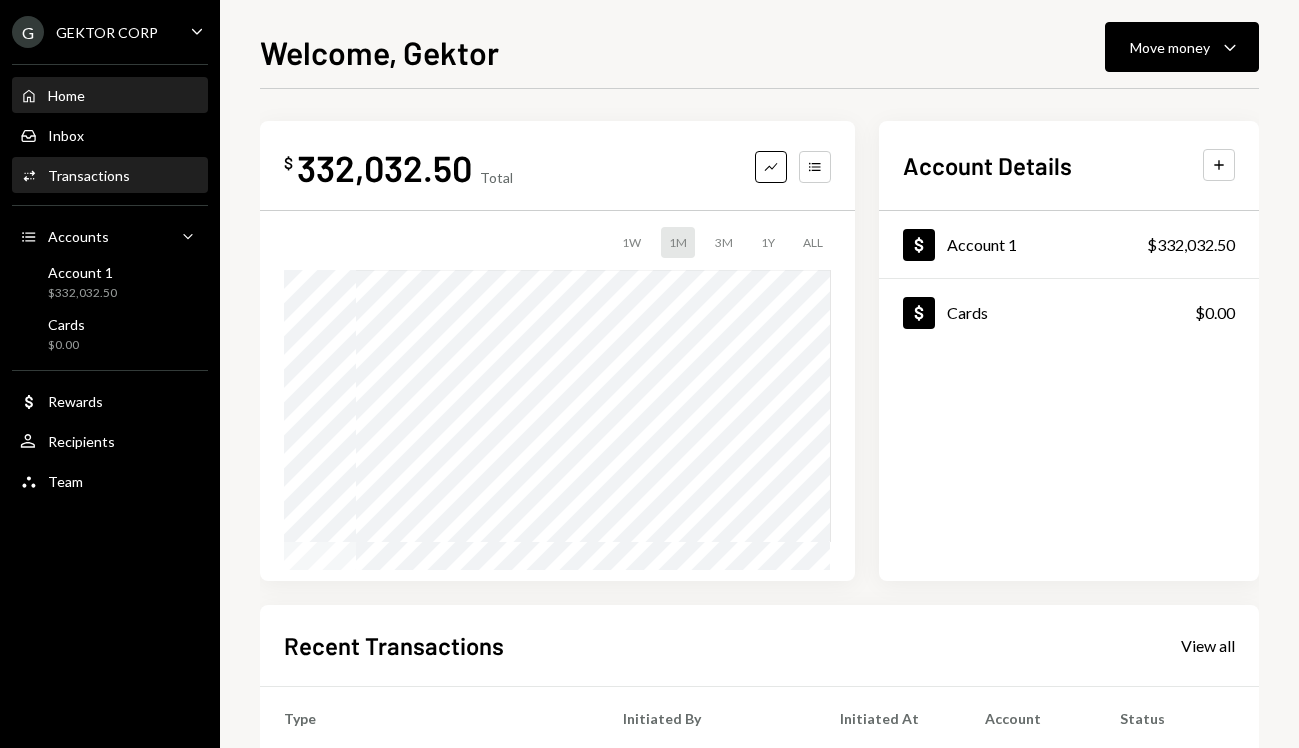 click on "Activities Transactions" at bounding box center (110, 176) 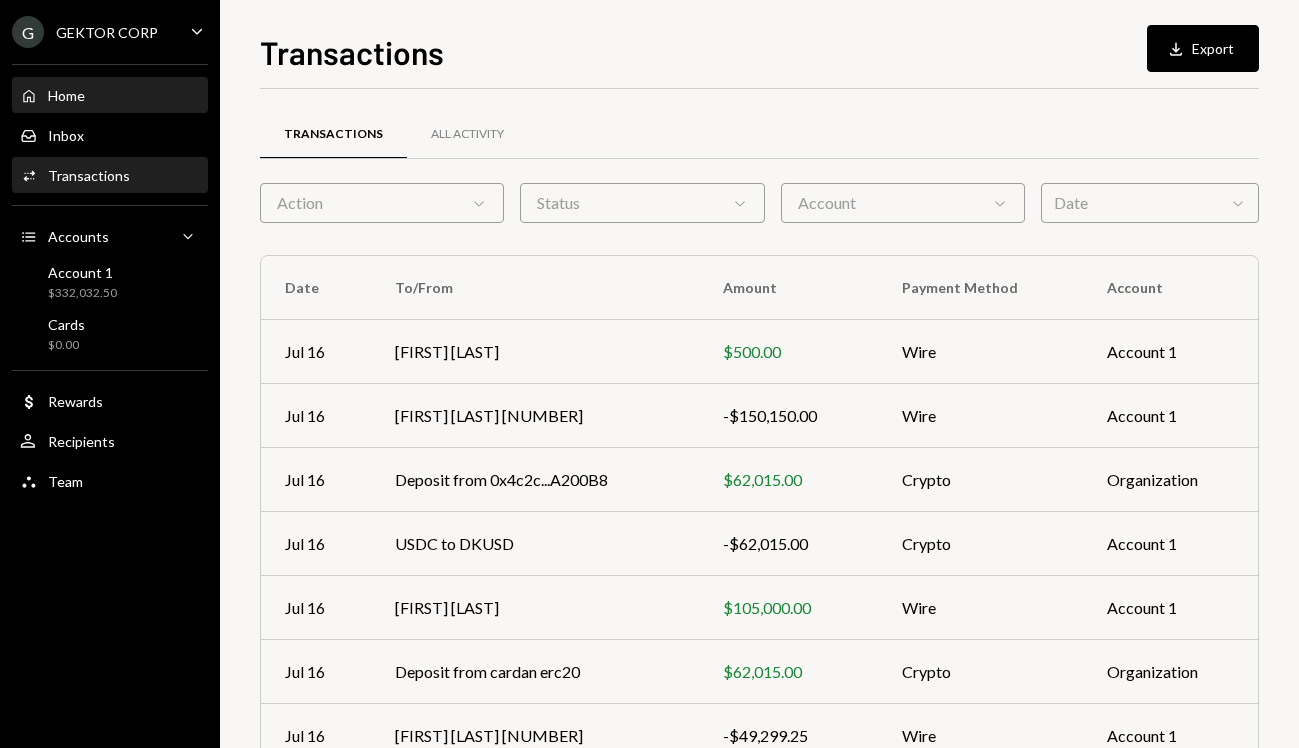 click on "Home Home" at bounding box center (110, 96) 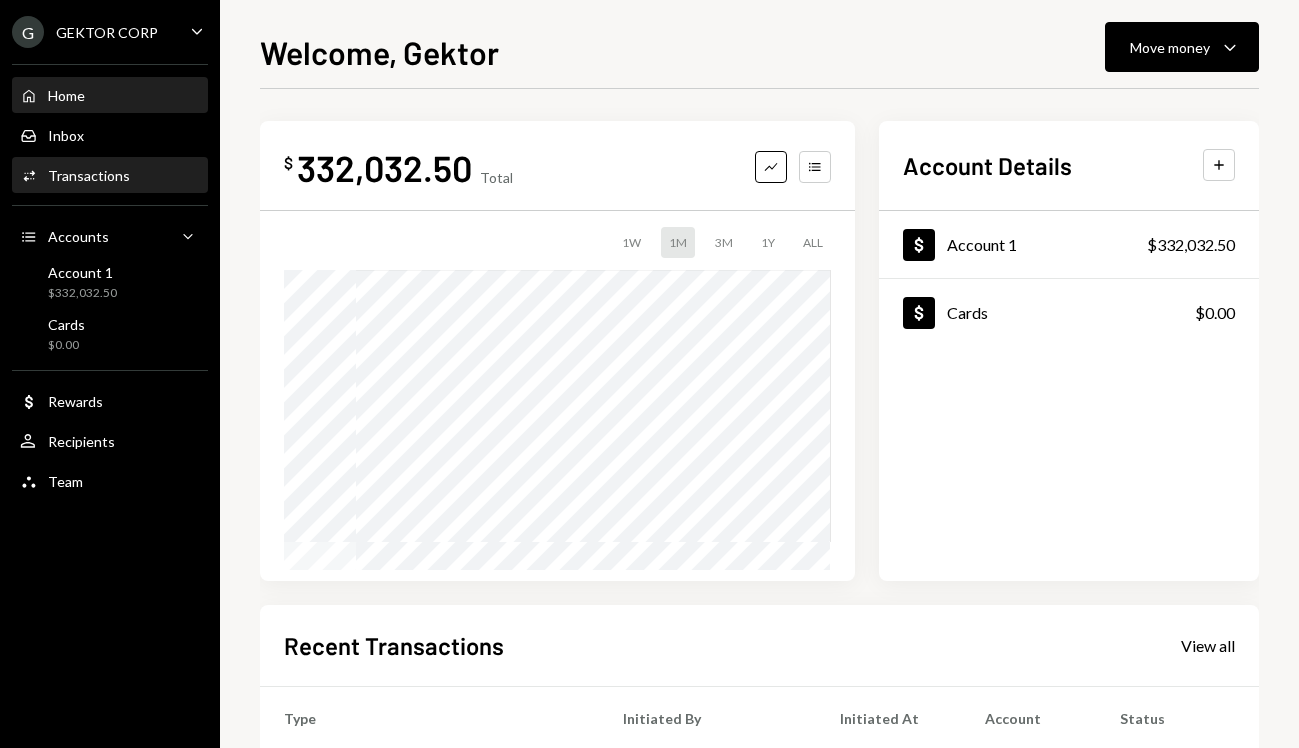 click on "Activities Transactions" at bounding box center [110, 176] 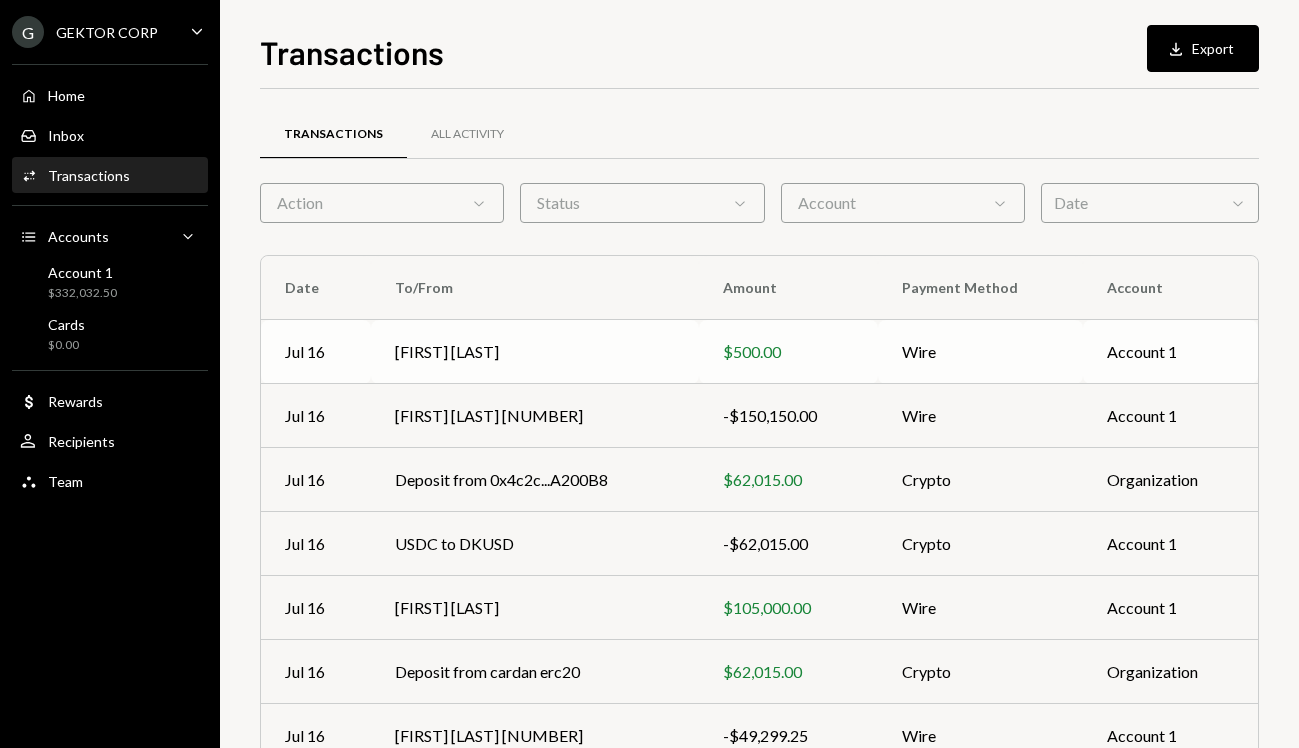 click on "[FIRST] [LAST]" at bounding box center [535, 352] 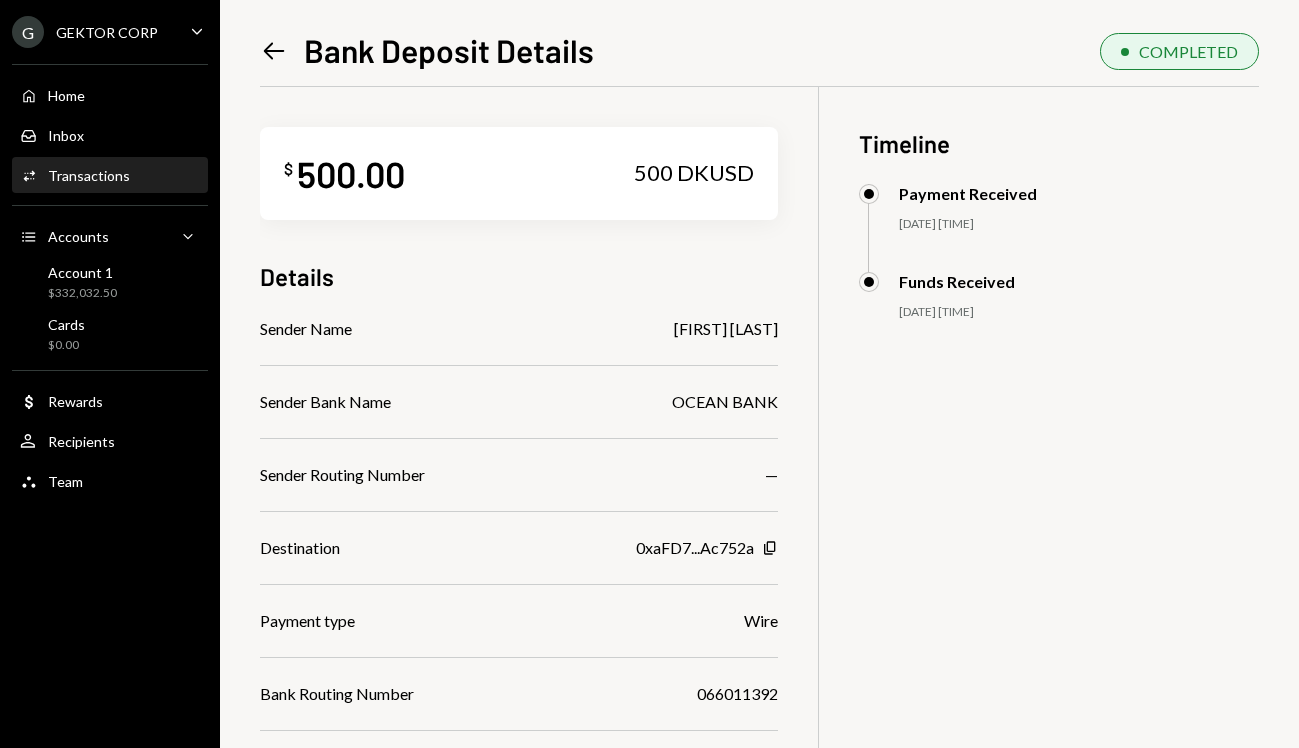 drag, startPoint x: 622, startPoint y: 330, endPoint x: 794, endPoint y: 330, distance: 172 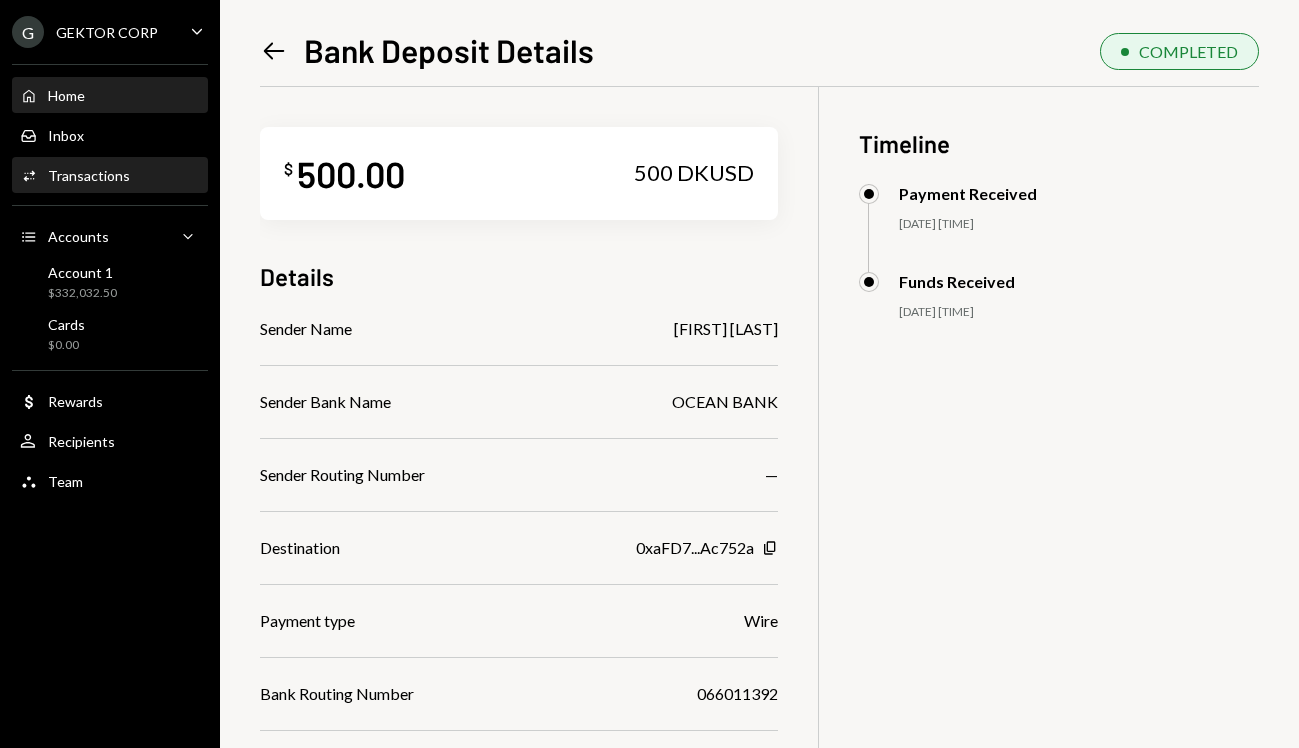 click on "Home Home" at bounding box center [110, 96] 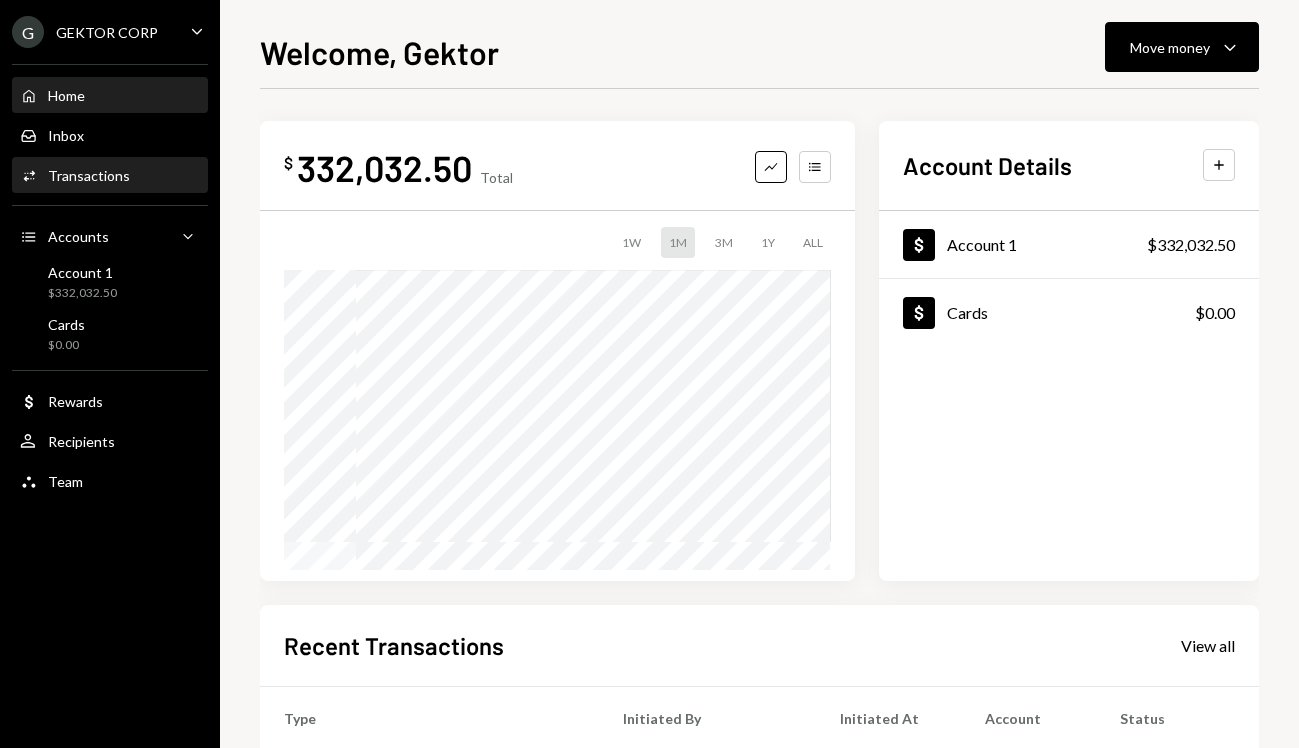 click on "Activities Transactions" at bounding box center [110, 176] 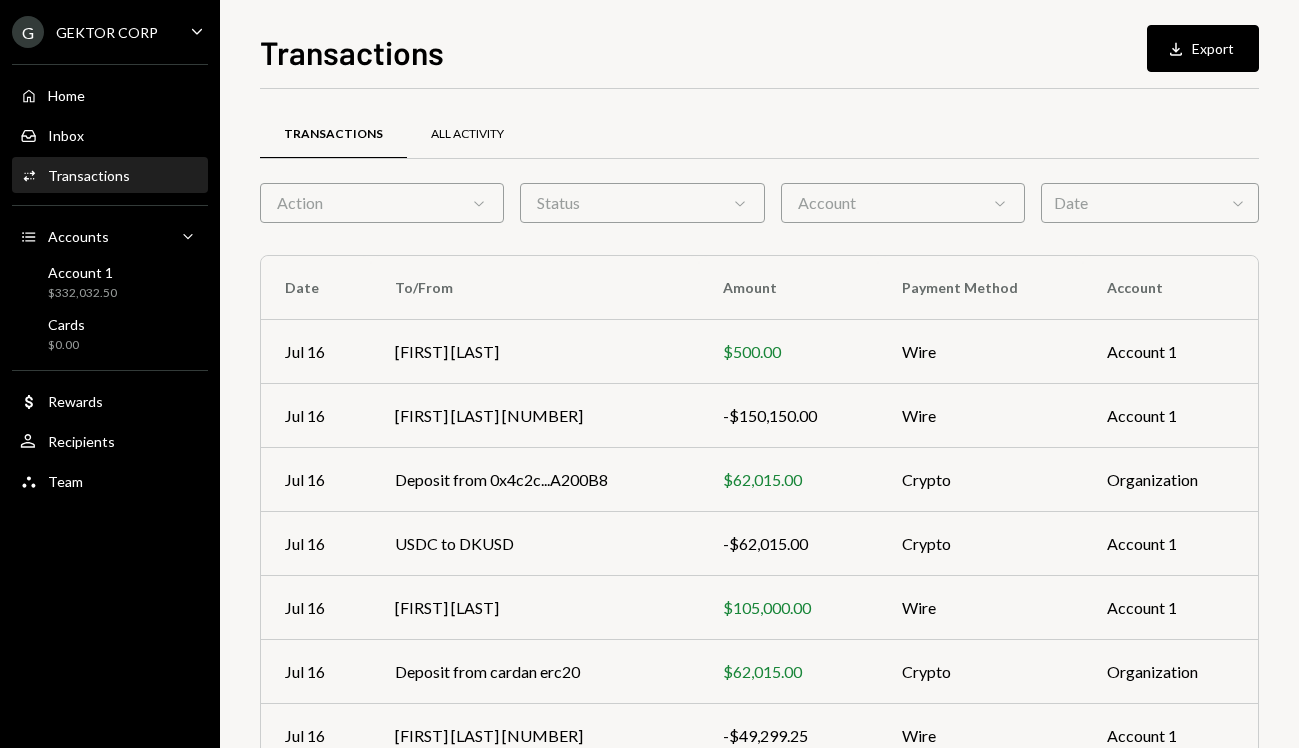 click on "All Activity" at bounding box center [467, 134] 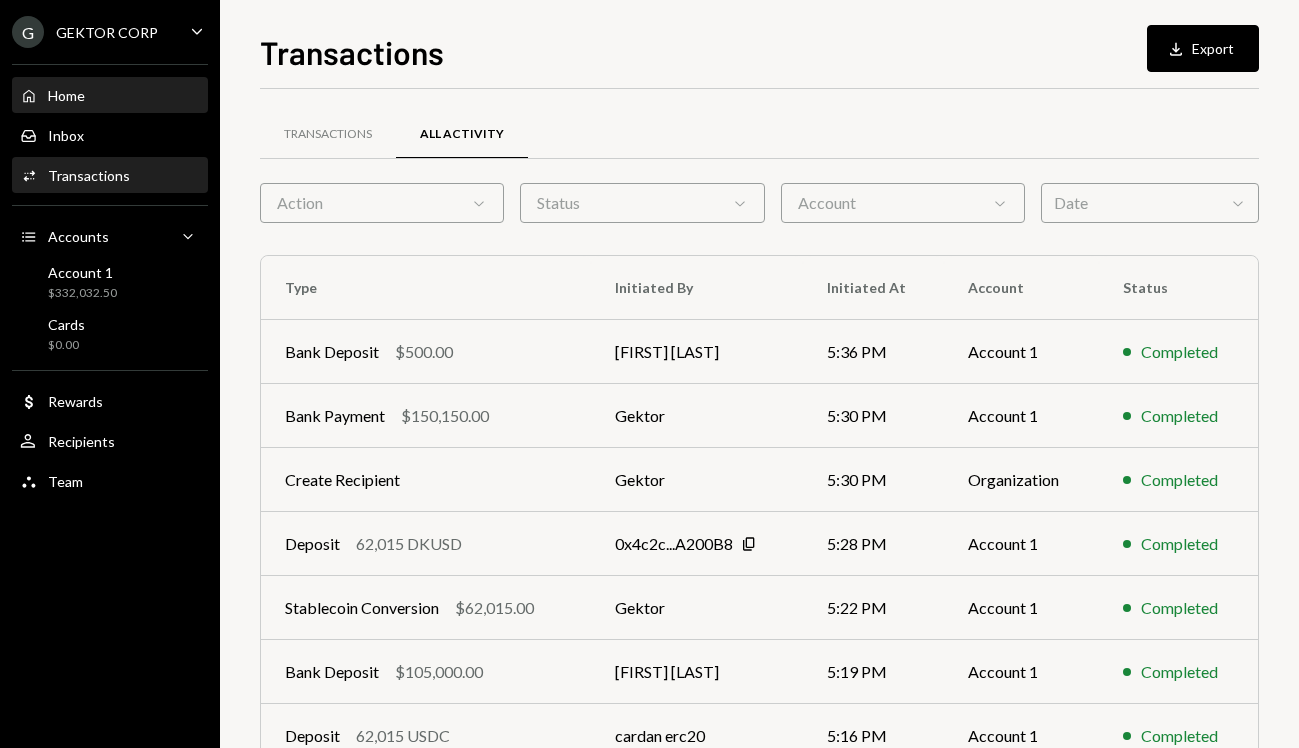click on "Home Home" at bounding box center [110, 96] 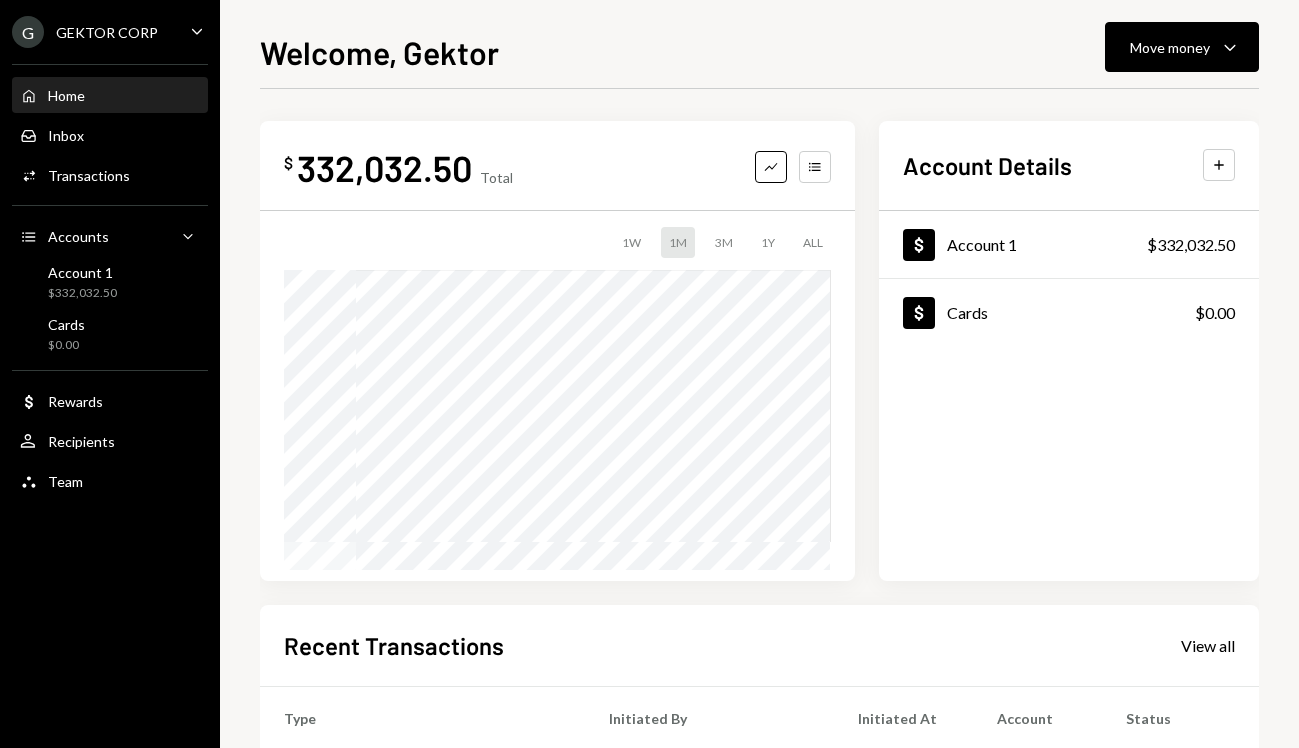 scroll, scrollTop: 0, scrollLeft: 0, axis: both 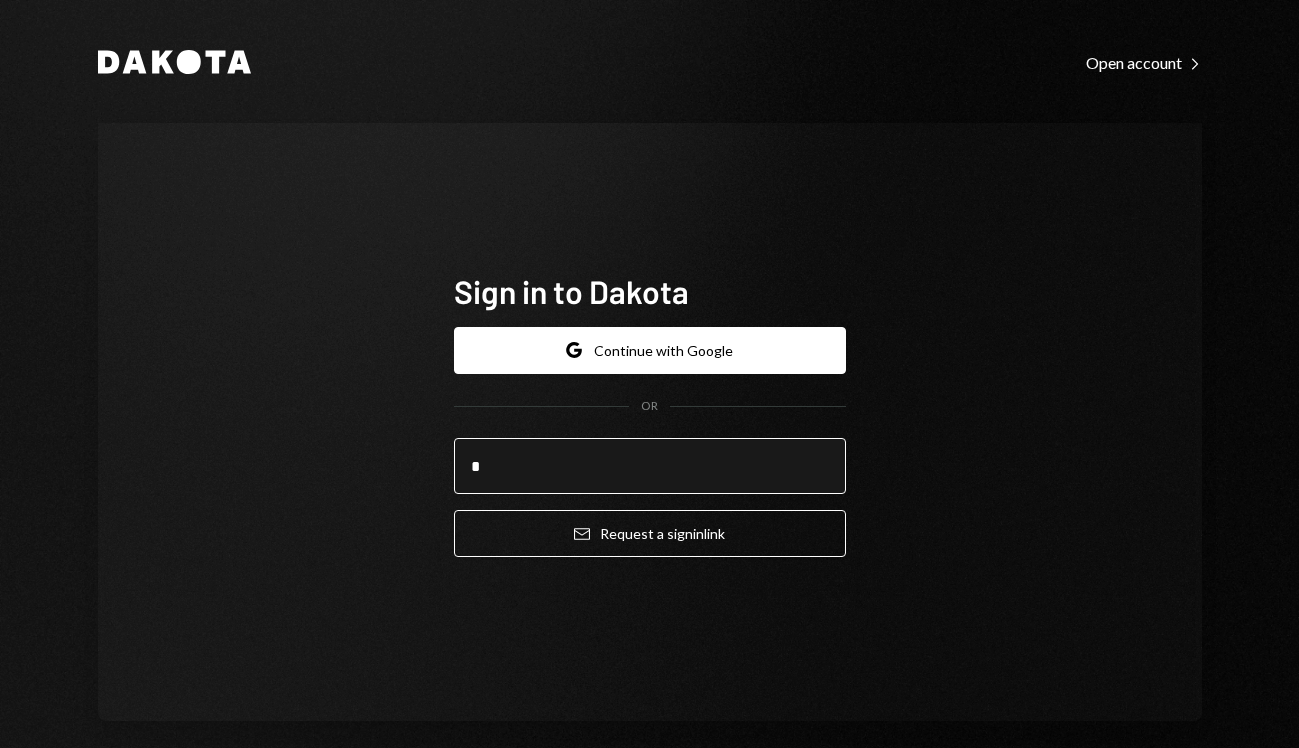 type on "**********" 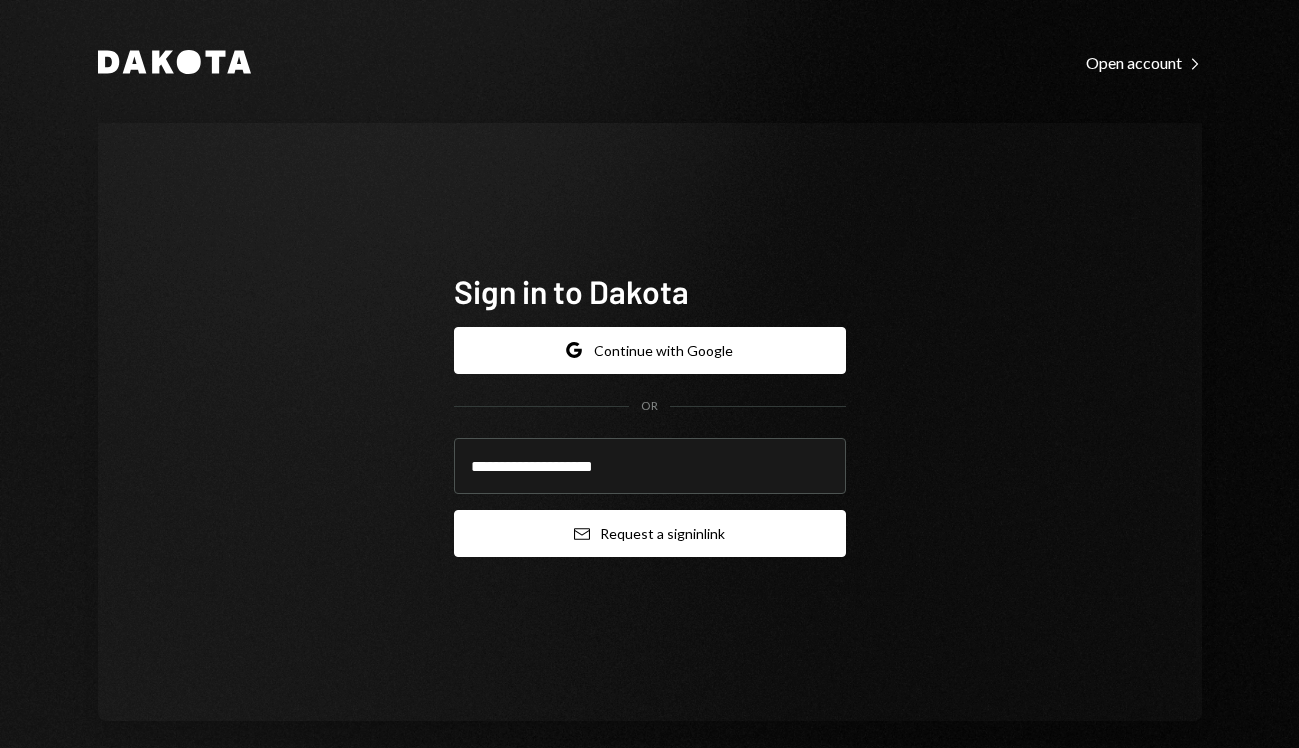 click on "Email Request a sign  in  link" at bounding box center (650, 533) 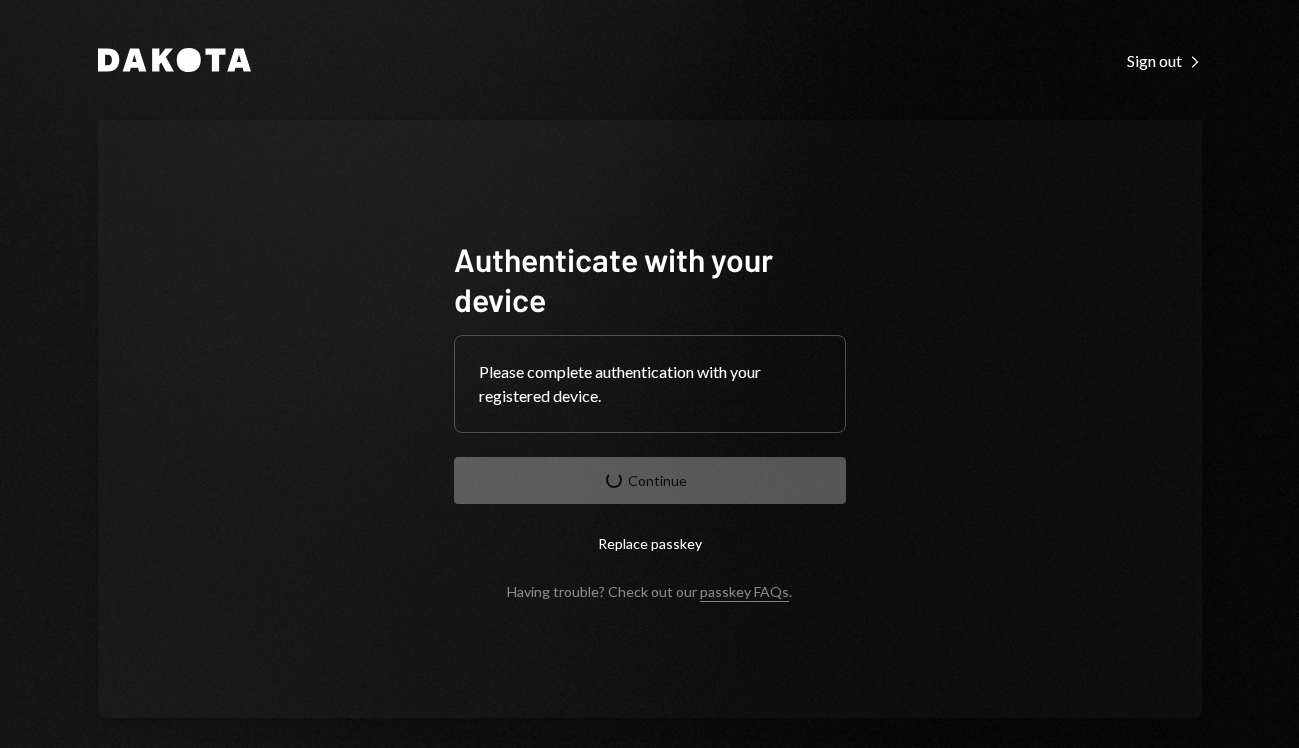 scroll, scrollTop: 0, scrollLeft: 0, axis: both 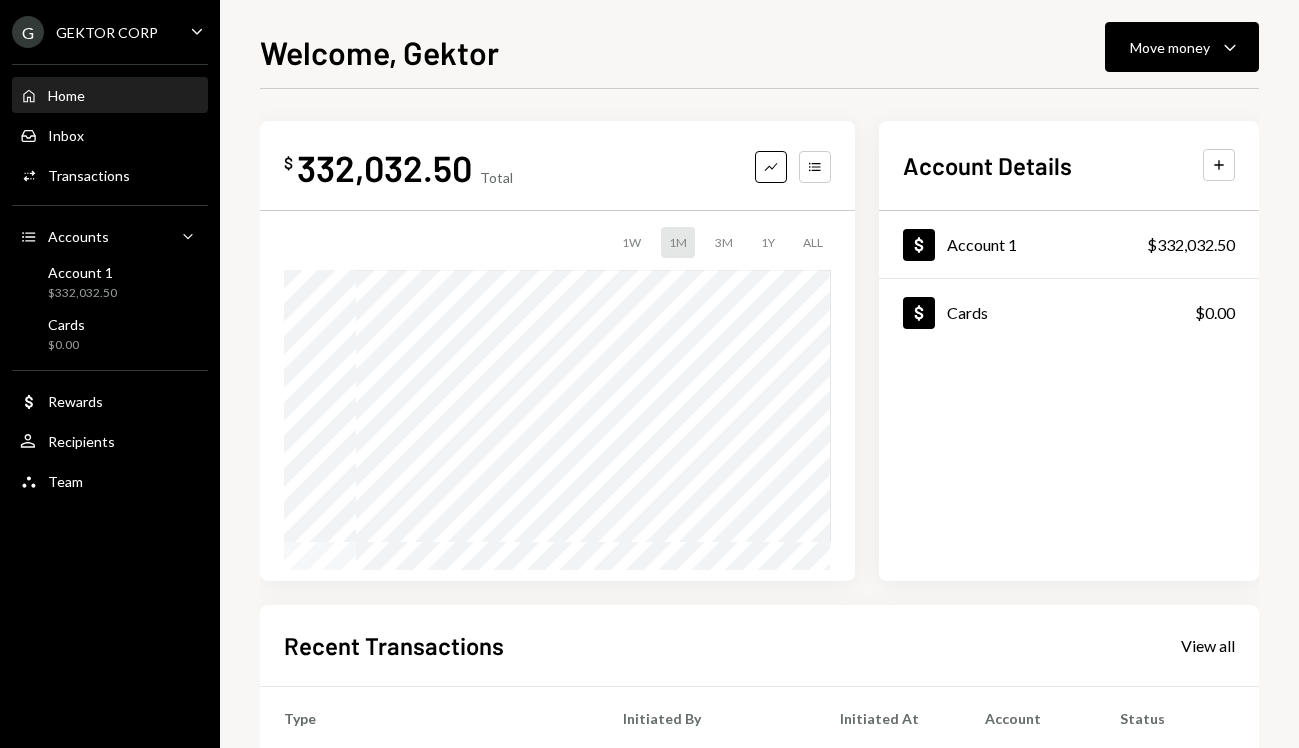 click on "Home Home Inbox Inbox Activities Transactions Accounts Accounts Caret Down Account 1 $332,032.50 Cards $0.00 Dollar Rewards User Recipients Team Team" at bounding box center (110, 277) 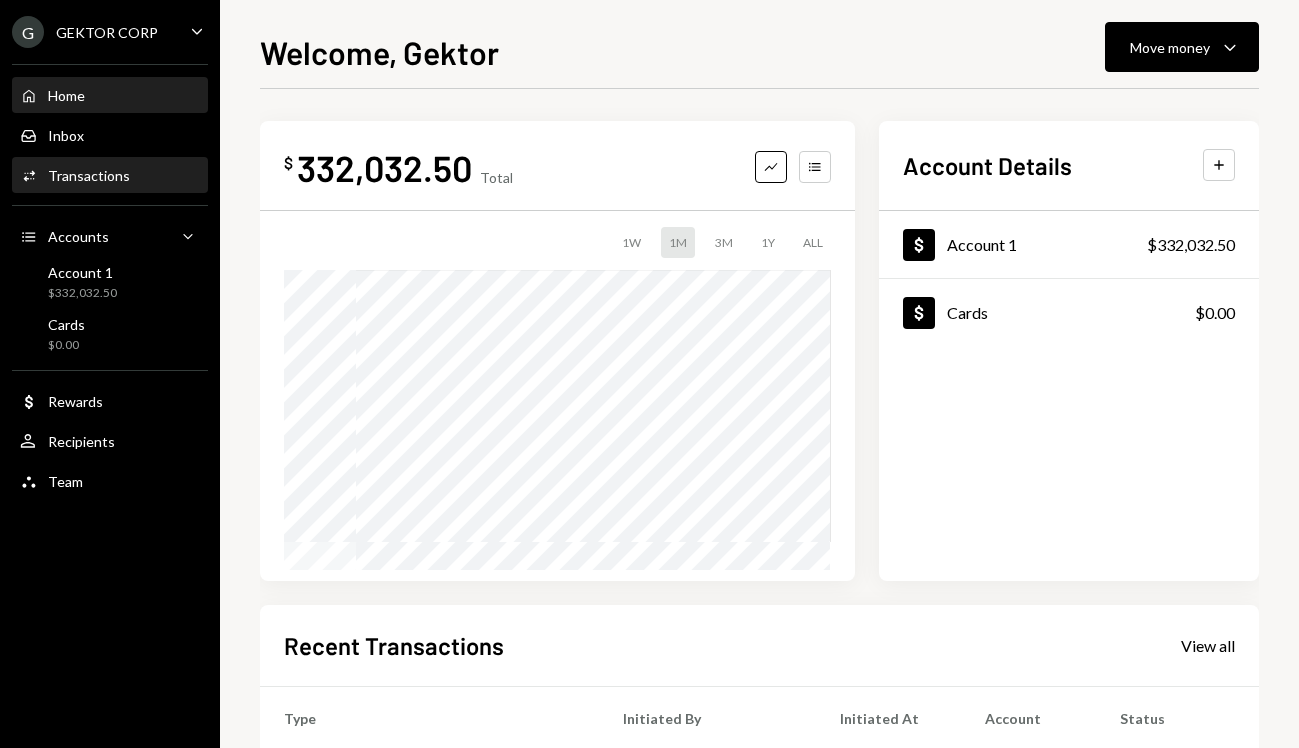 click on "Activities Transactions" at bounding box center (110, 176) 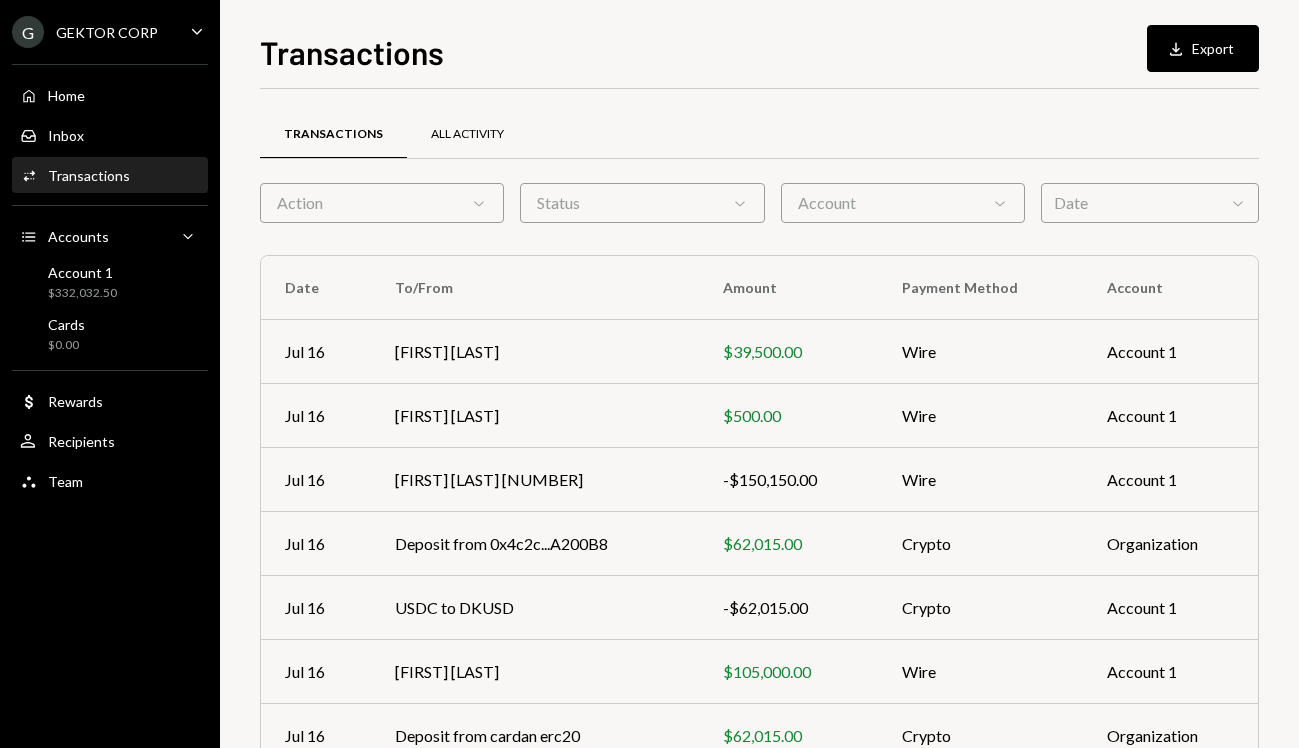 click on "All Activity" at bounding box center (467, 134) 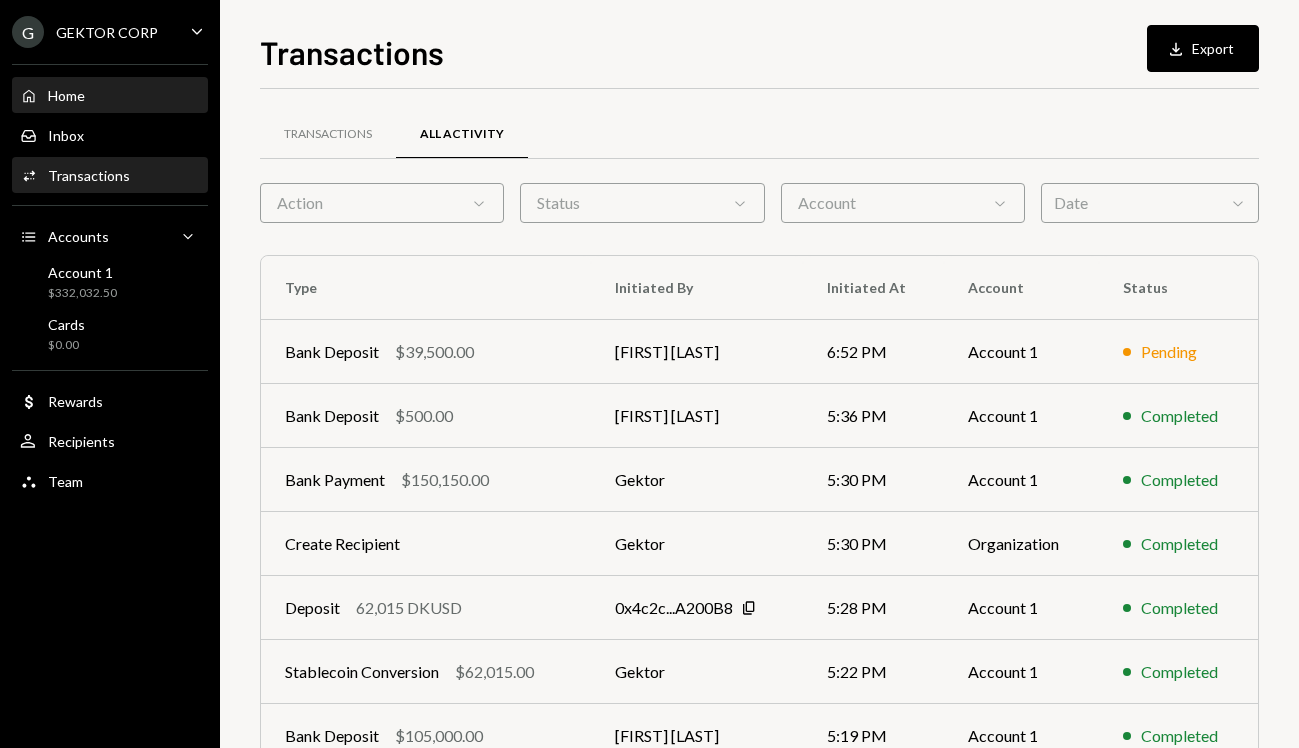click on "Home Home" at bounding box center [110, 96] 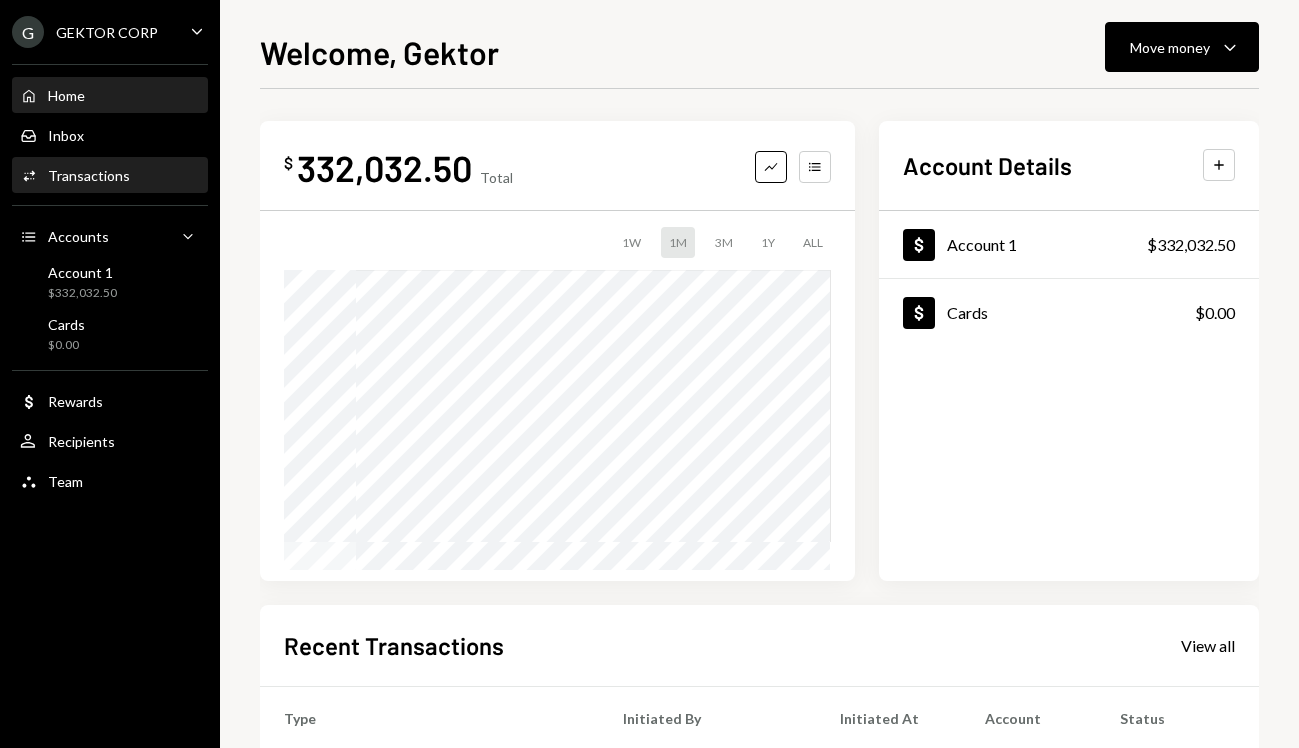 click on "Activities Transactions" at bounding box center [110, 176] 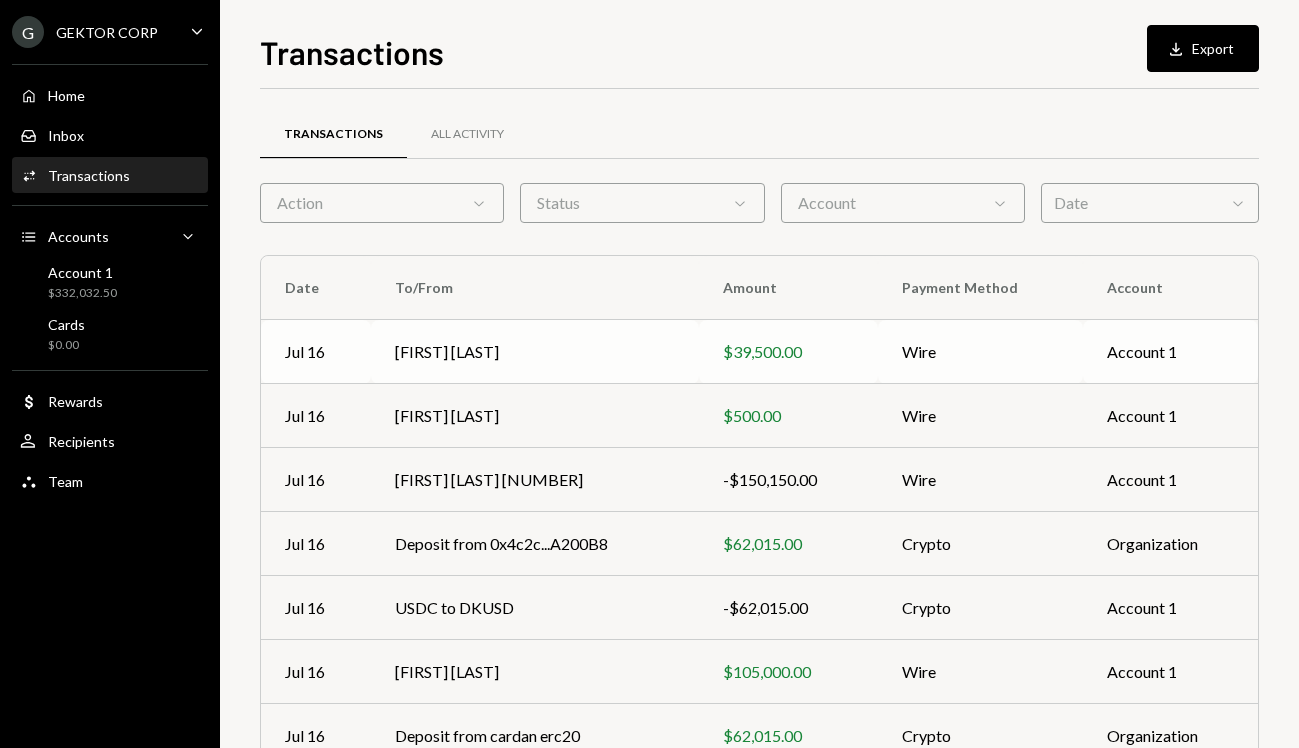 click on "[FIRST] [LAST]" at bounding box center (535, 352) 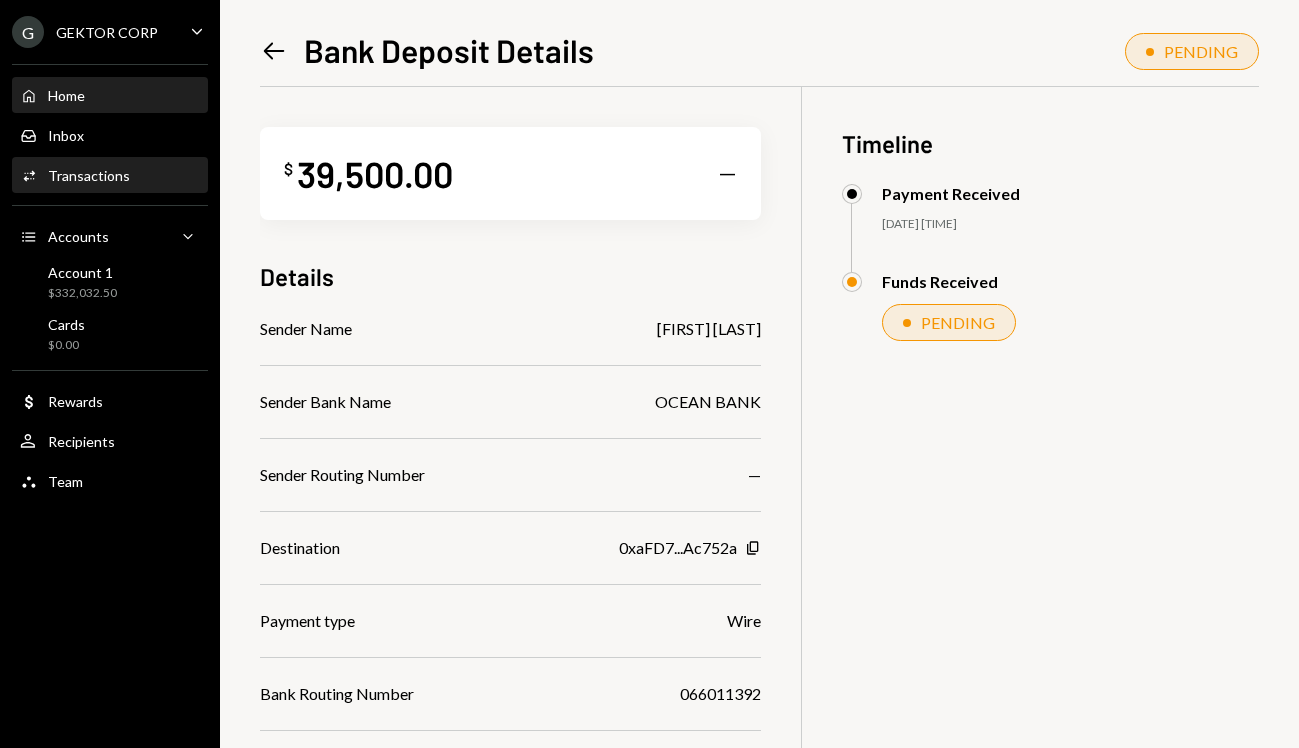 click on "Home Home" at bounding box center [110, 96] 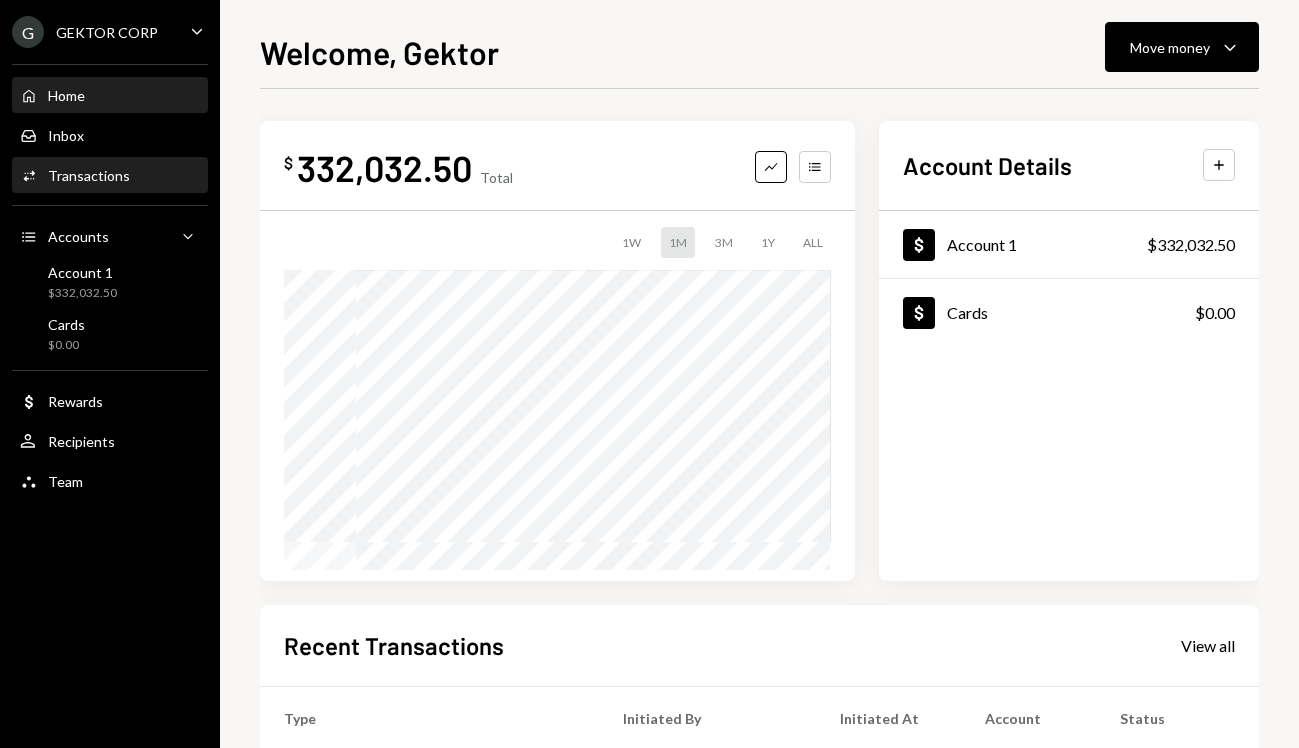 click on "Activities Transactions" at bounding box center [110, 176] 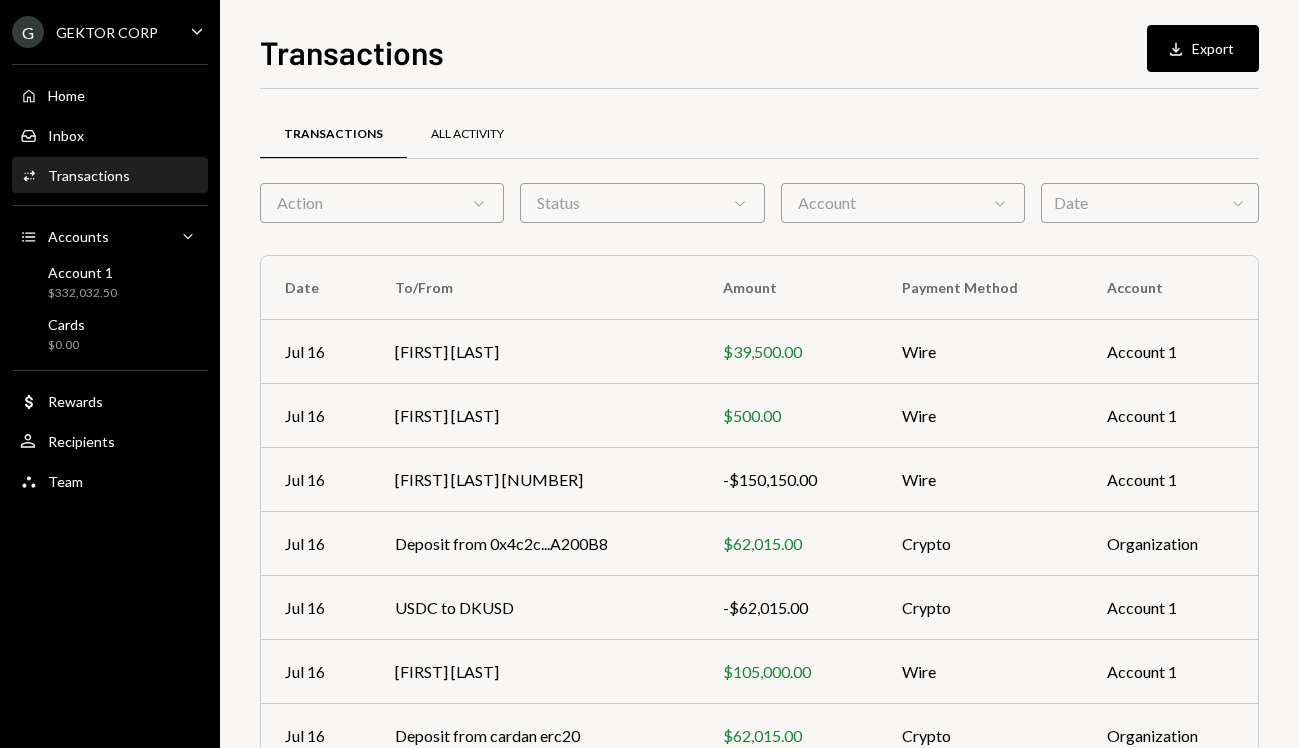 click on "All Activity" at bounding box center (467, 134) 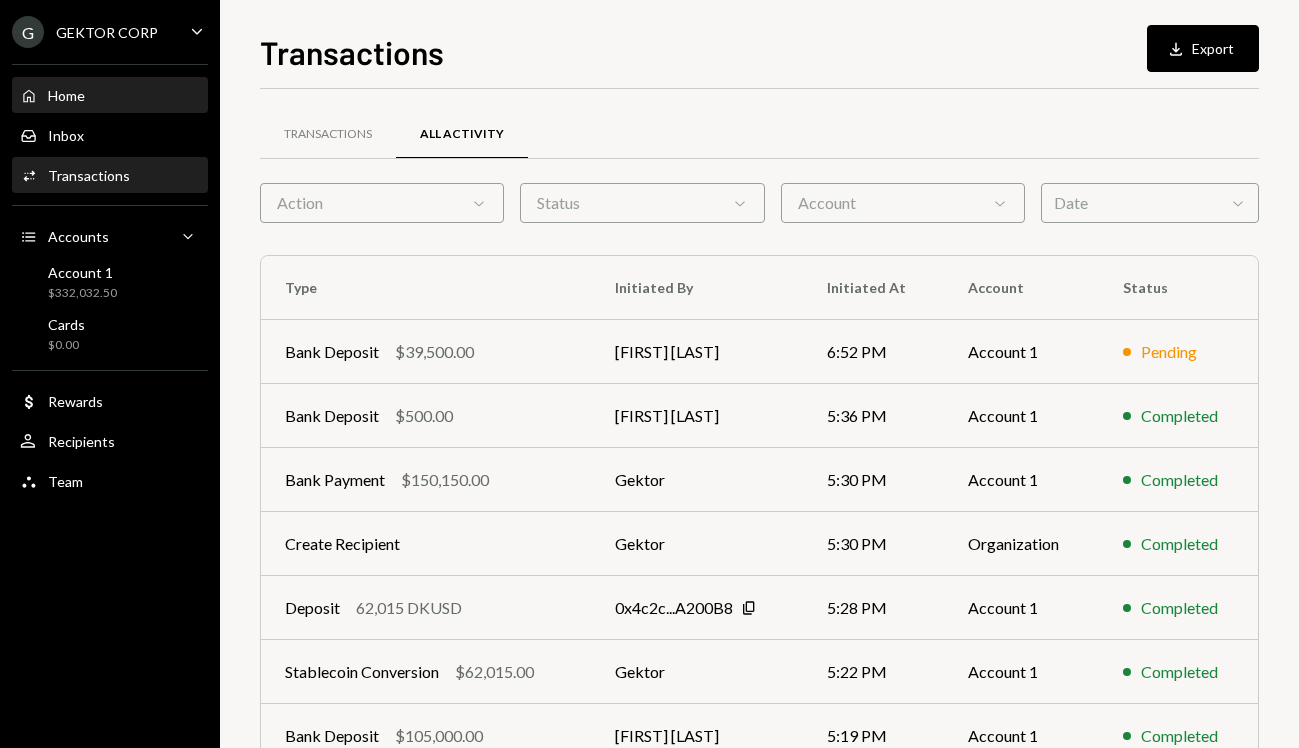 click on "Home Home" at bounding box center [110, 96] 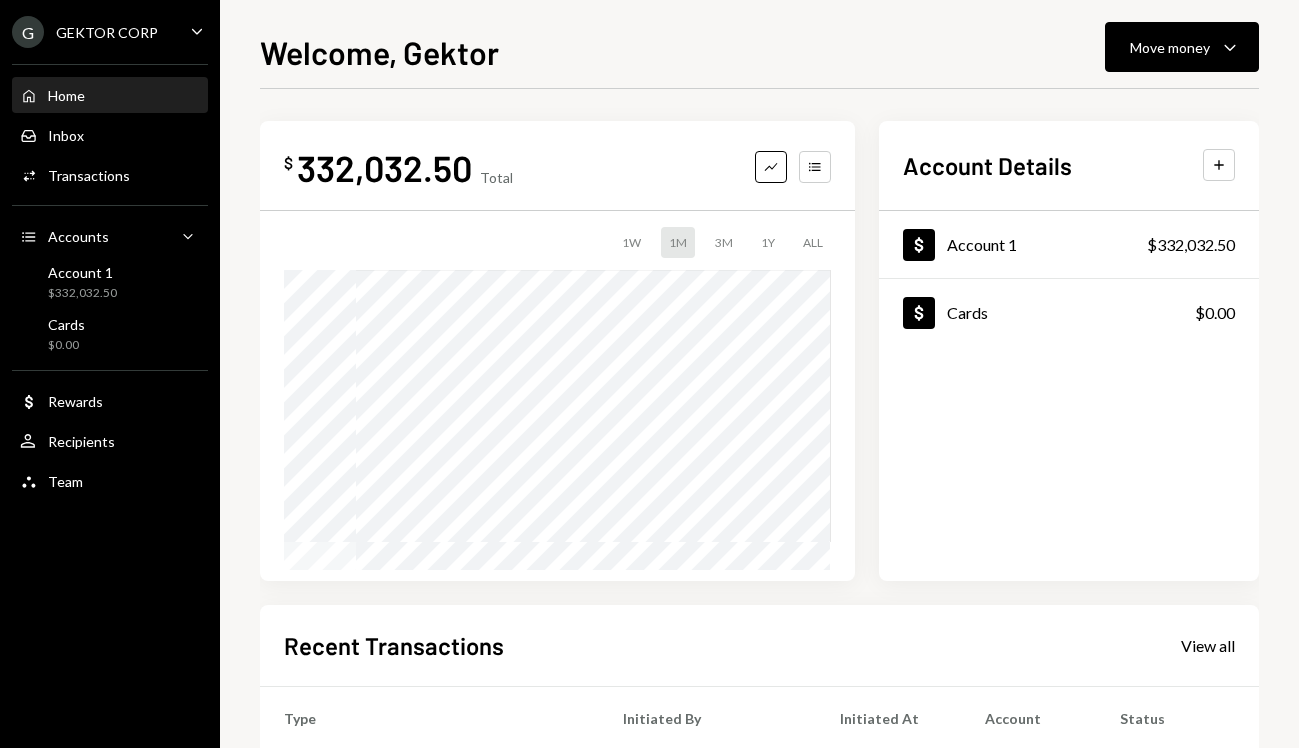 click on "Home Home" at bounding box center [110, 96] 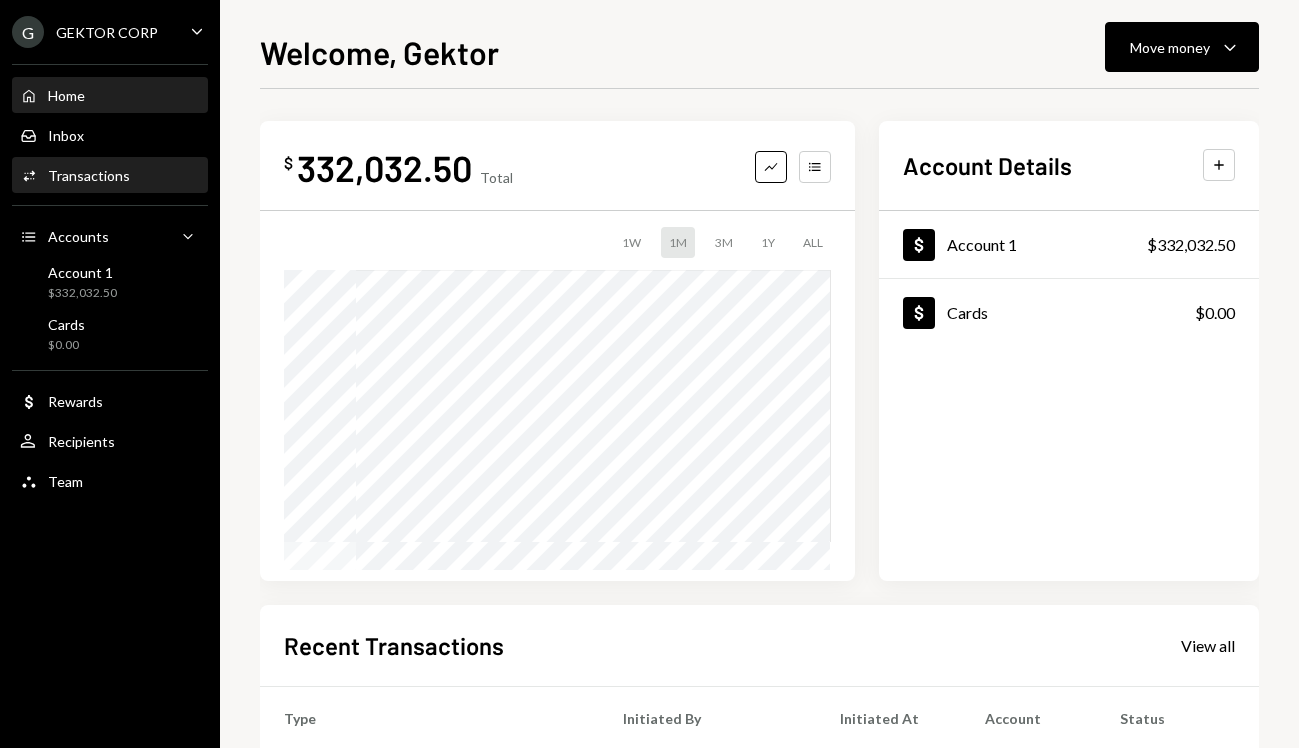 click on "Activities Transactions" at bounding box center [110, 176] 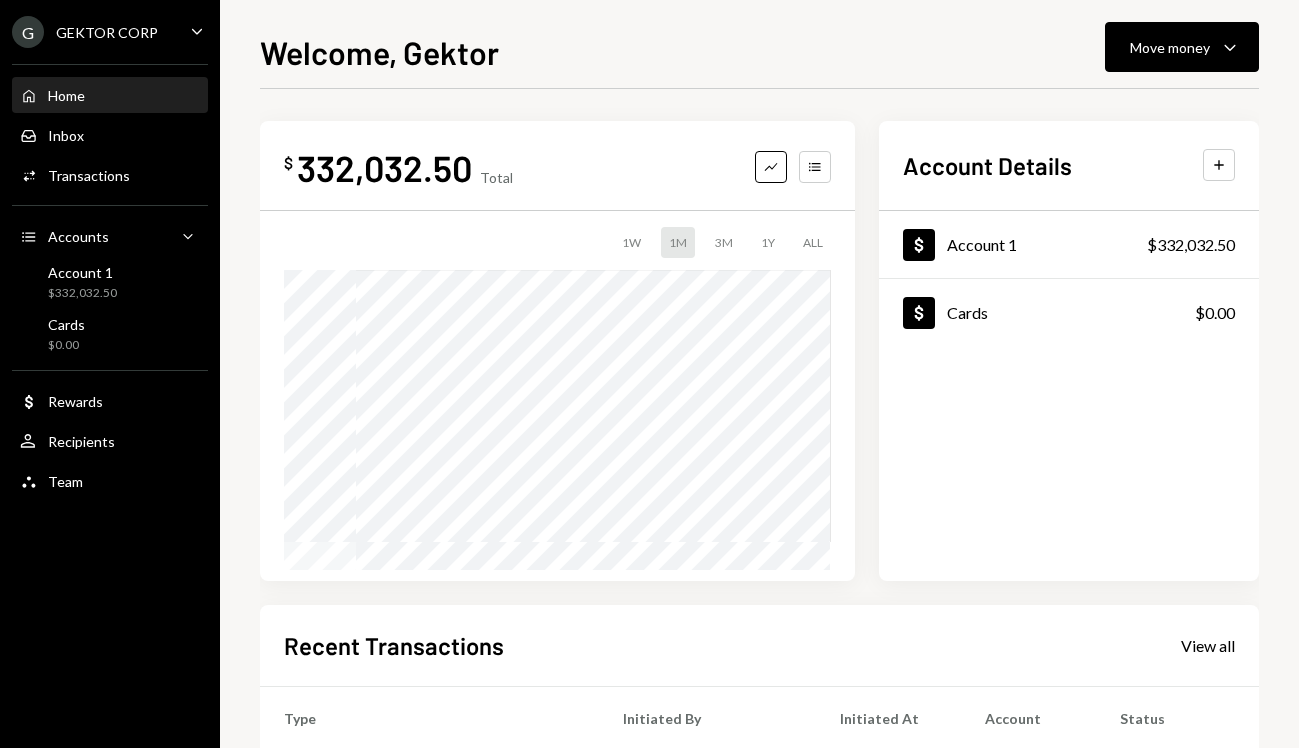 scroll, scrollTop: 0, scrollLeft: 0, axis: both 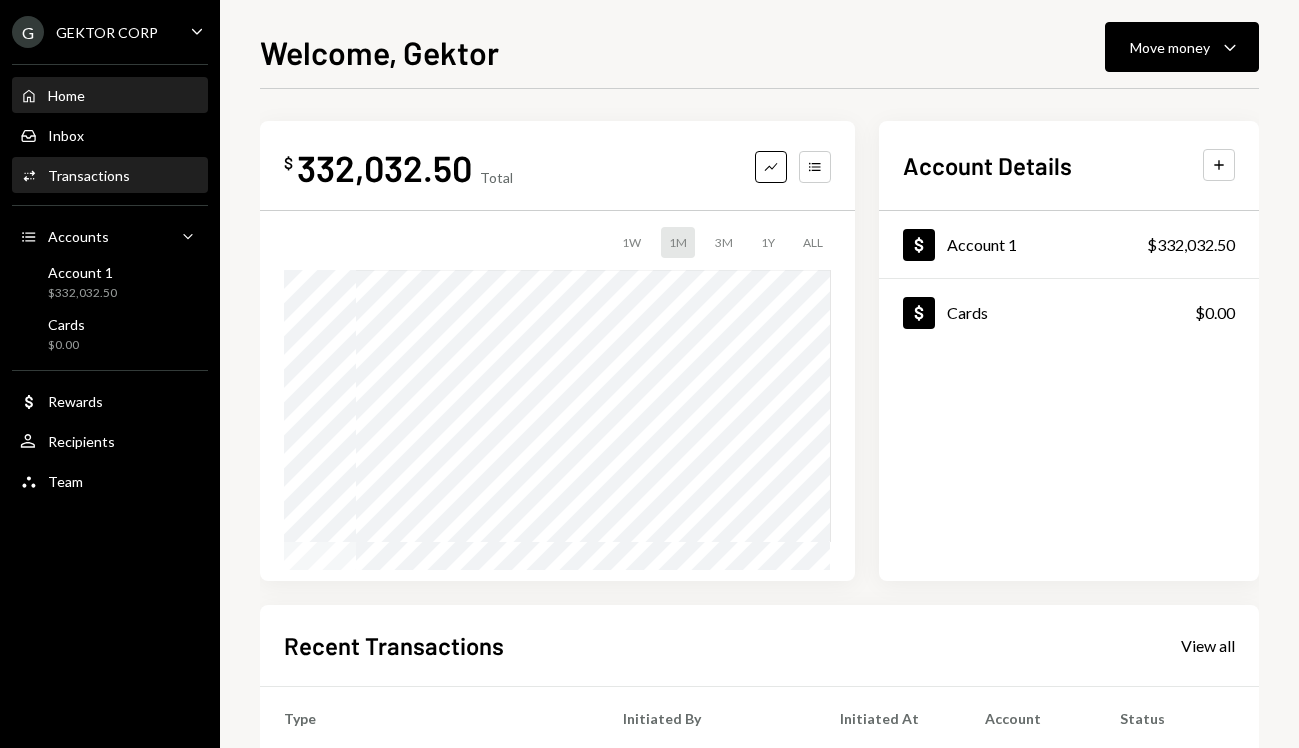 click on "Activities Transactions" at bounding box center (110, 176) 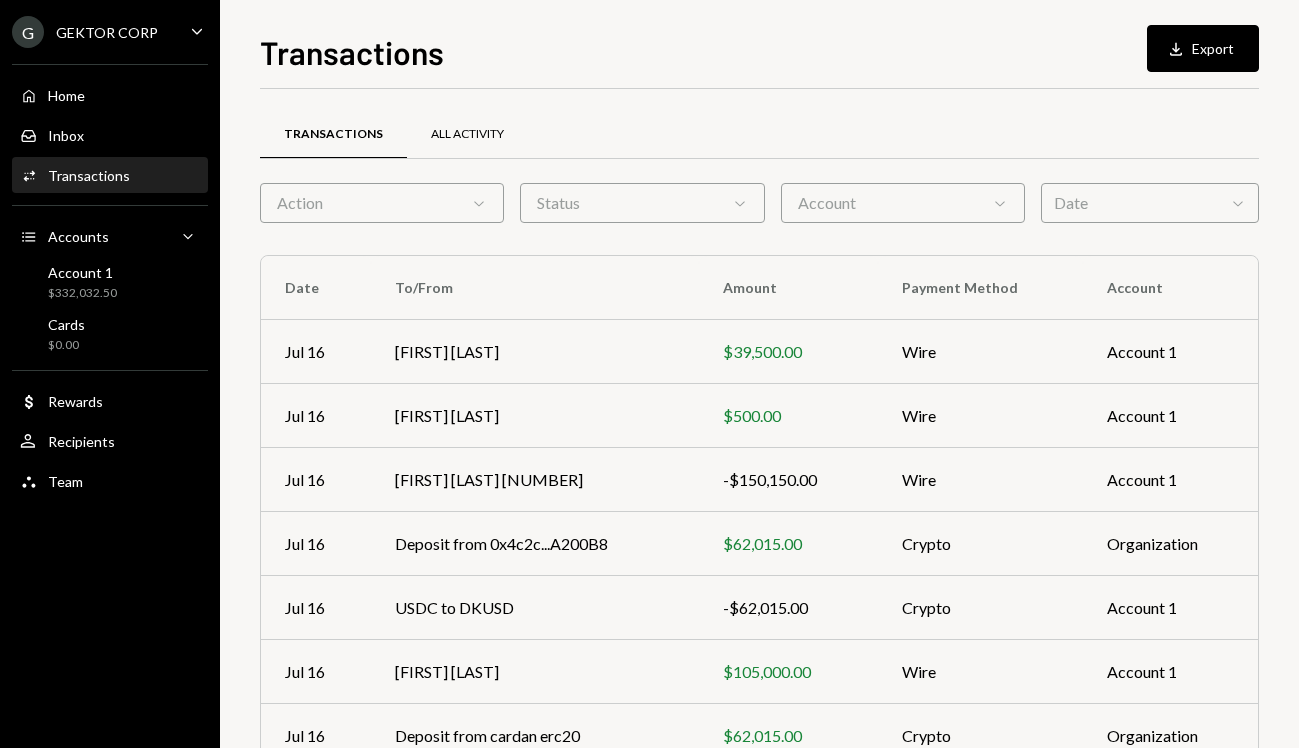 click on "All Activity" at bounding box center (467, 135) 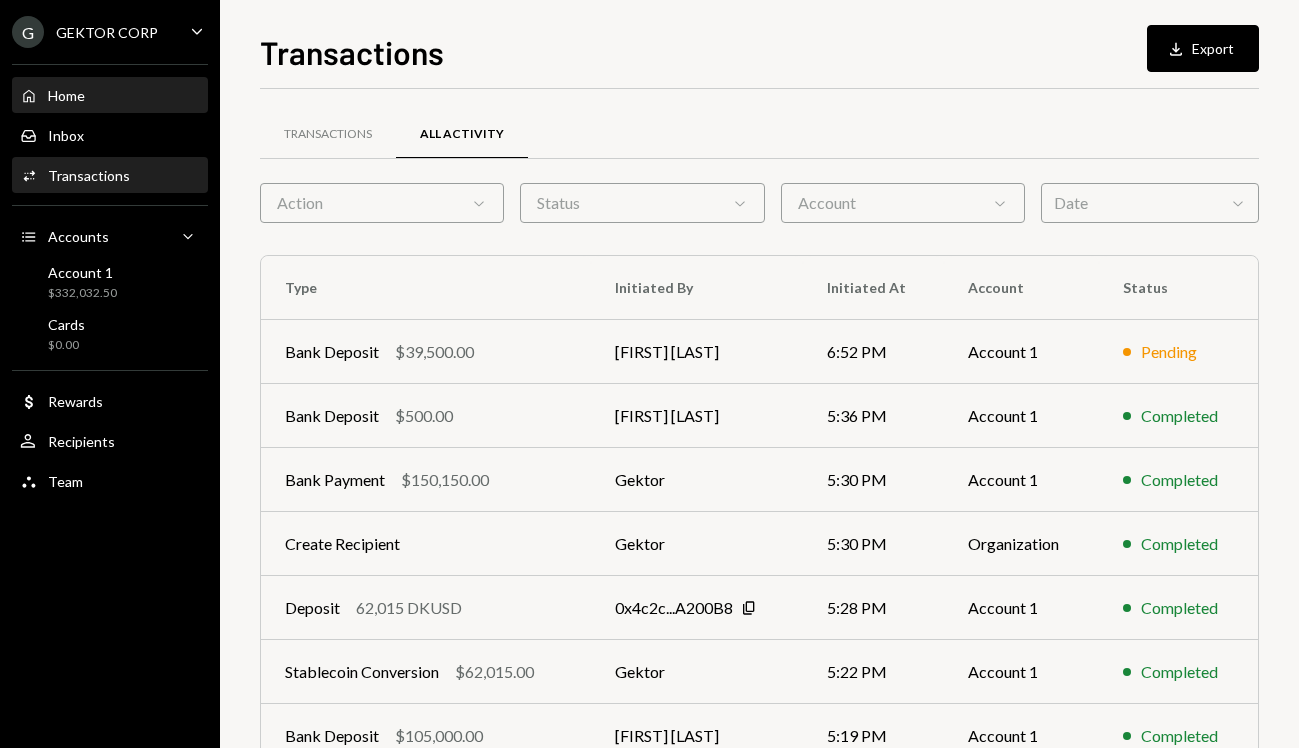 click on "Home Home" at bounding box center [110, 96] 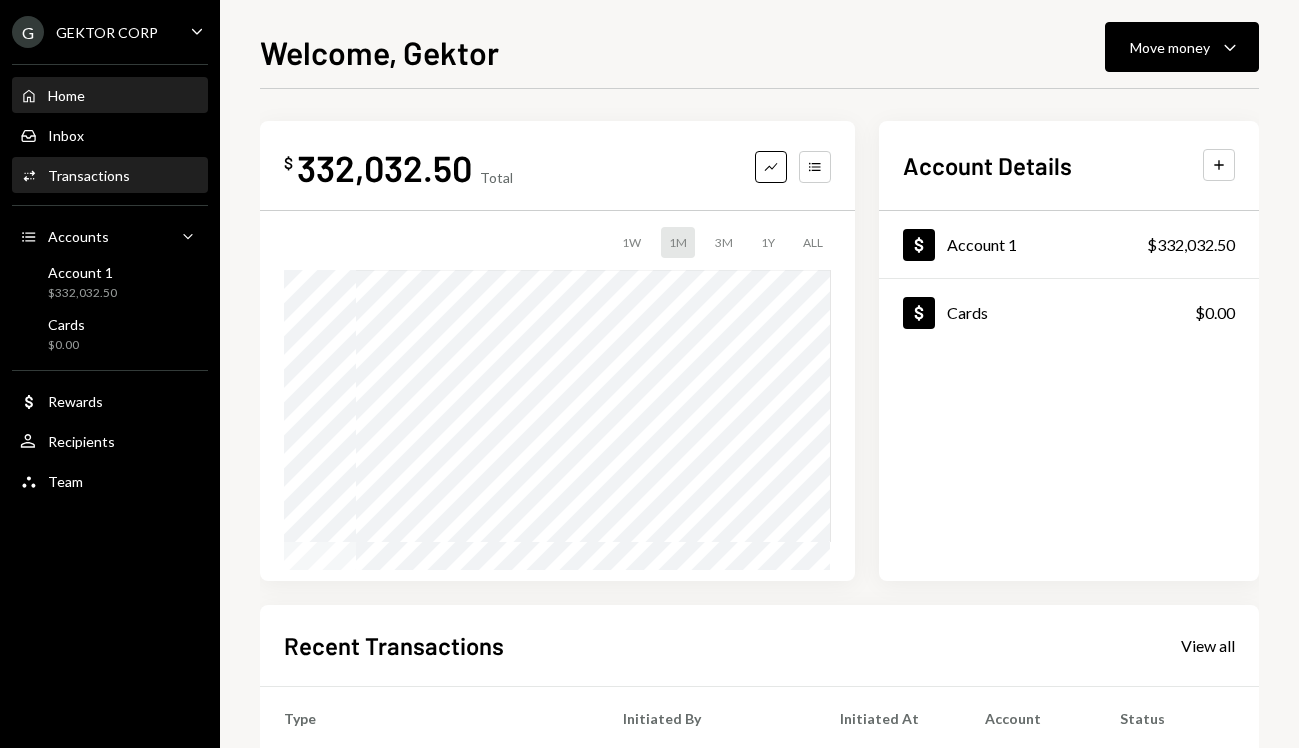 click on "Activities Transactions" at bounding box center [110, 176] 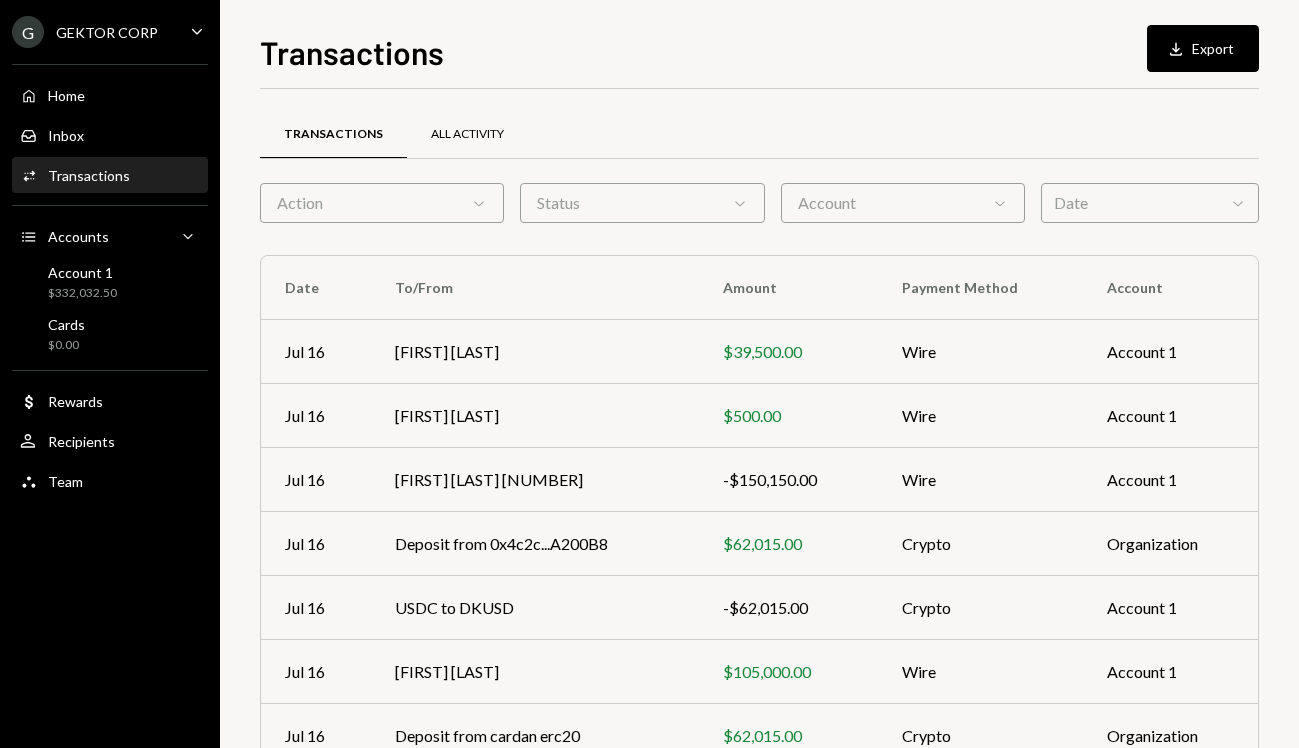 click on "All Activity" at bounding box center (467, 134) 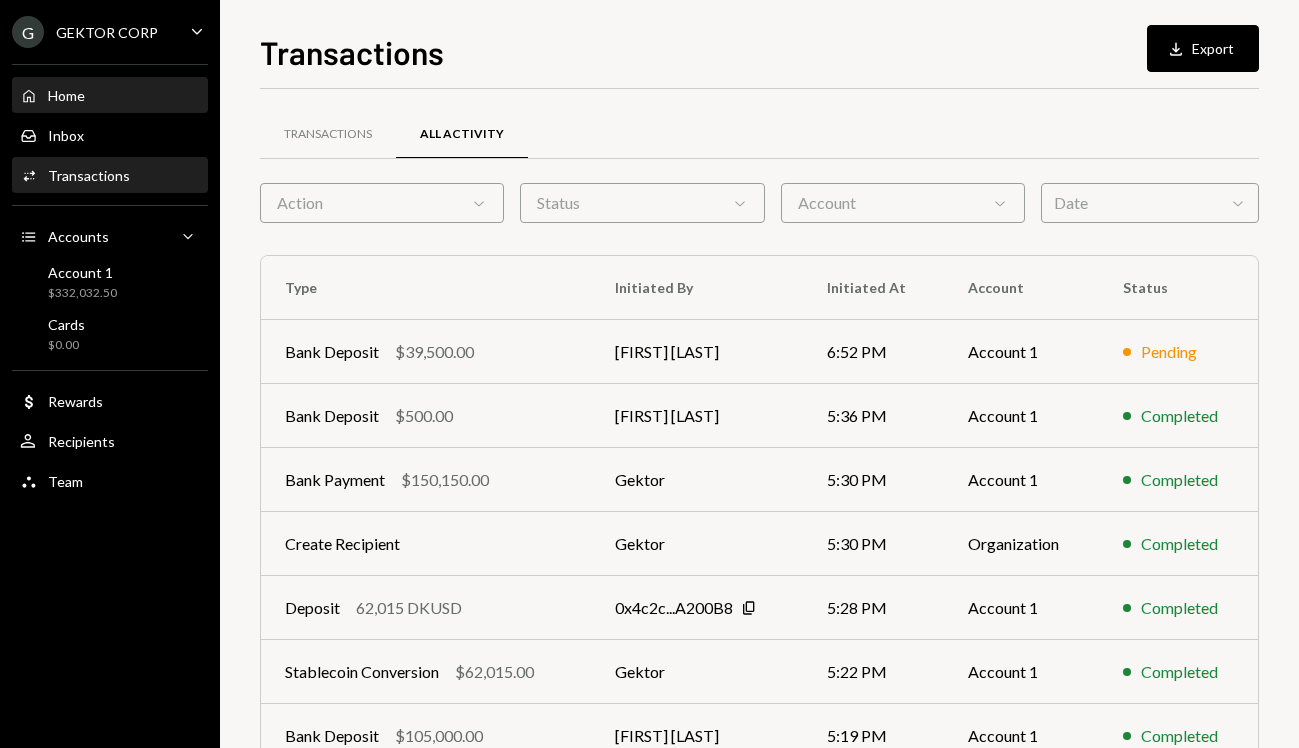click on "Home Home" at bounding box center (110, 96) 